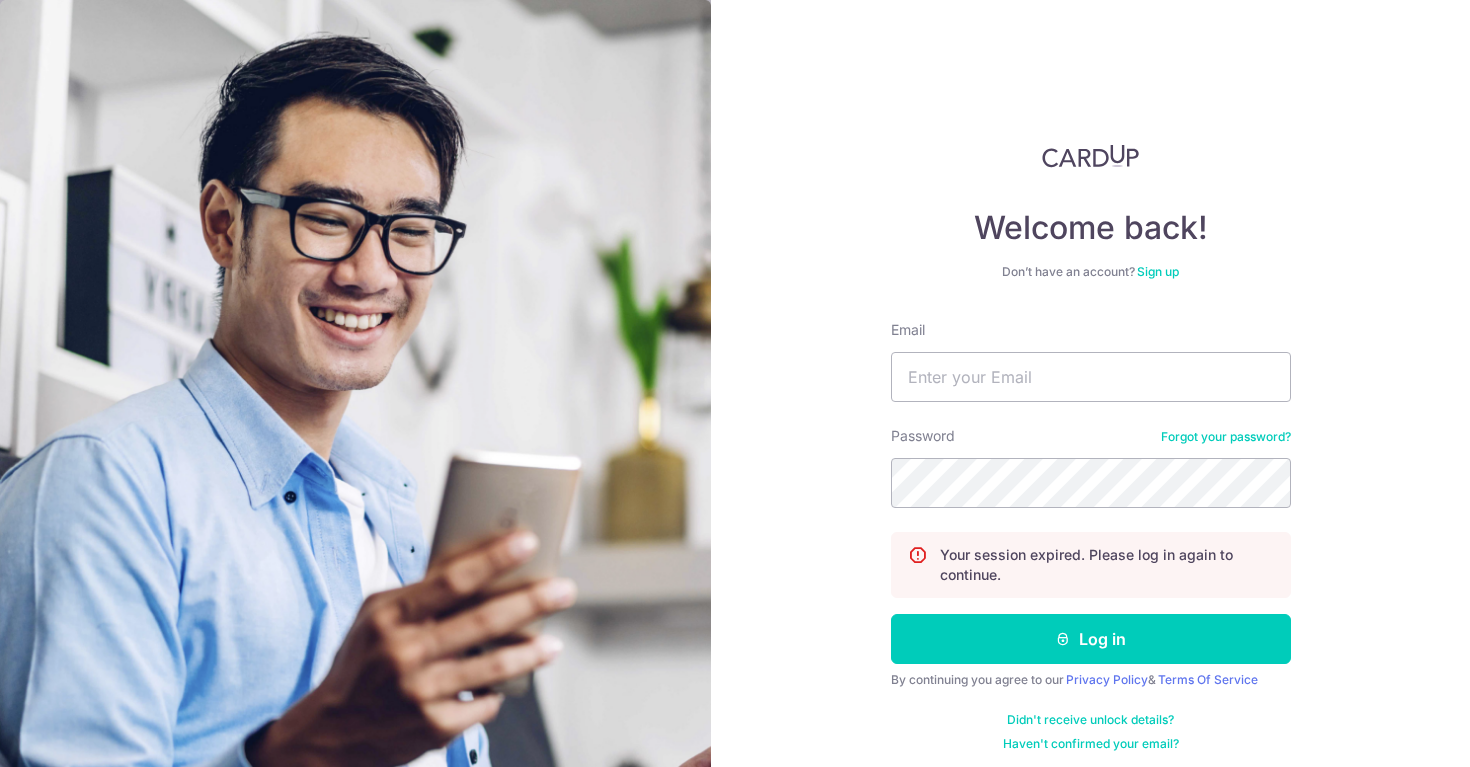 scroll, scrollTop: 0, scrollLeft: 0, axis: both 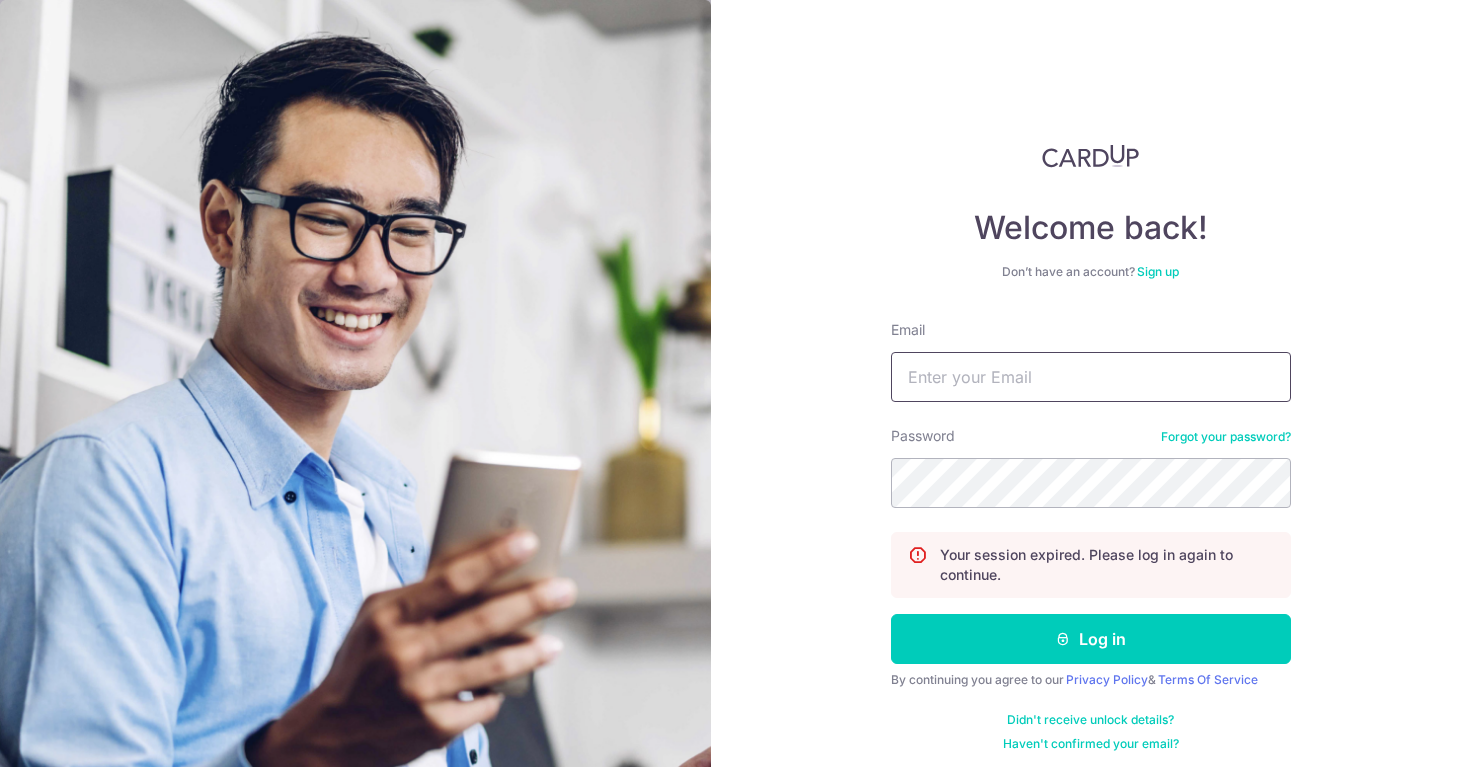 click on "Email" at bounding box center (1091, 377) 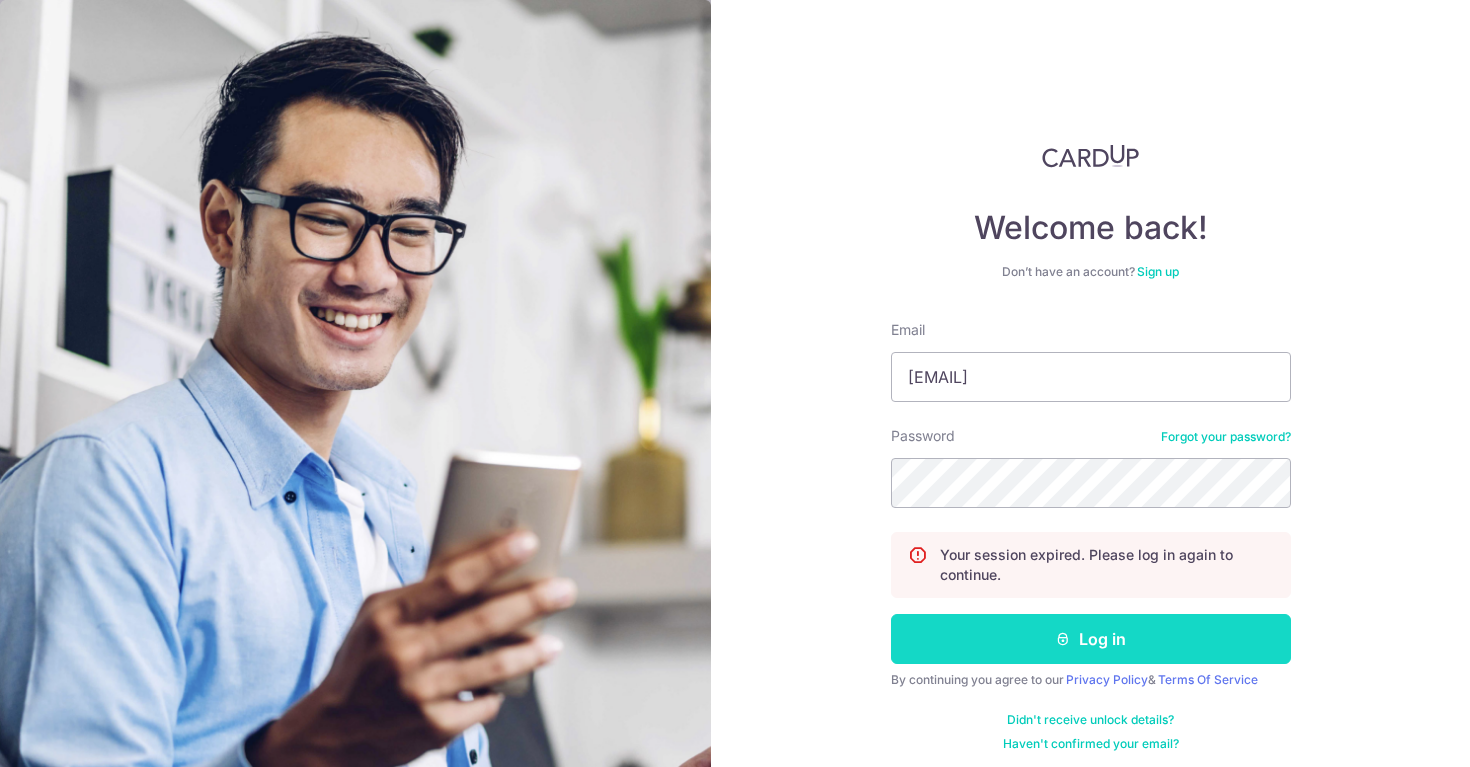 click on "Log in" at bounding box center (1091, 639) 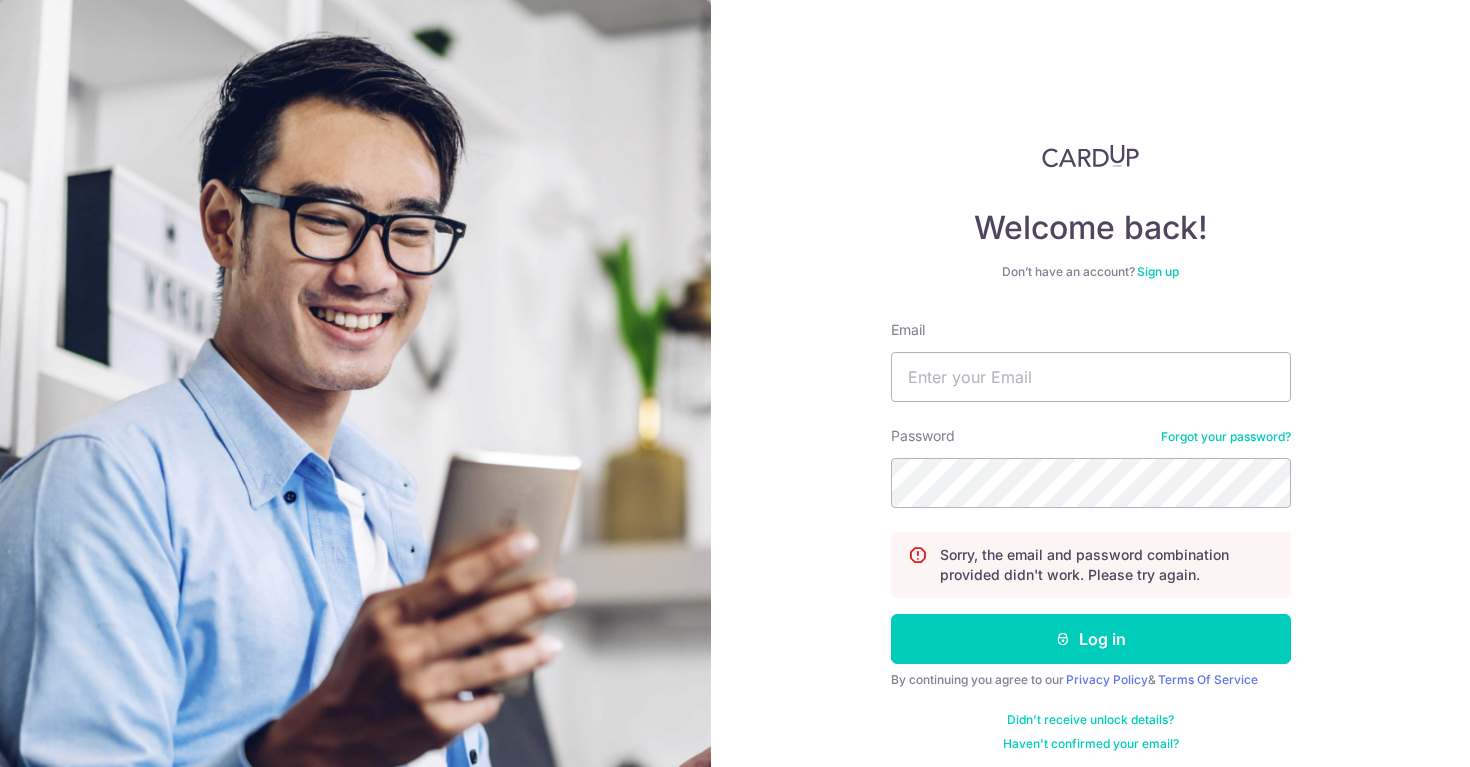 scroll, scrollTop: 0, scrollLeft: 0, axis: both 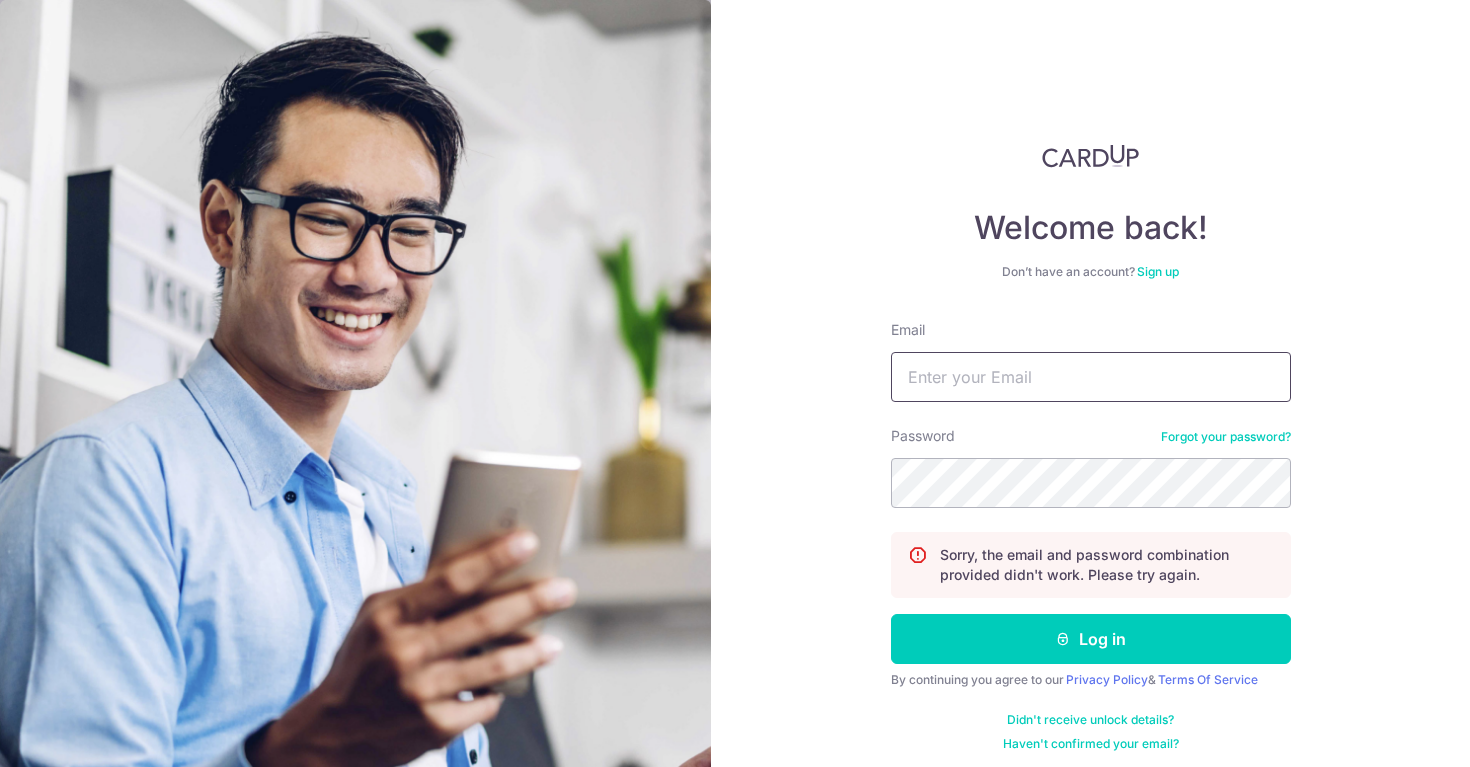 click on "Email" at bounding box center [1091, 377] 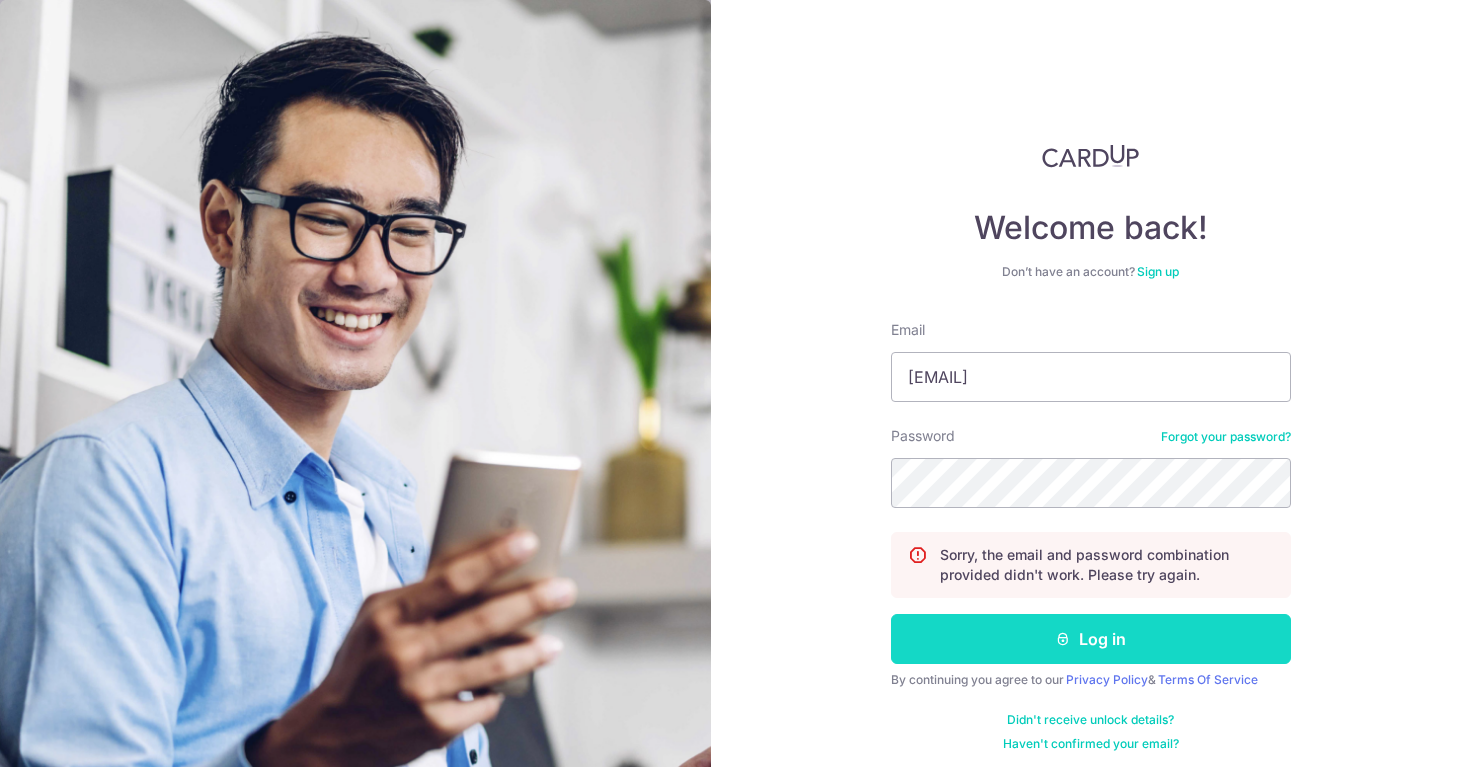 click on "Log in" at bounding box center (1091, 639) 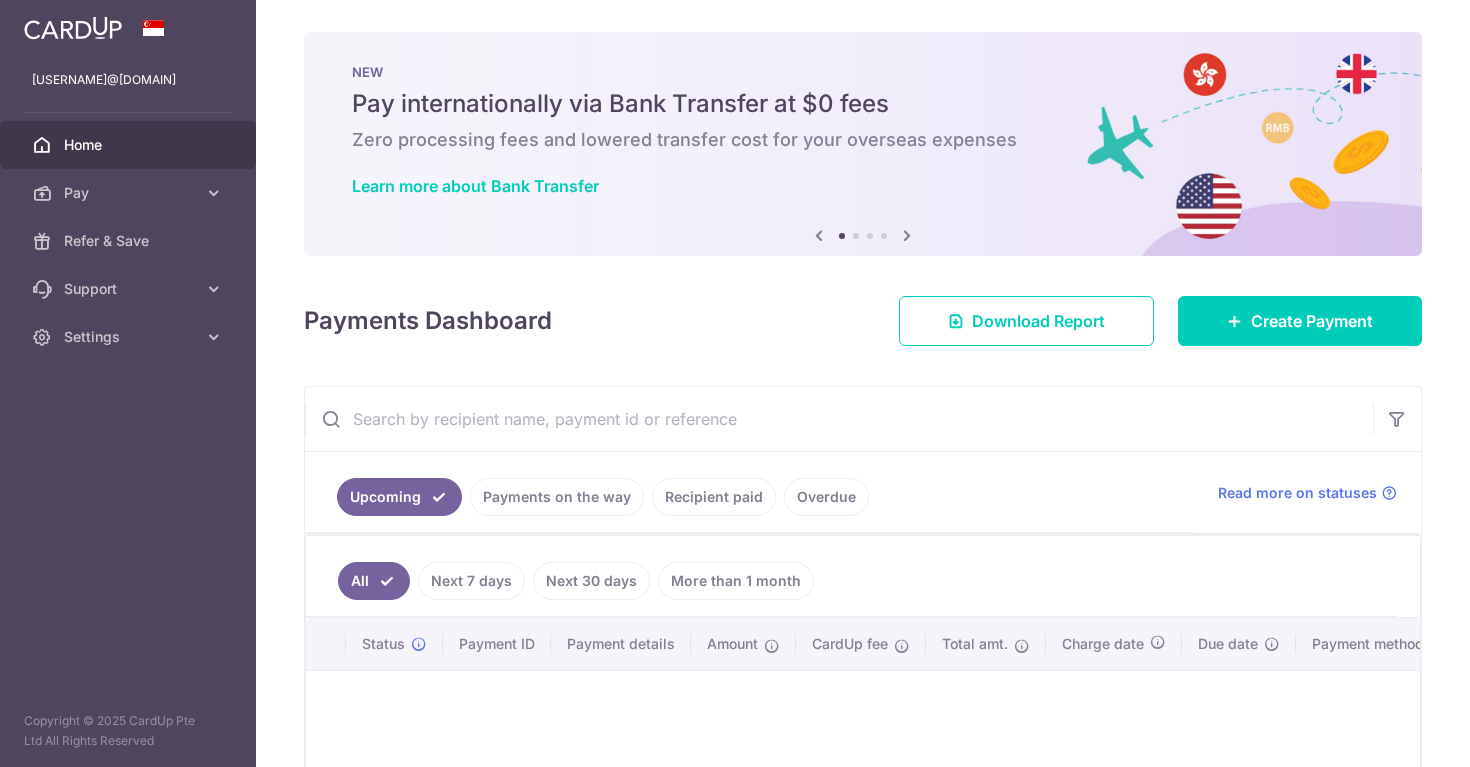 scroll, scrollTop: 0, scrollLeft: 0, axis: both 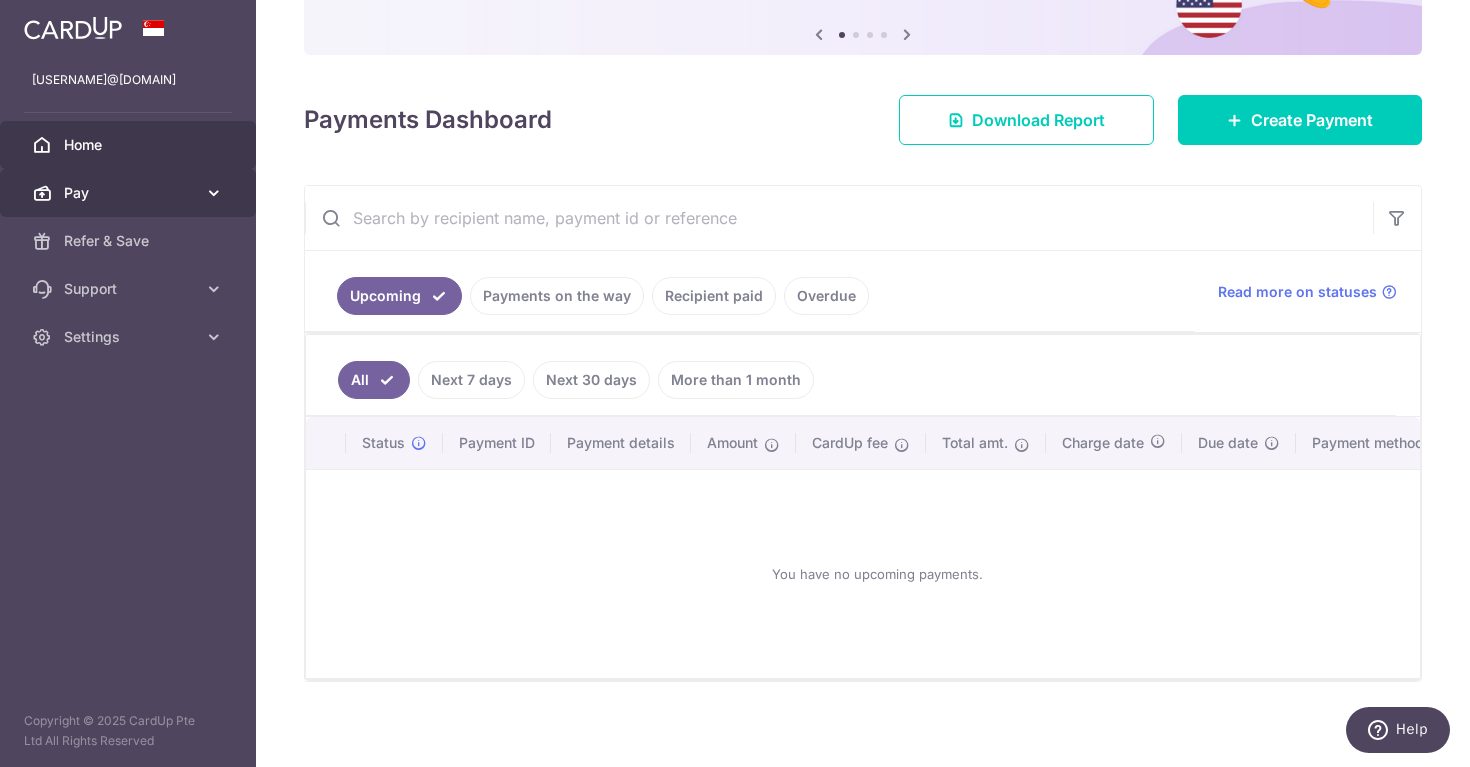 click on "Pay" at bounding box center (130, 193) 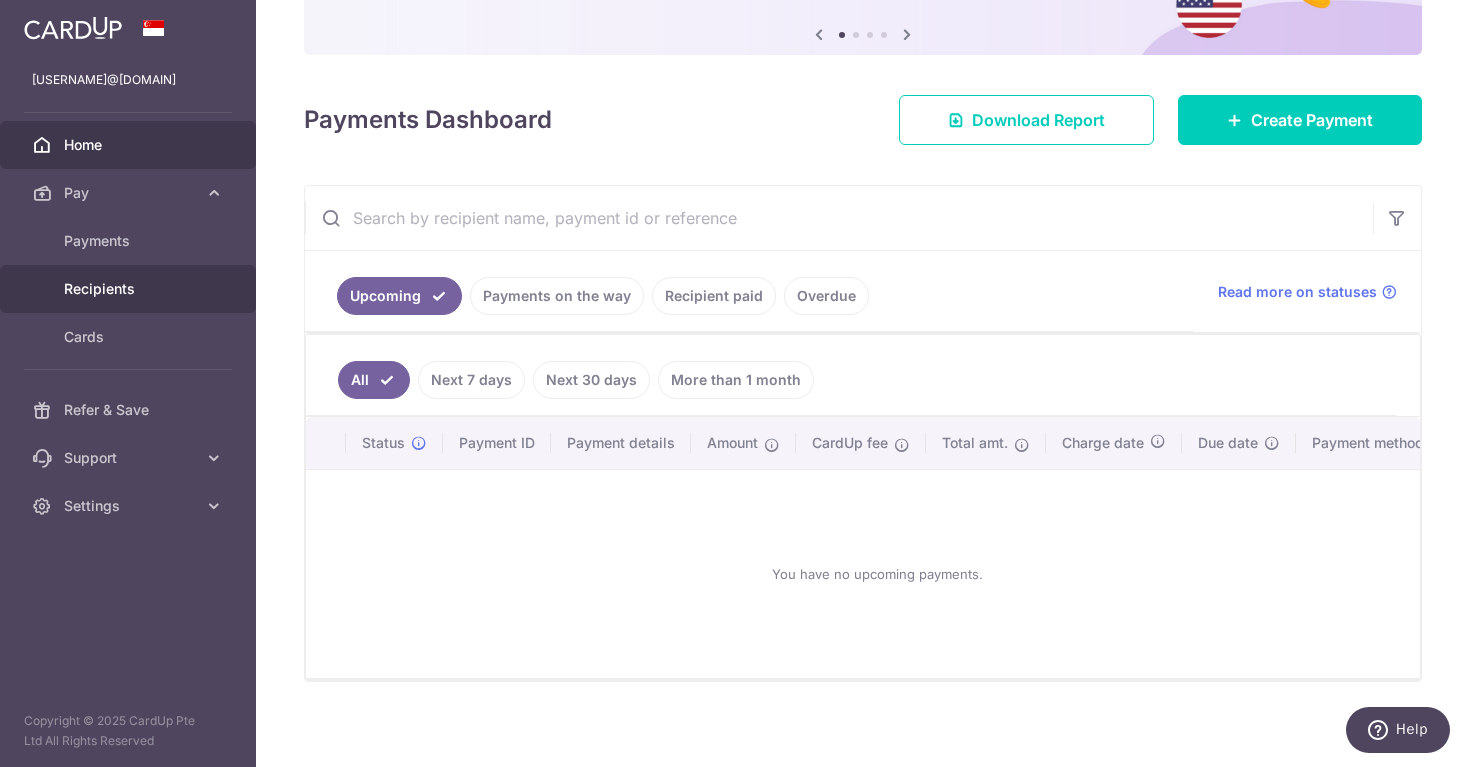 click on "Recipients" at bounding box center [130, 289] 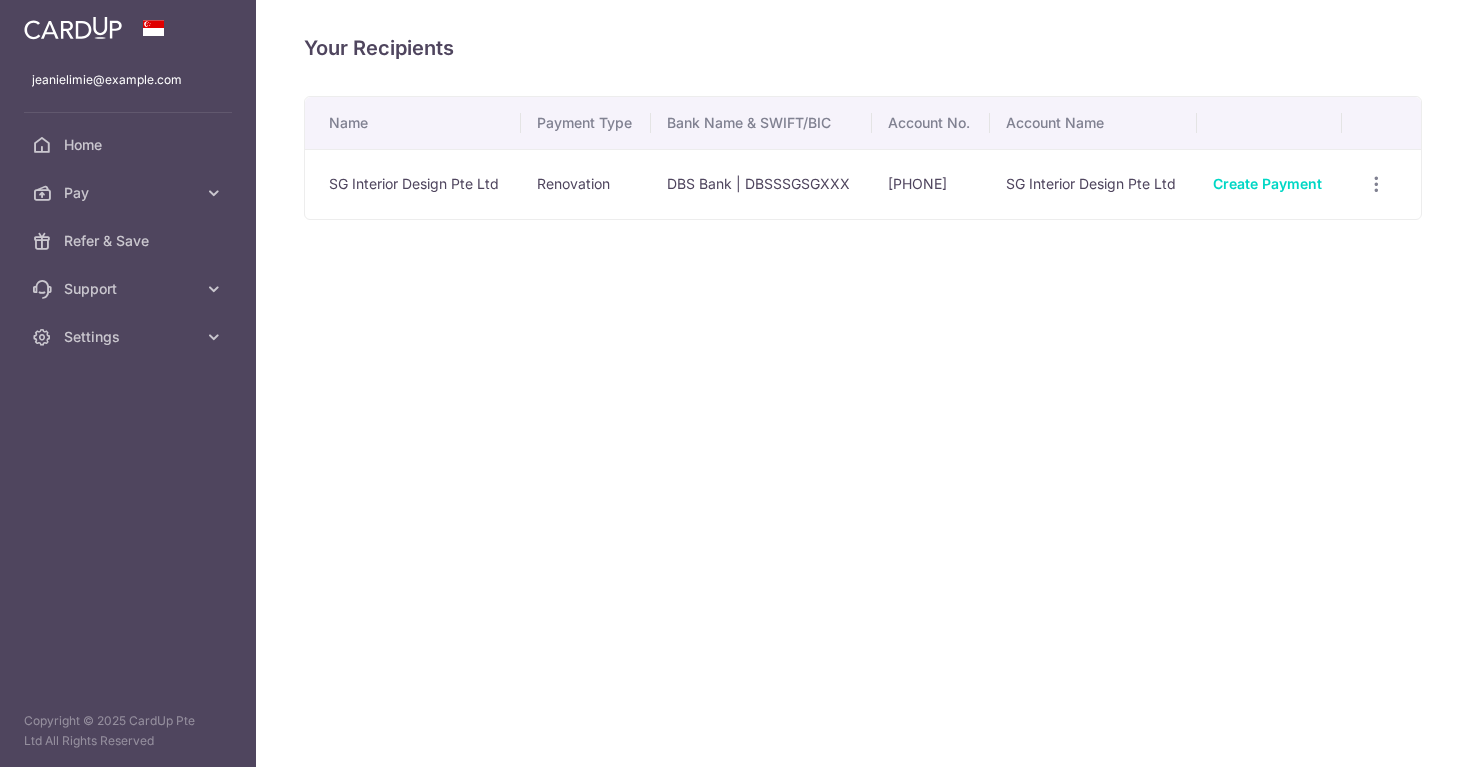 scroll, scrollTop: 0, scrollLeft: 0, axis: both 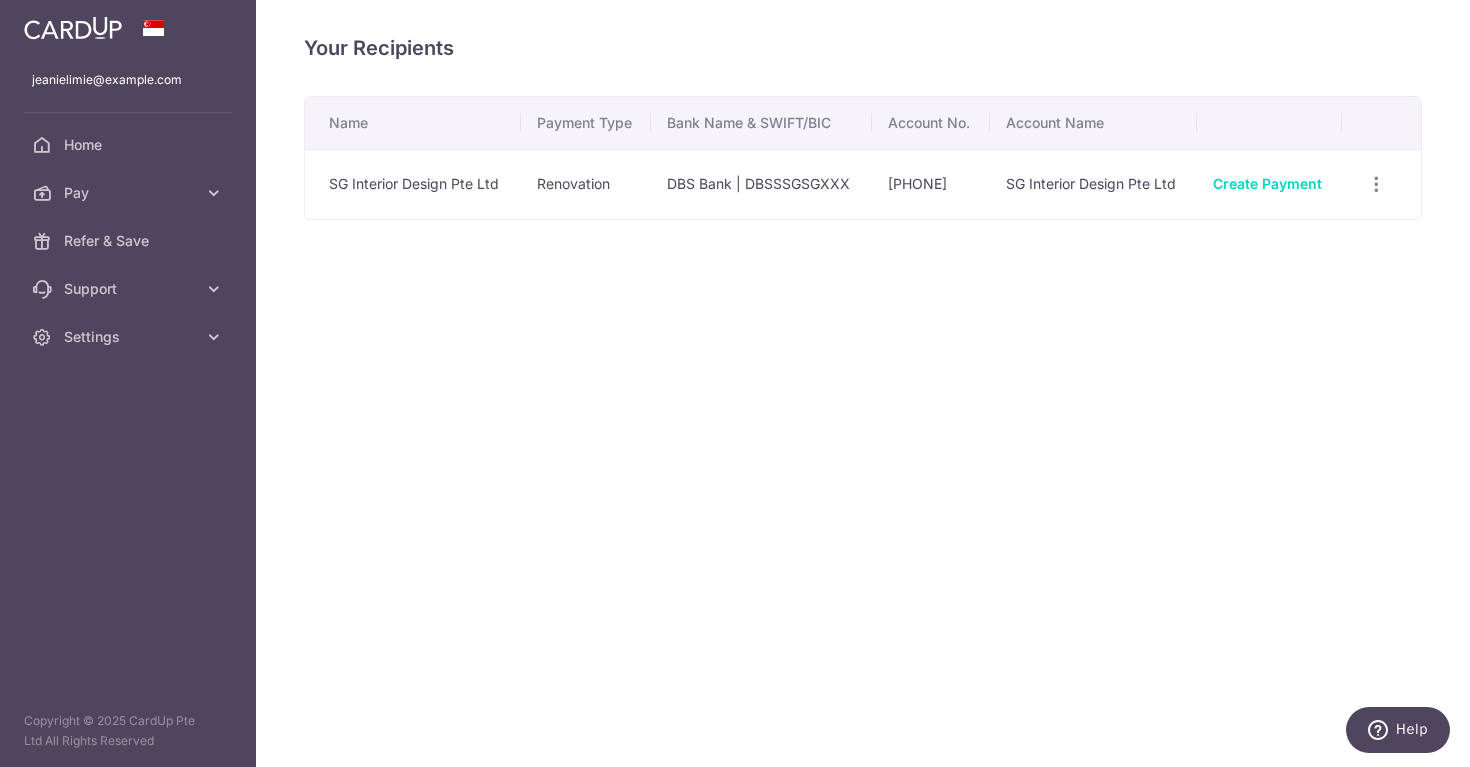 click on "SG Interior Design Pte Ltd" at bounding box center (413, 184) 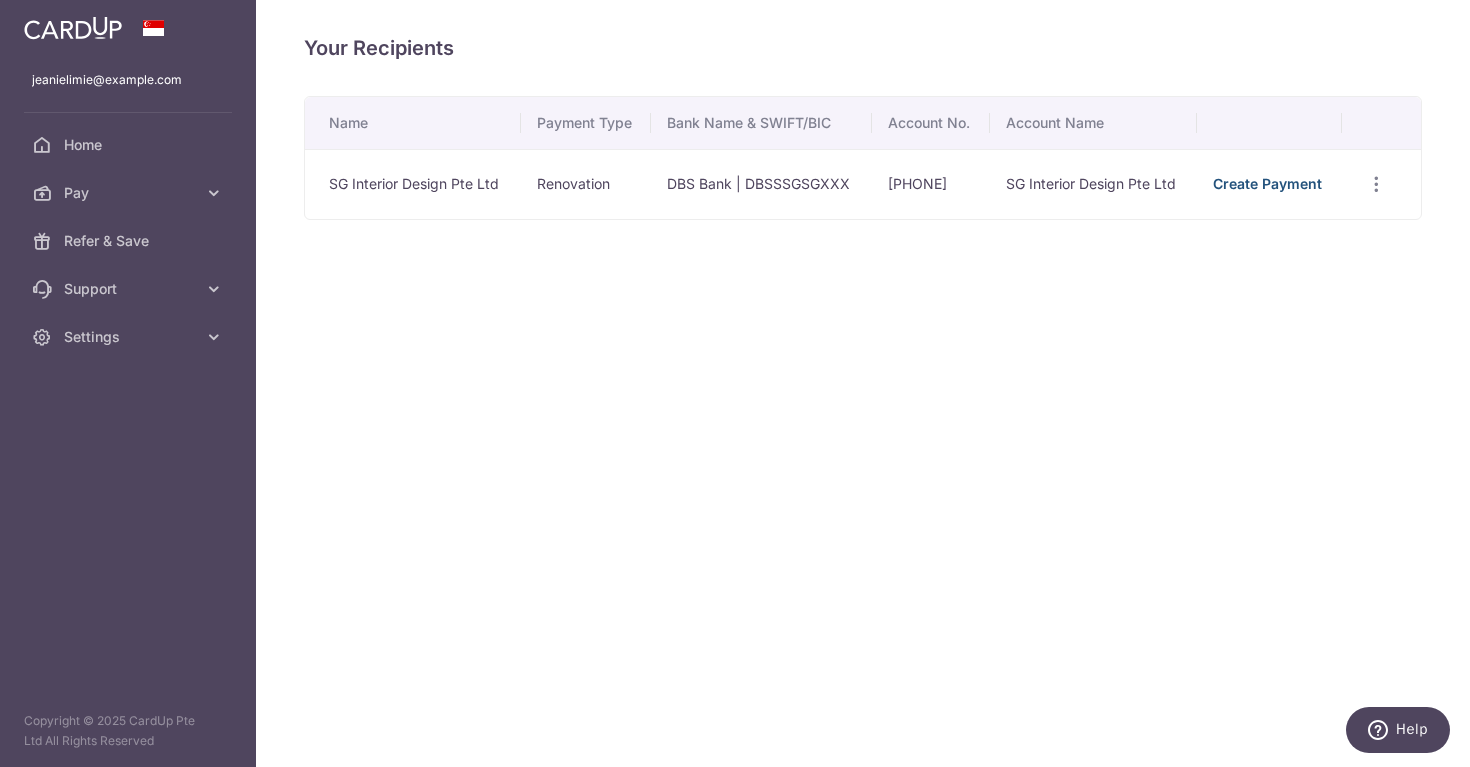 click on "Create Payment" at bounding box center (1267, 183) 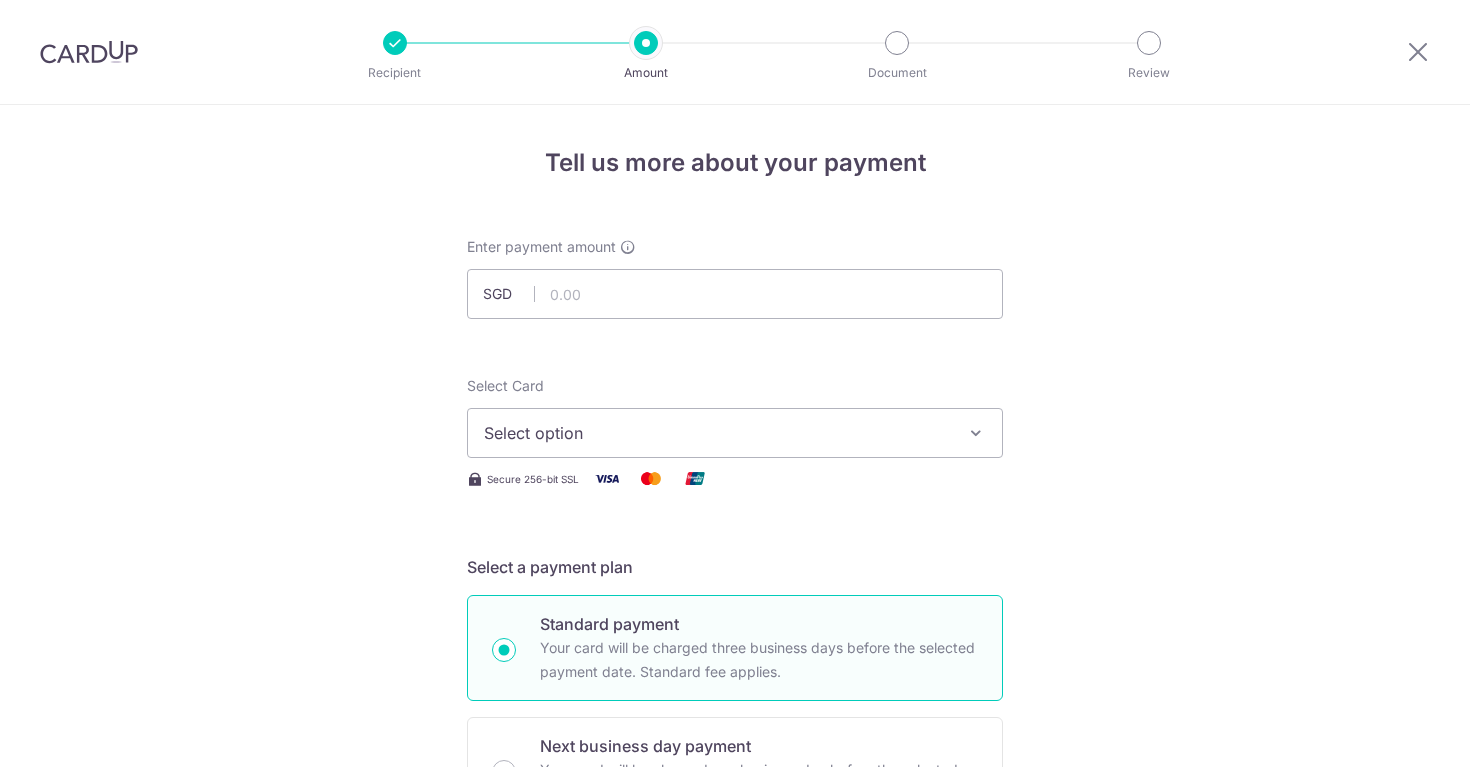 scroll, scrollTop: 0, scrollLeft: 0, axis: both 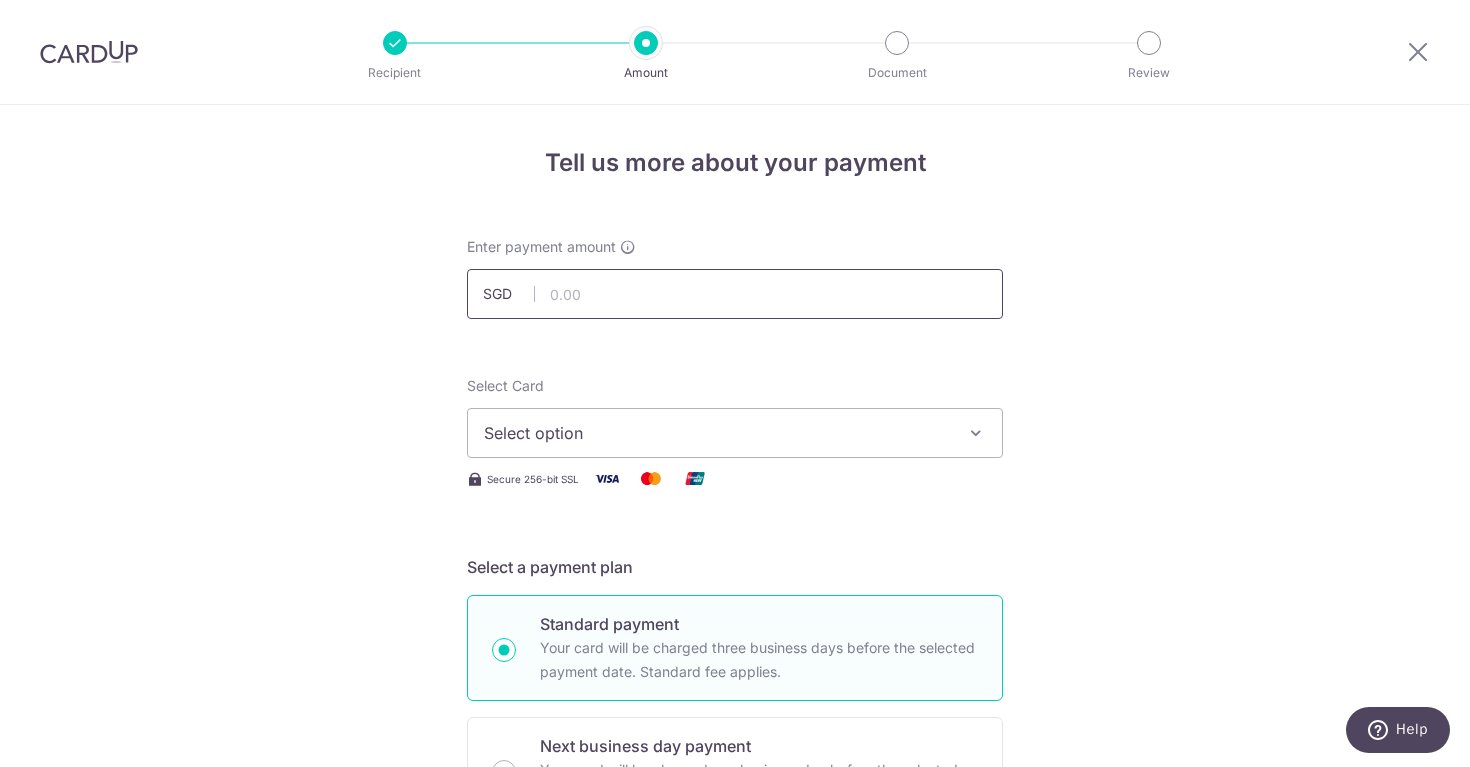 click at bounding box center (735, 294) 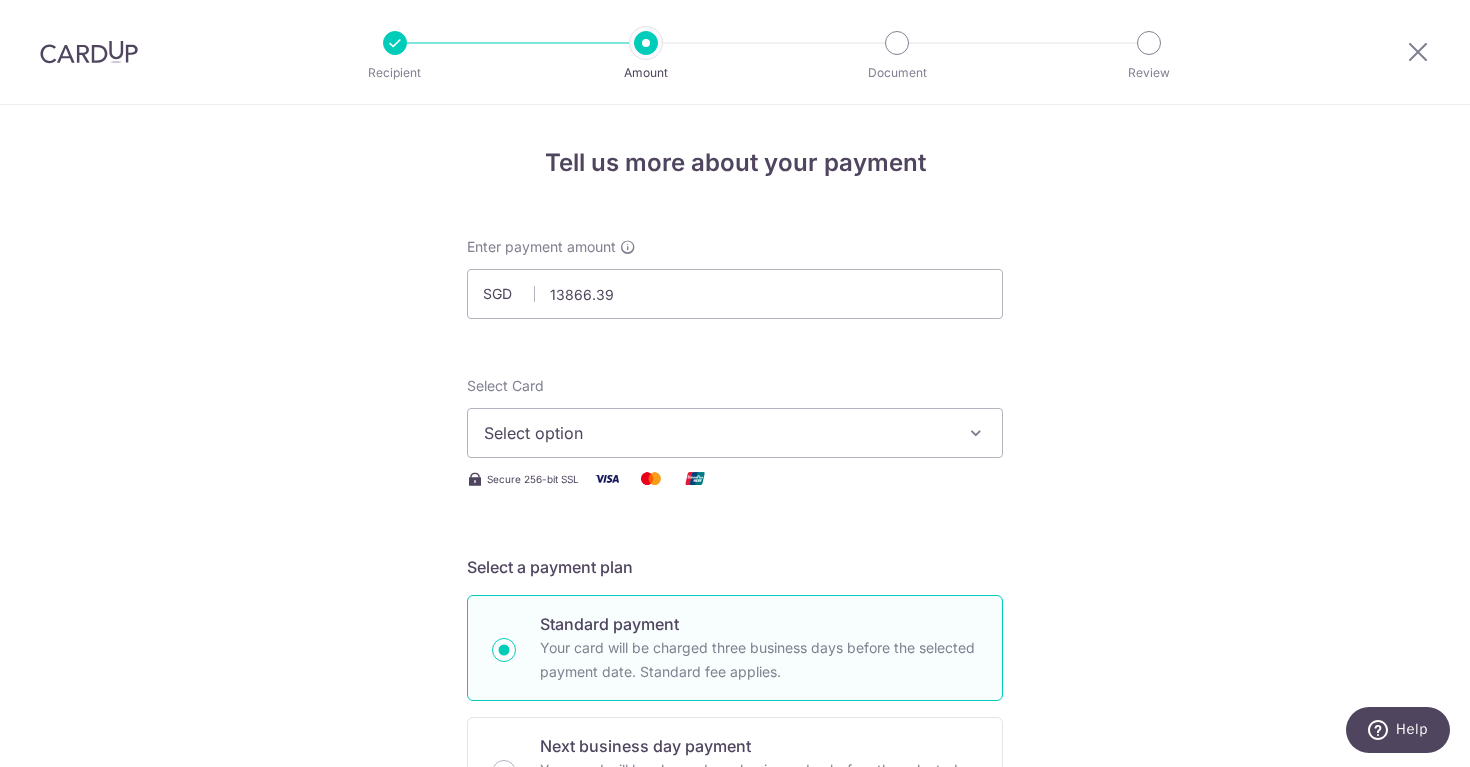 type on "13,866.39" 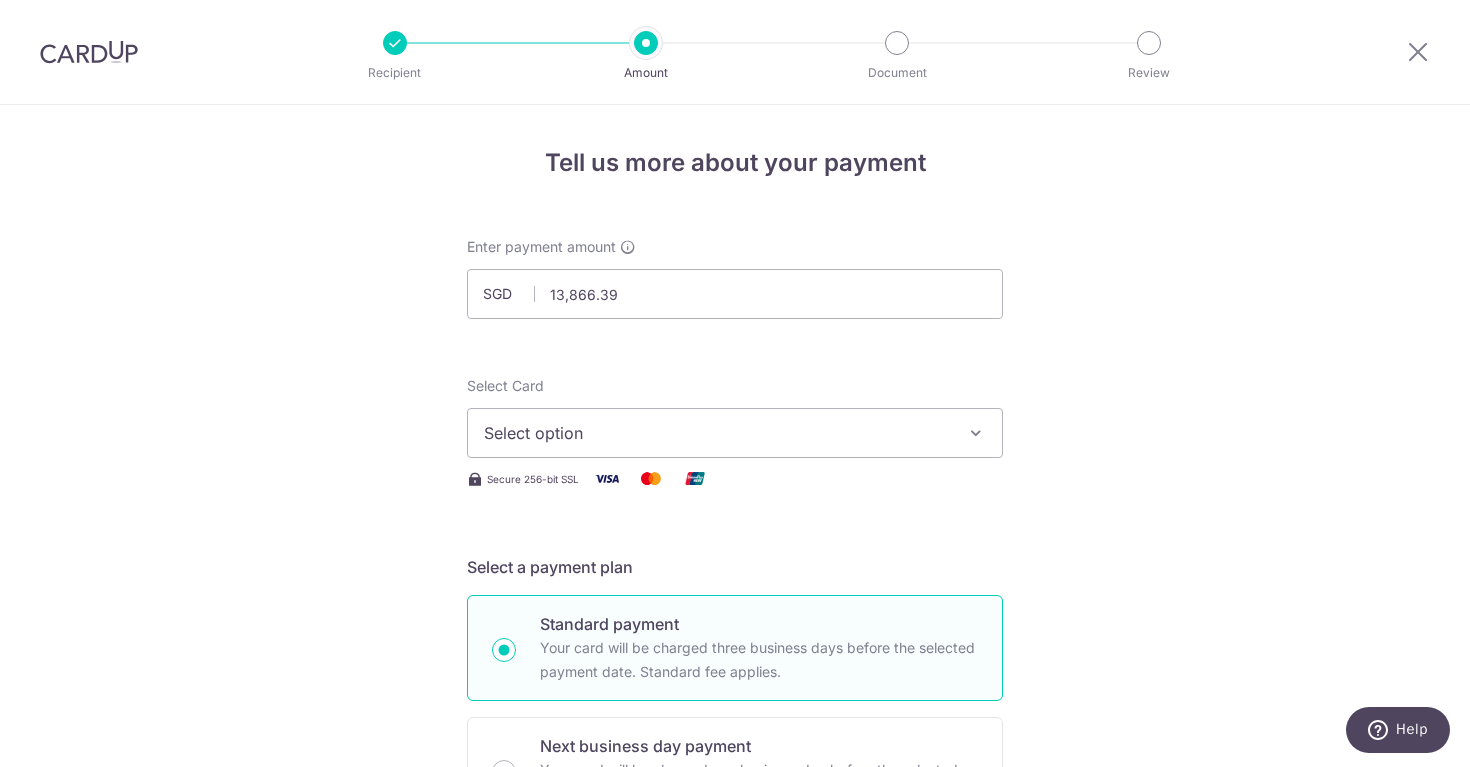 click on "Tell us more about your payment
Enter payment amount
SGD
13,866.39
13866.39
Select Card
Select option
Add credit card
Your Cards
**** 9928
**** 1006
Secure 256-bit SSL
Text
New card details
Card" at bounding box center [735, 1076] 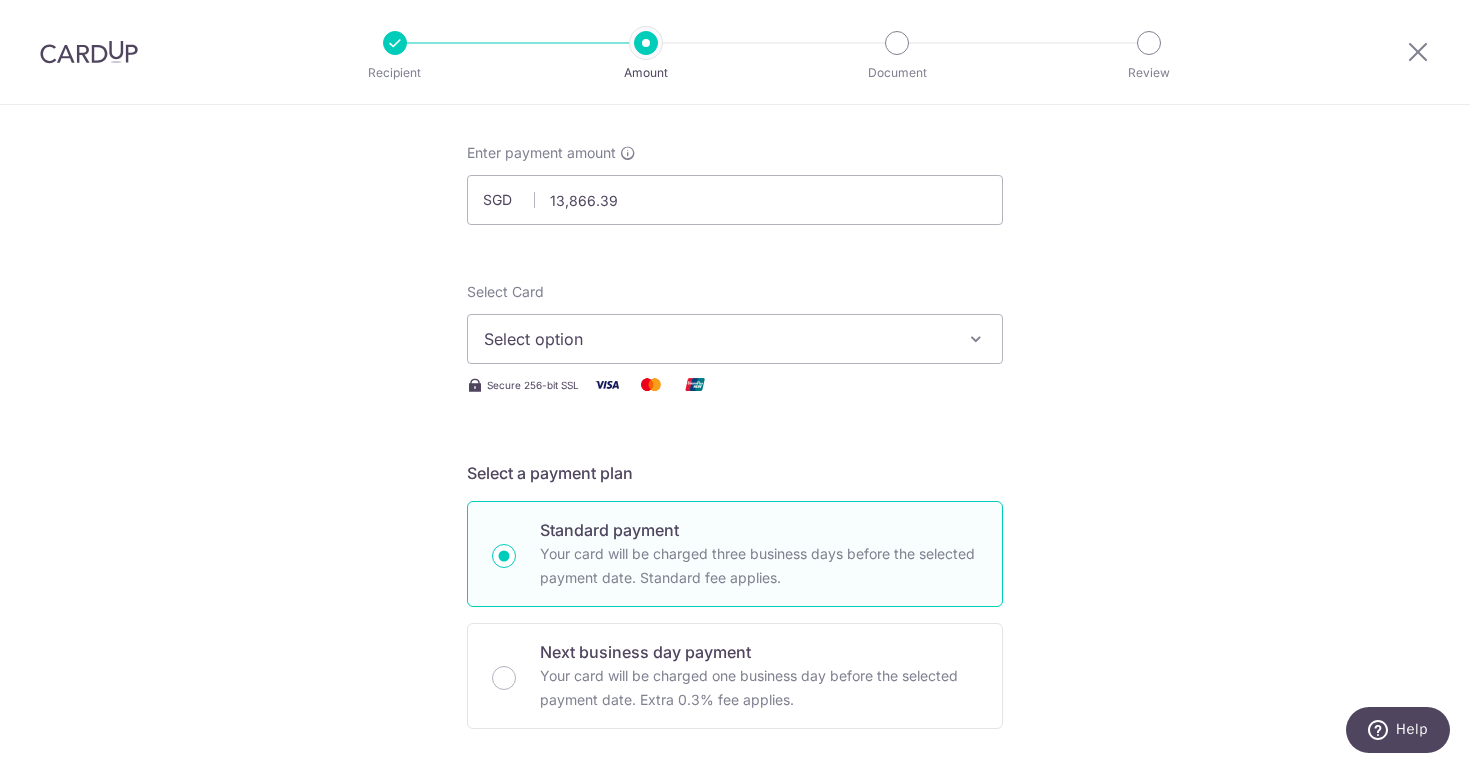 scroll, scrollTop: 106, scrollLeft: 0, axis: vertical 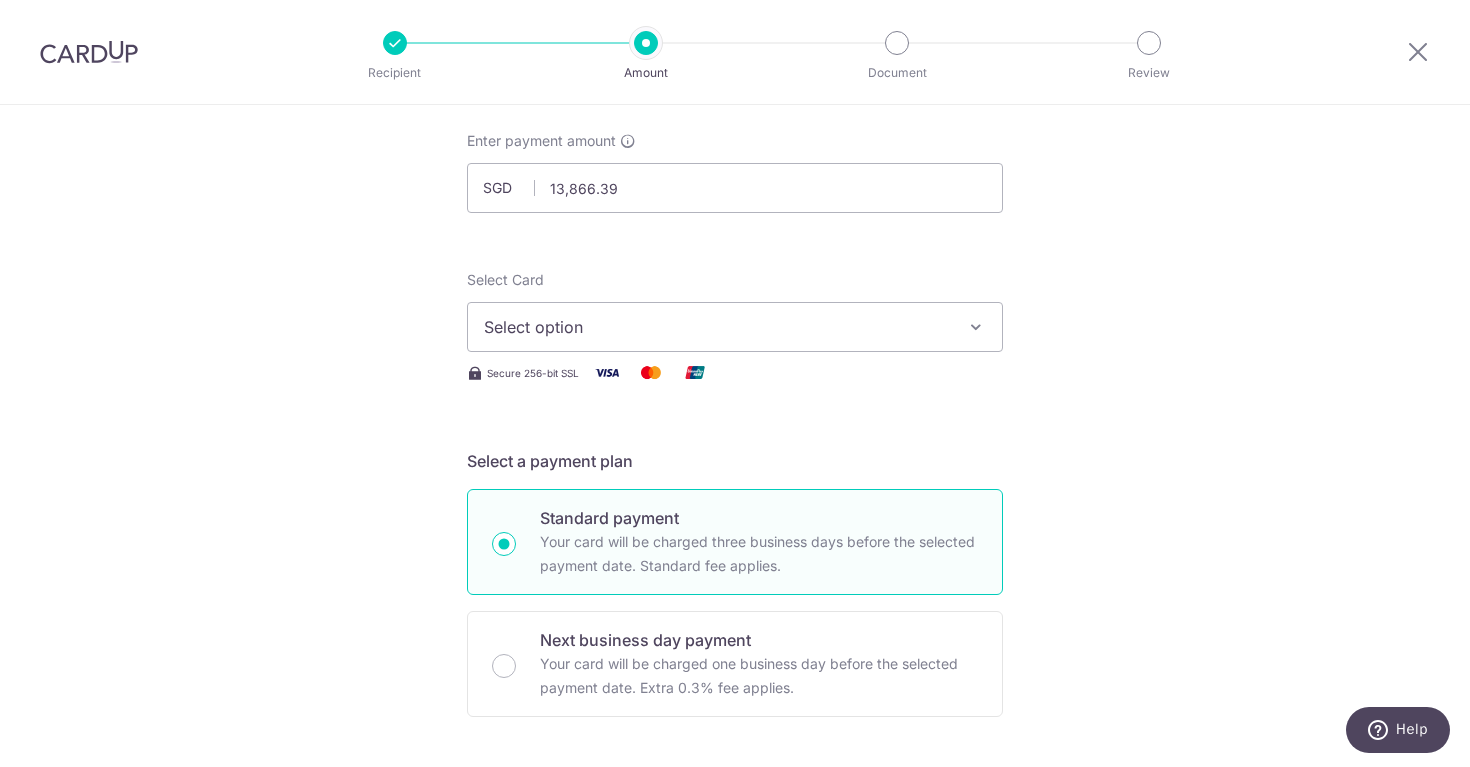 click on "Select option" at bounding box center [735, 327] 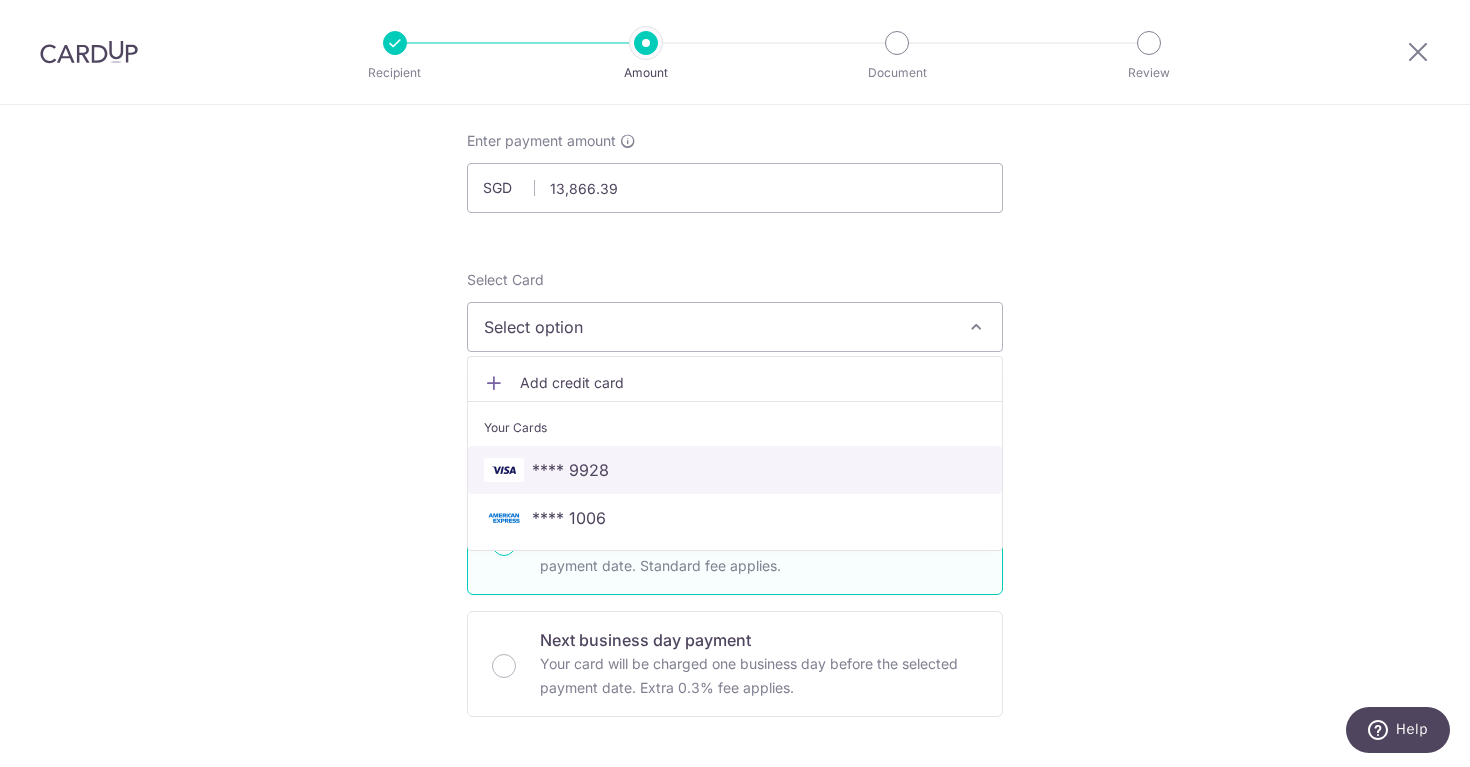 click on "**** 9928" at bounding box center (735, 470) 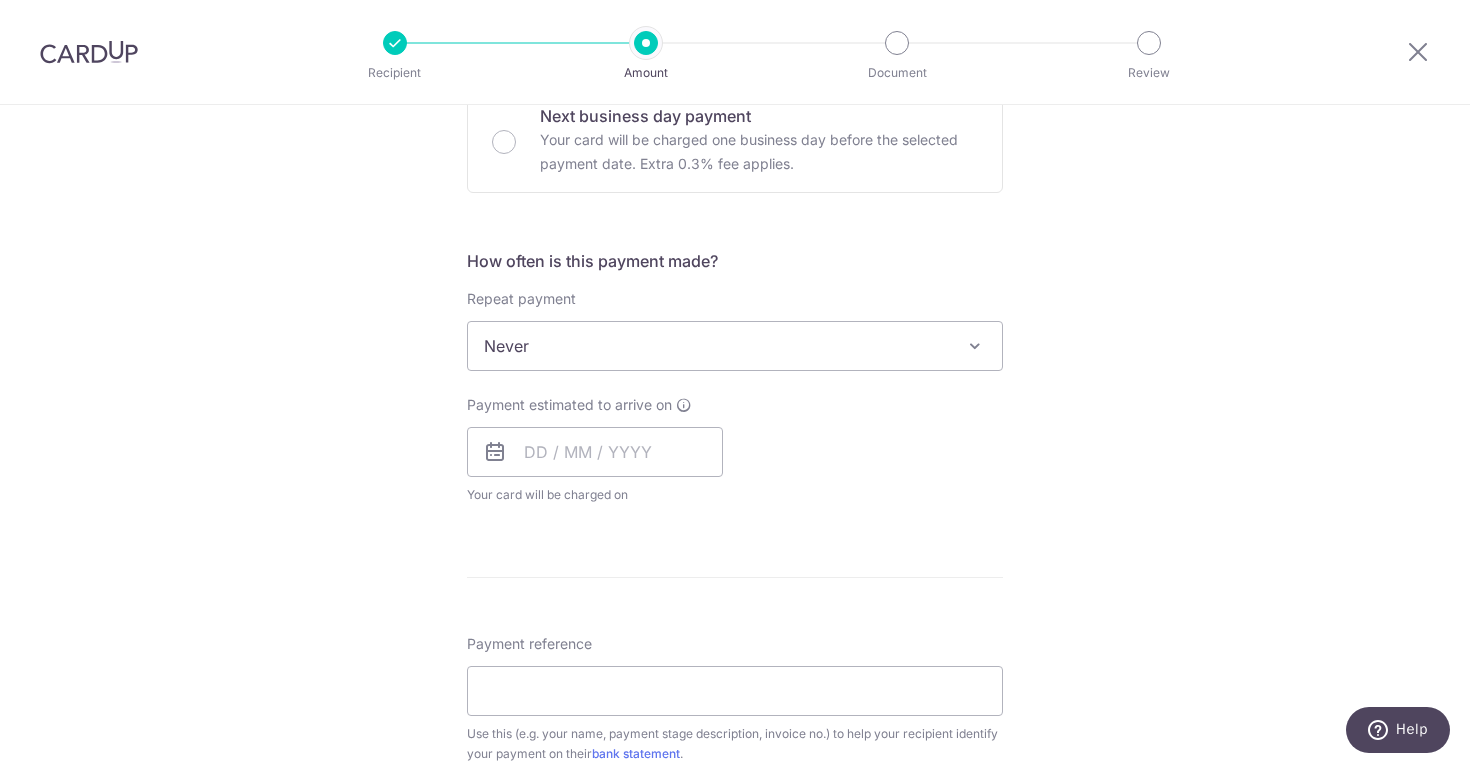 scroll, scrollTop: 632, scrollLeft: 0, axis: vertical 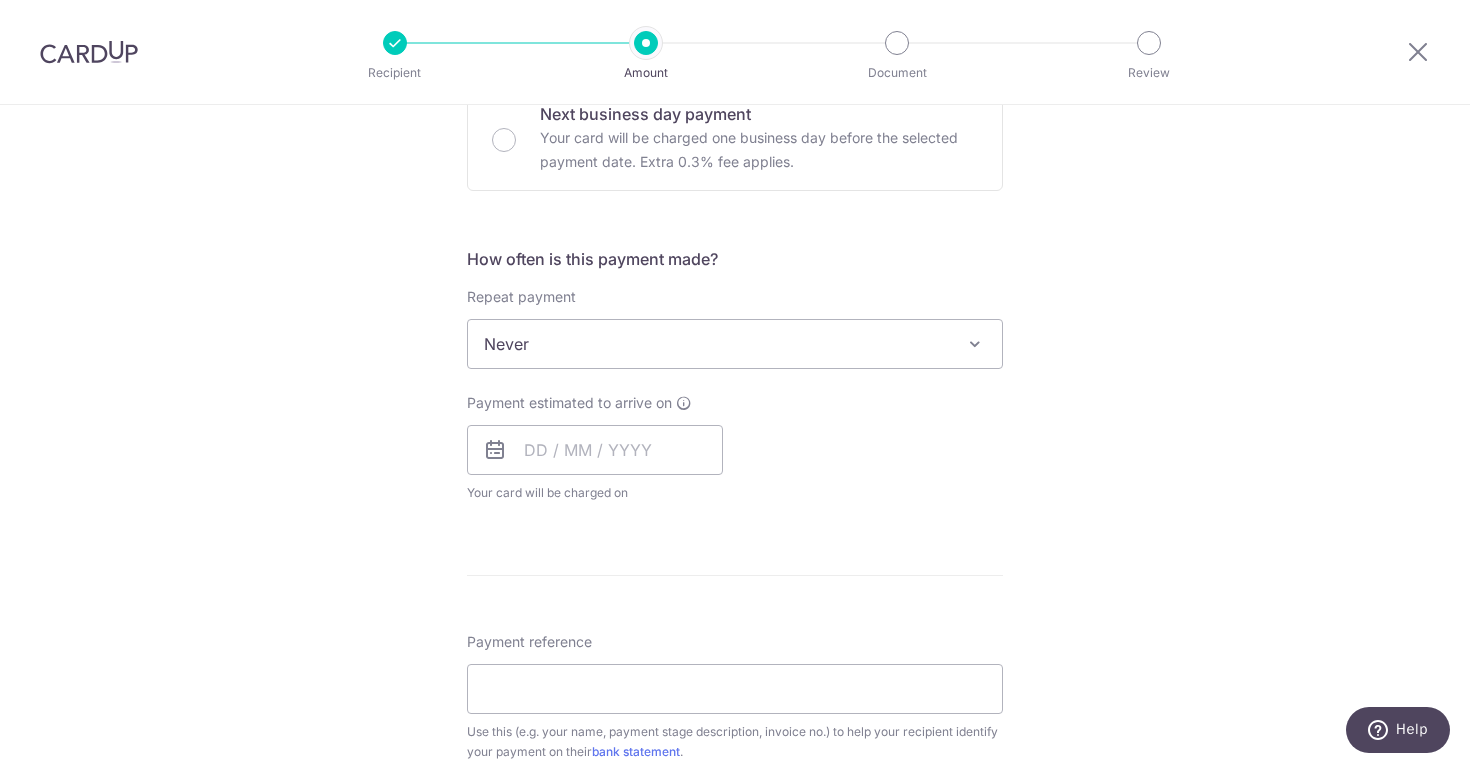 click at bounding box center (495, 450) 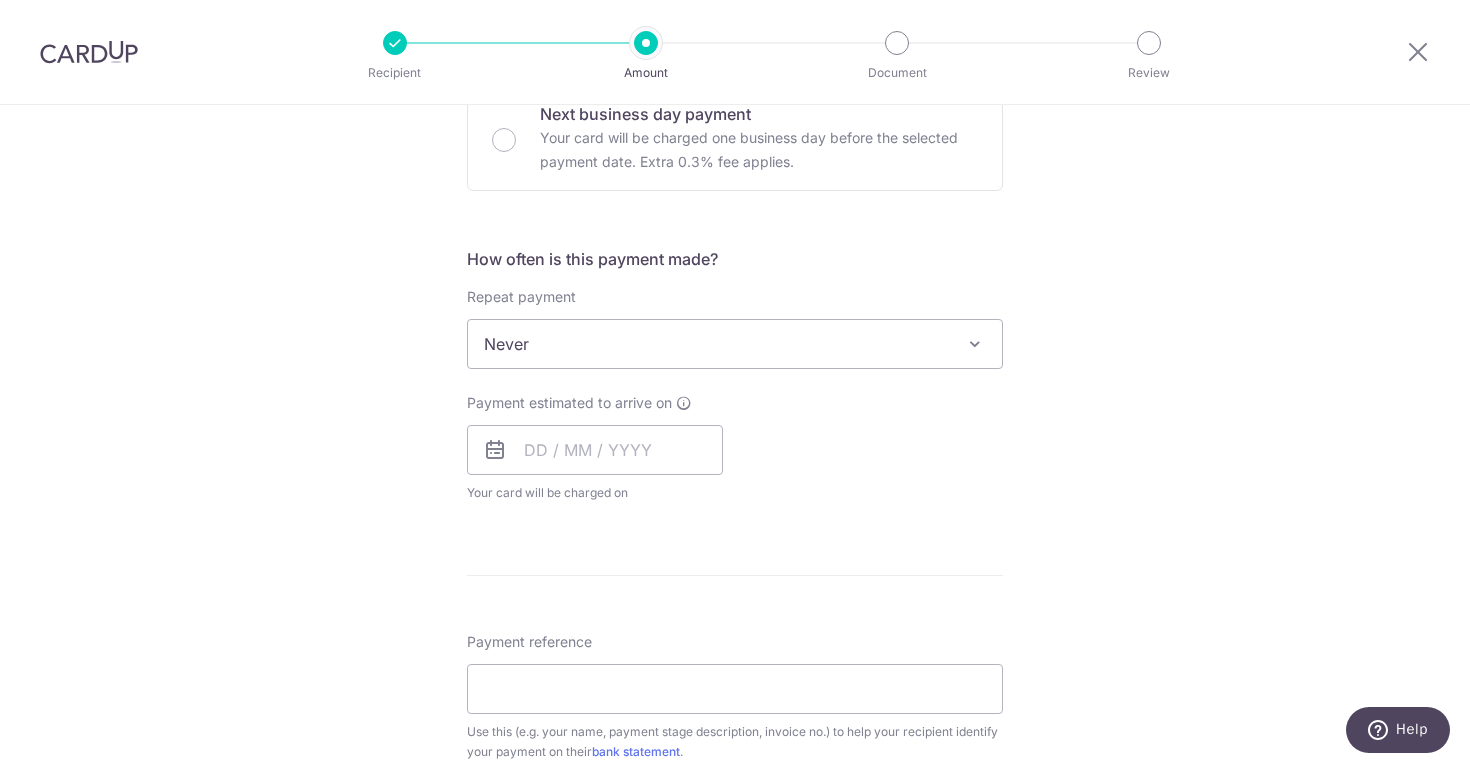 click on "Tell us more about your payment
Enter payment amount
SGD
13,866.39
13866.39
Select Card
**** 9928
Add credit card
Your Cards
**** 9928
**** 1006
Secure 256-bit SSL
Text
New card details
Card
Secure 256-bit SSL" at bounding box center (735, 444) 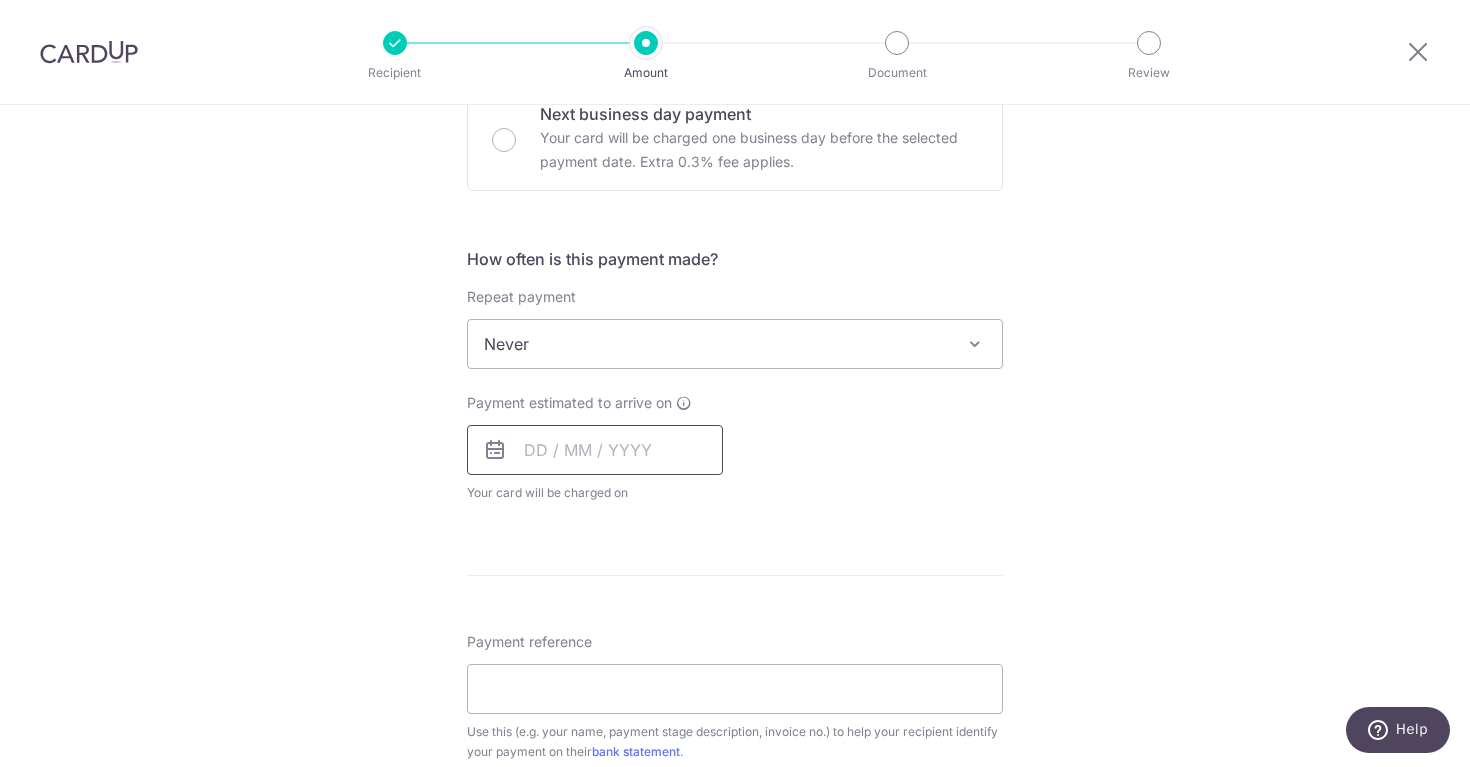 click at bounding box center [595, 450] 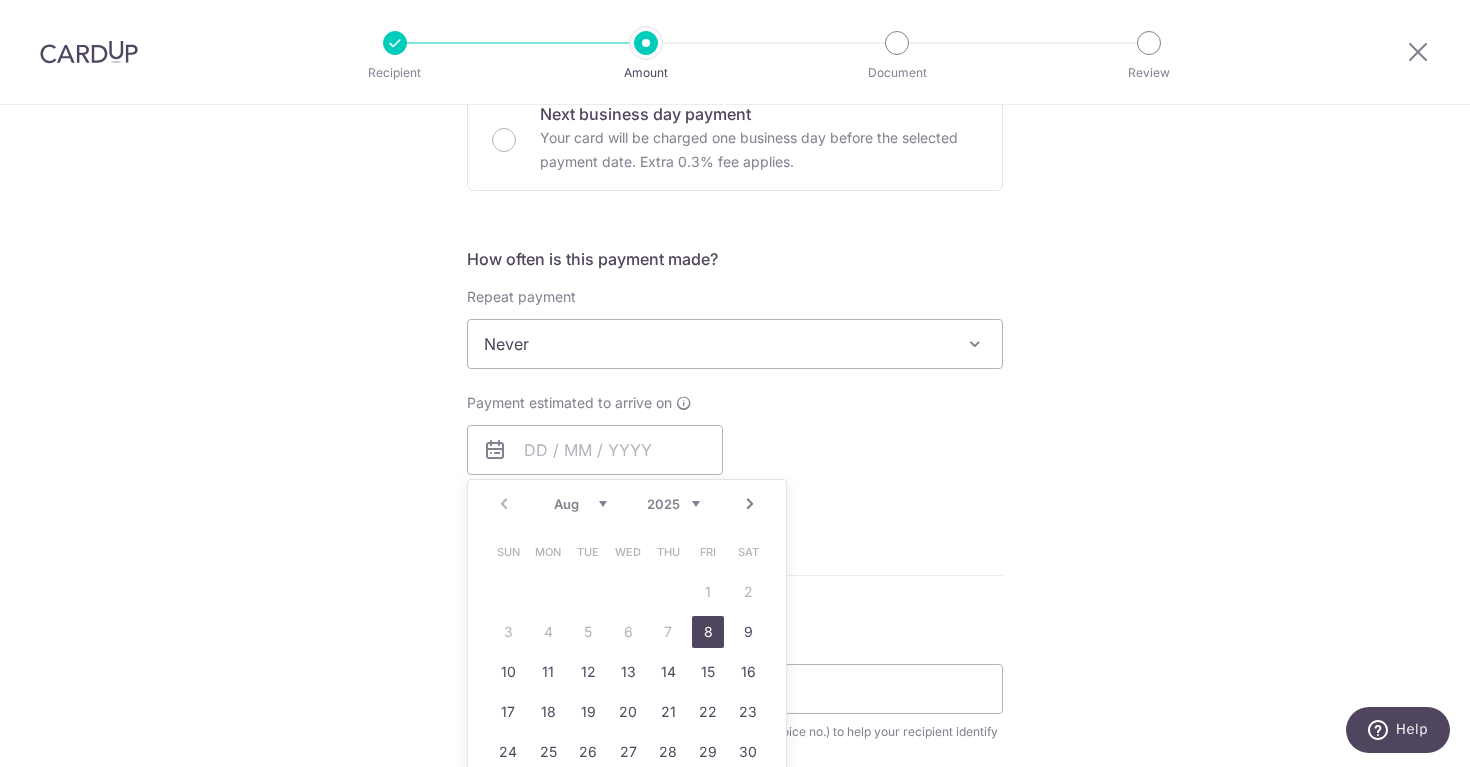 click on "Payment estimated to arrive on
Prev Next Aug Sep Oct Nov Dec 2025 2026 2027 2028 2029 2030 2031 2032 2033 2034 2035 Sun Mon Tue Wed Thu Fri Sat           1 2 3 4 5 6 7 8 9 10 11 12 13 14 15 16 17 18 19 20 21 22 23 24 25 26 27 28 29 30 31             Why are some dates not available?
Your card will be charged on   for the first payment
* If your payment is funded by  9:00am SGT on Tuesday 05/08/2025
06/08/2025
No. of Payments" at bounding box center (735, 448) 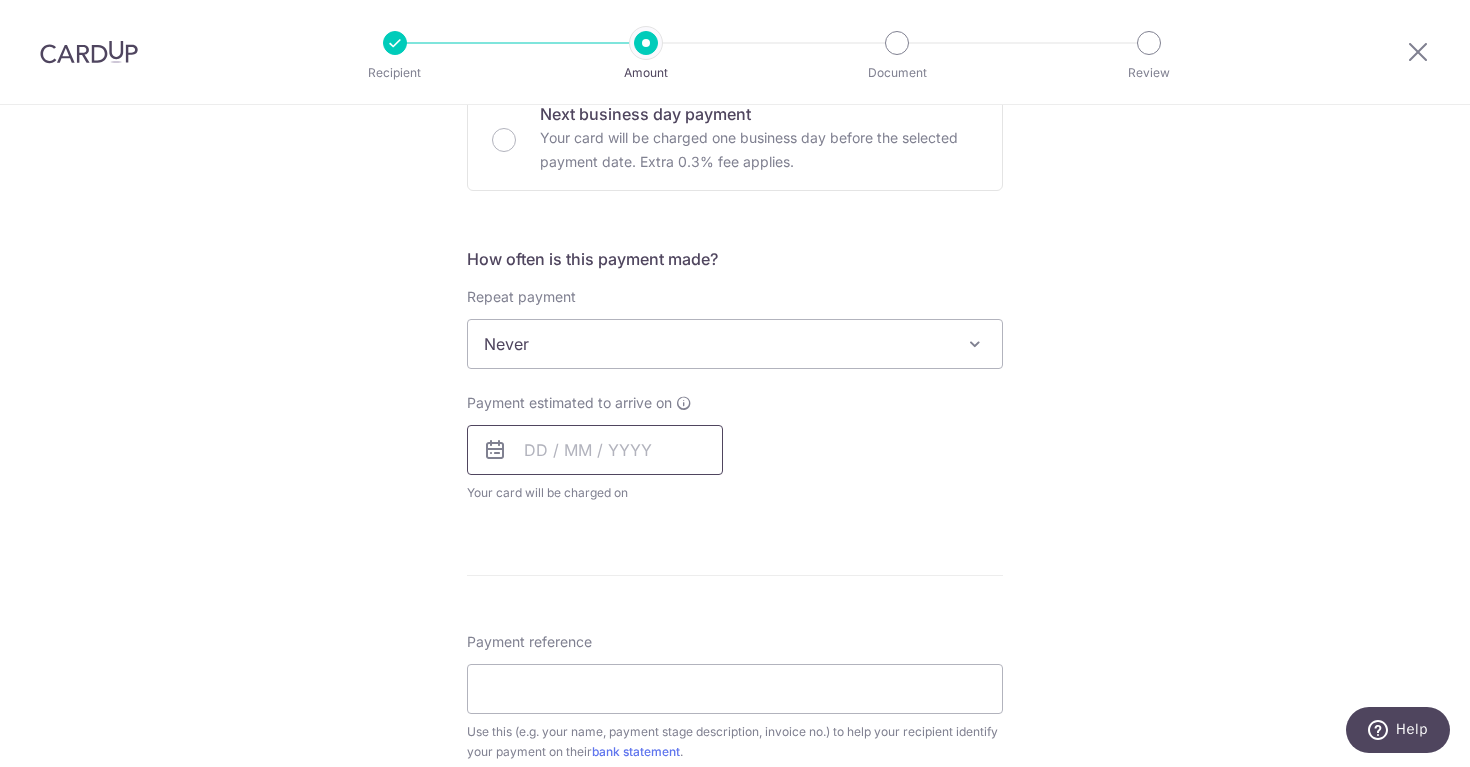 click at bounding box center (595, 450) 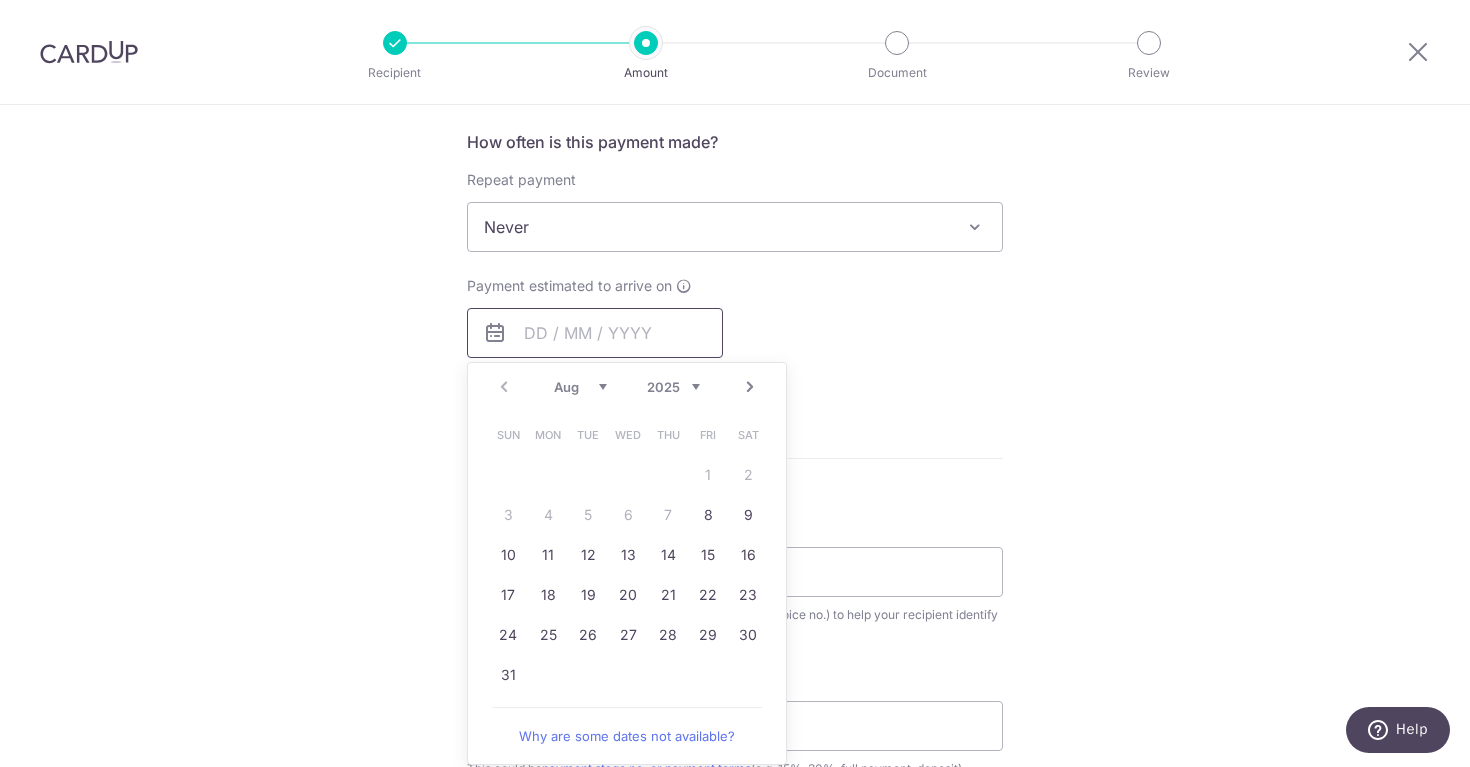 scroll, scrollTop: 750, scrollLeft: 0, axis: vertical 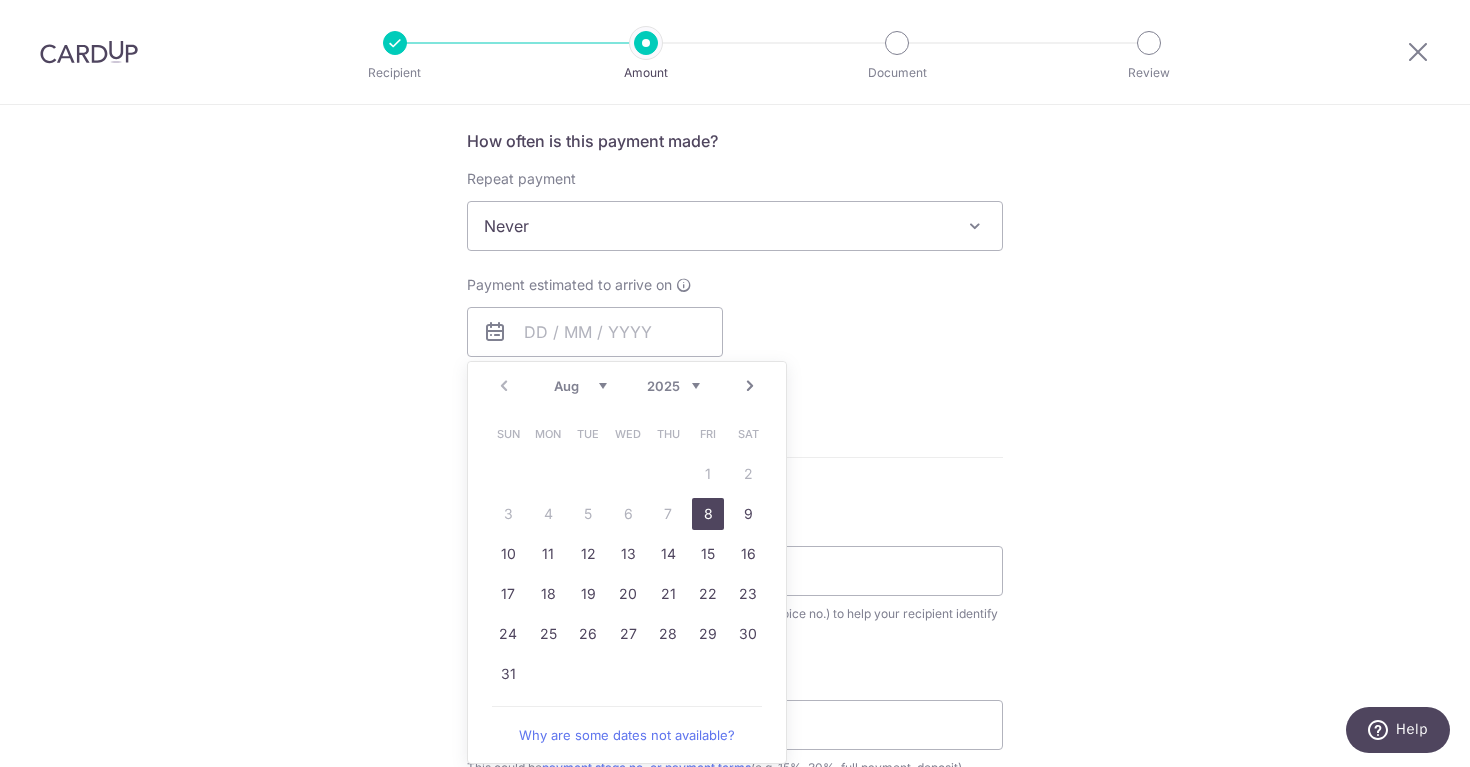 click on "8" at bounding box center (708, 514) 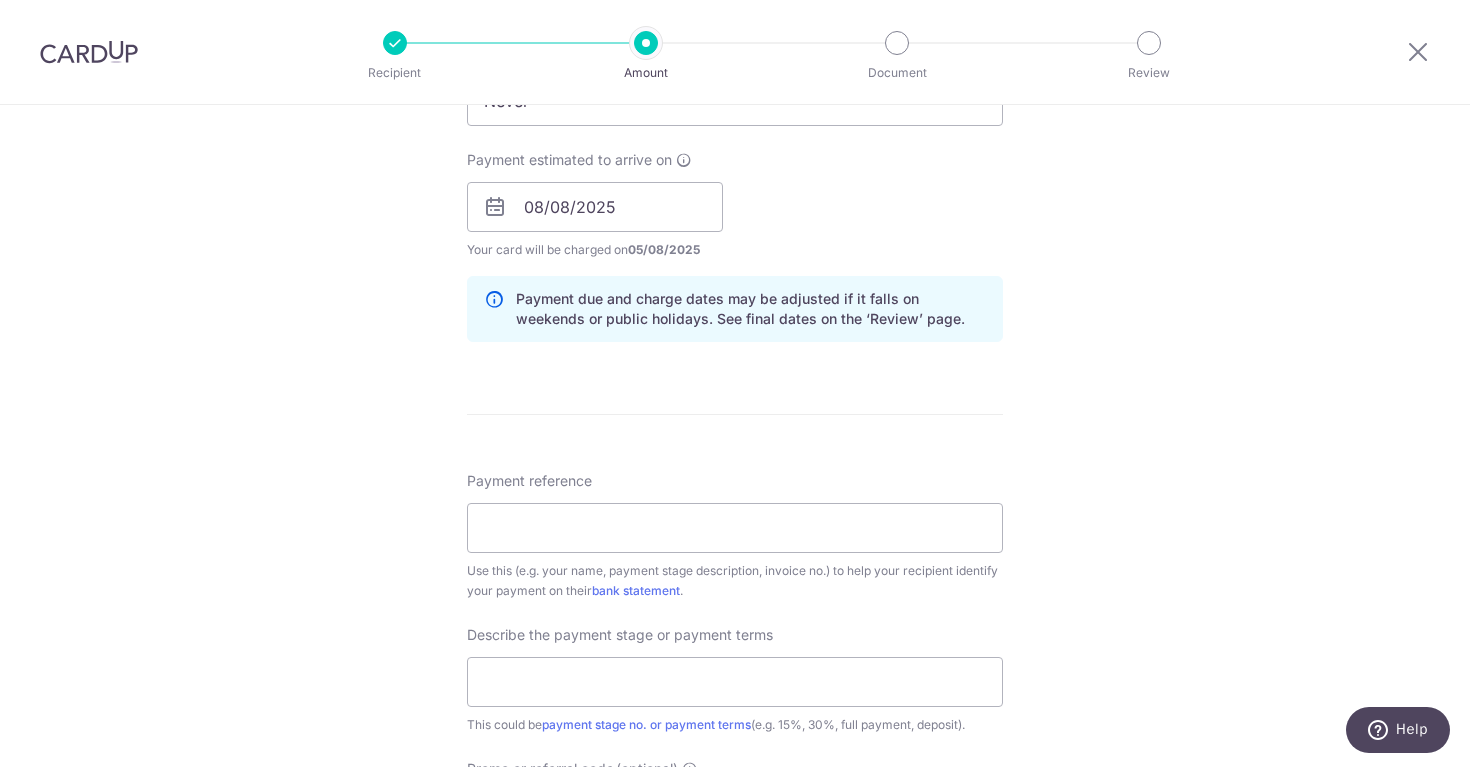 scroll, scrollTop: 911, scrollLeft: 0, axis: vertical 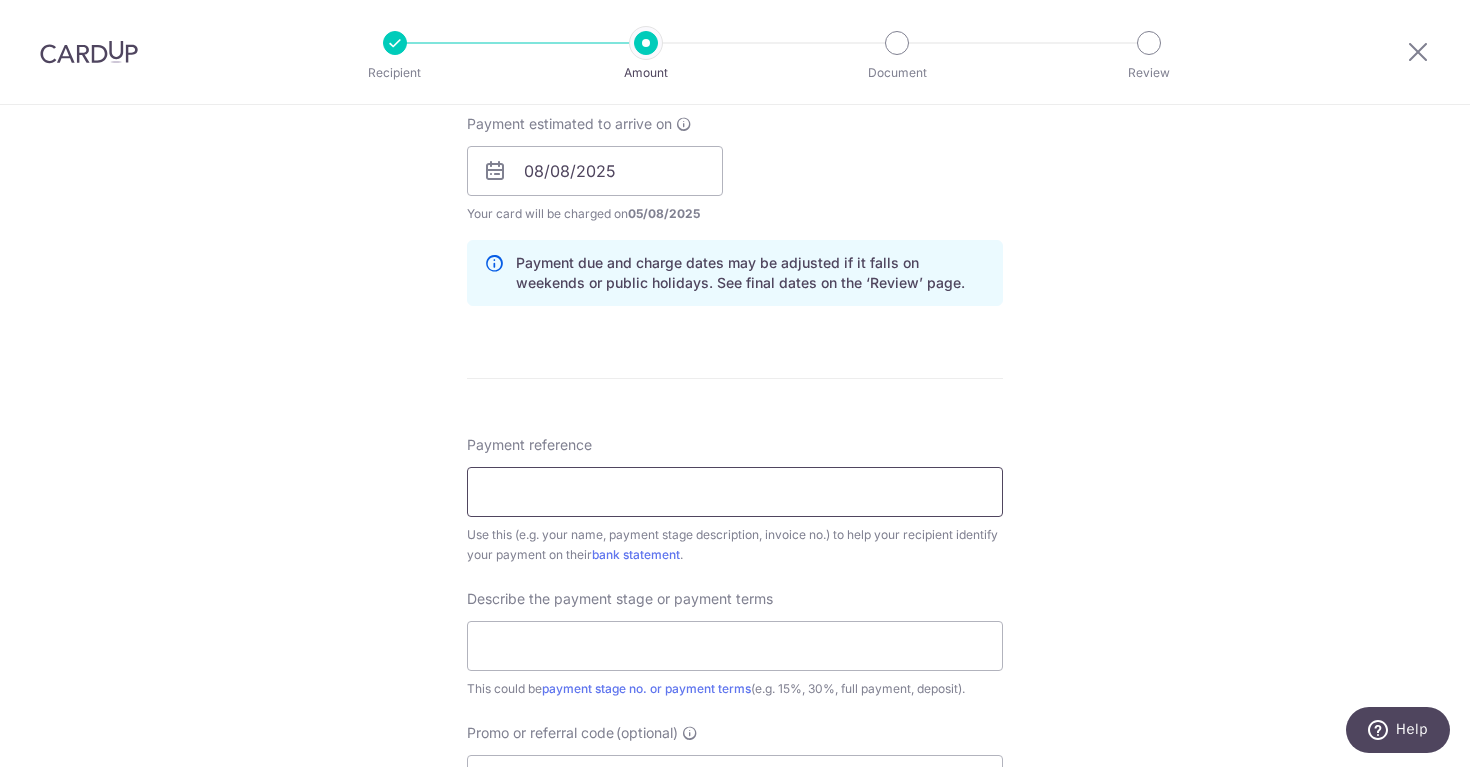 click on "Payment reference" at bounding box center (735, 492) 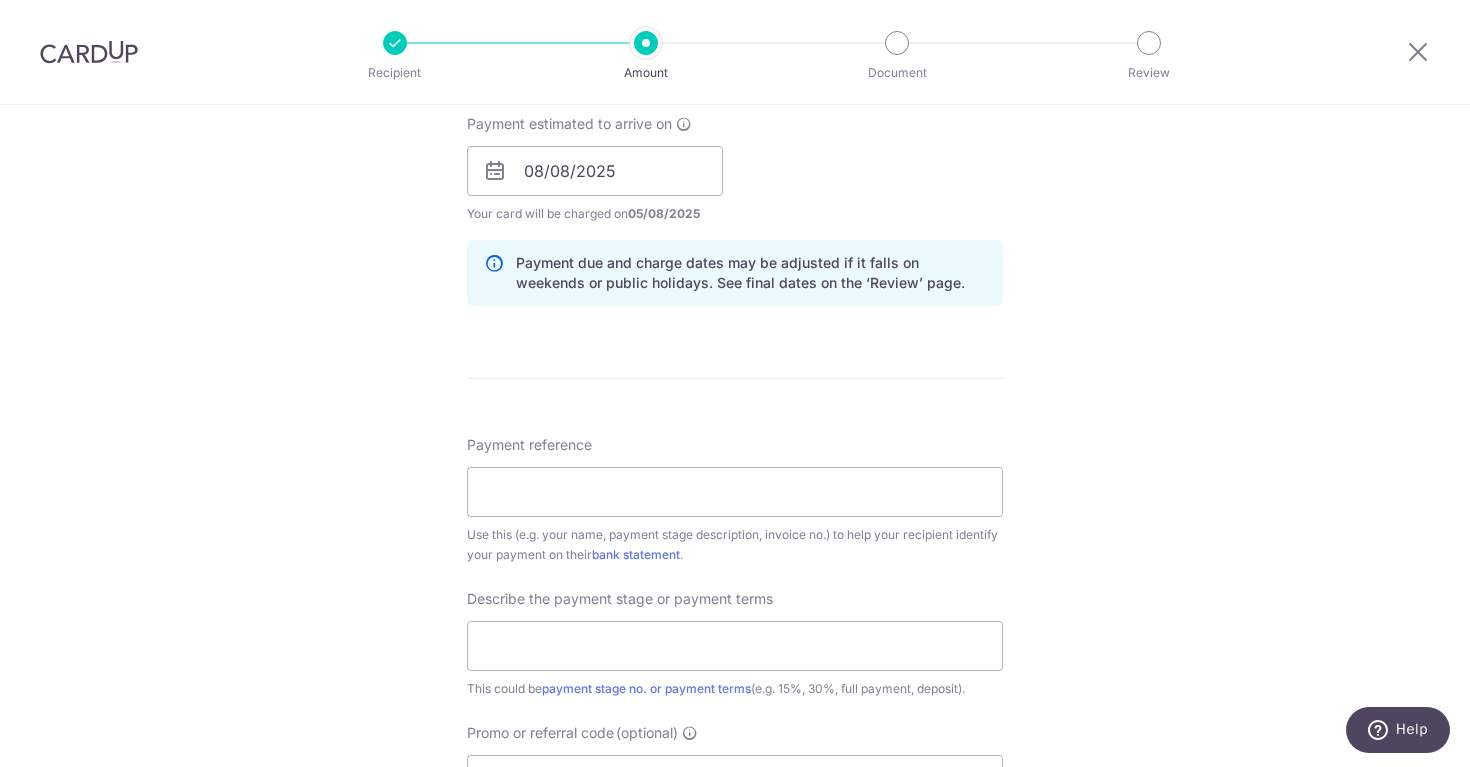 click on "Tell us more about your payment
Enter payment amount
SGD
13,866.39
13866.39
Select Card
**** 9928
Add credit card
Your Cards
**** 9928
**** 1006
Secure 256-bit SSL
Text
New card details
Card
Secure 256-bit SSL" at bounding box center [735, 206] 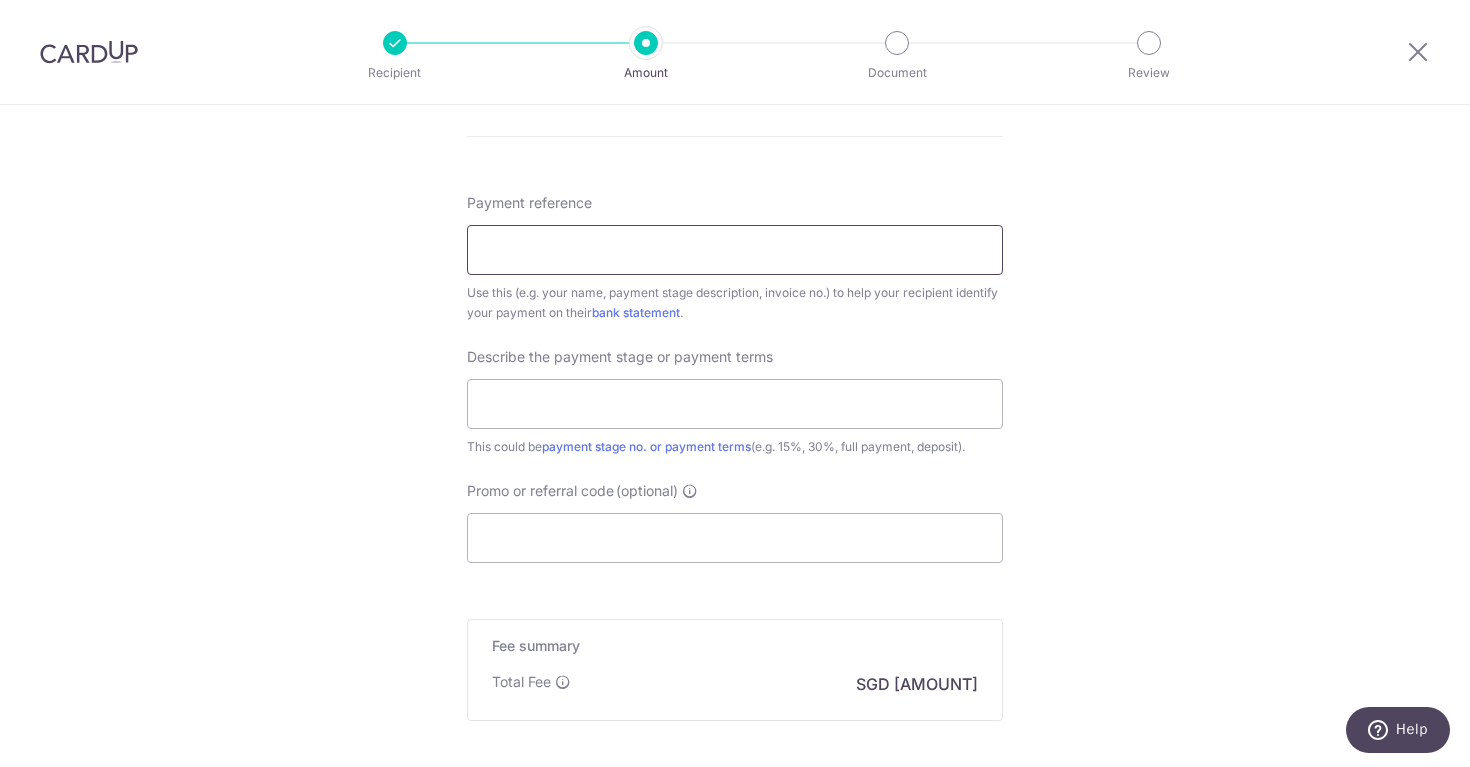 click on "Payment reference" at bounding box center (735, 250) 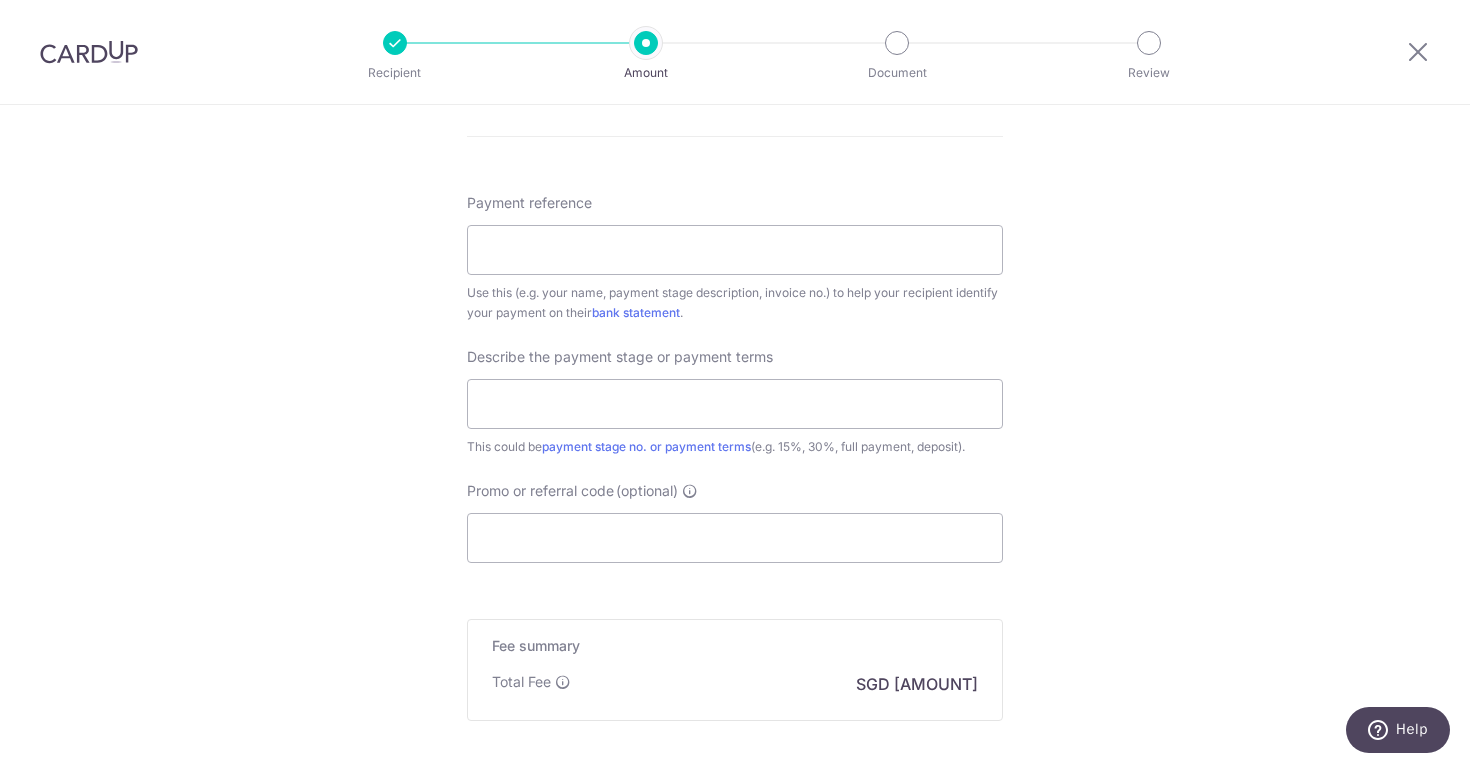 click on "Tell us more about your payment
Enter payment amount
SGD
13,866.39
13866.39
Select Card
**** 9928
Add credit card
Your Cards
**** 9928
**** 1006
Secure 256-bit SSL
Text
New card details
Card
Secure 256-bit SSL" at bounding box center [735, -36] 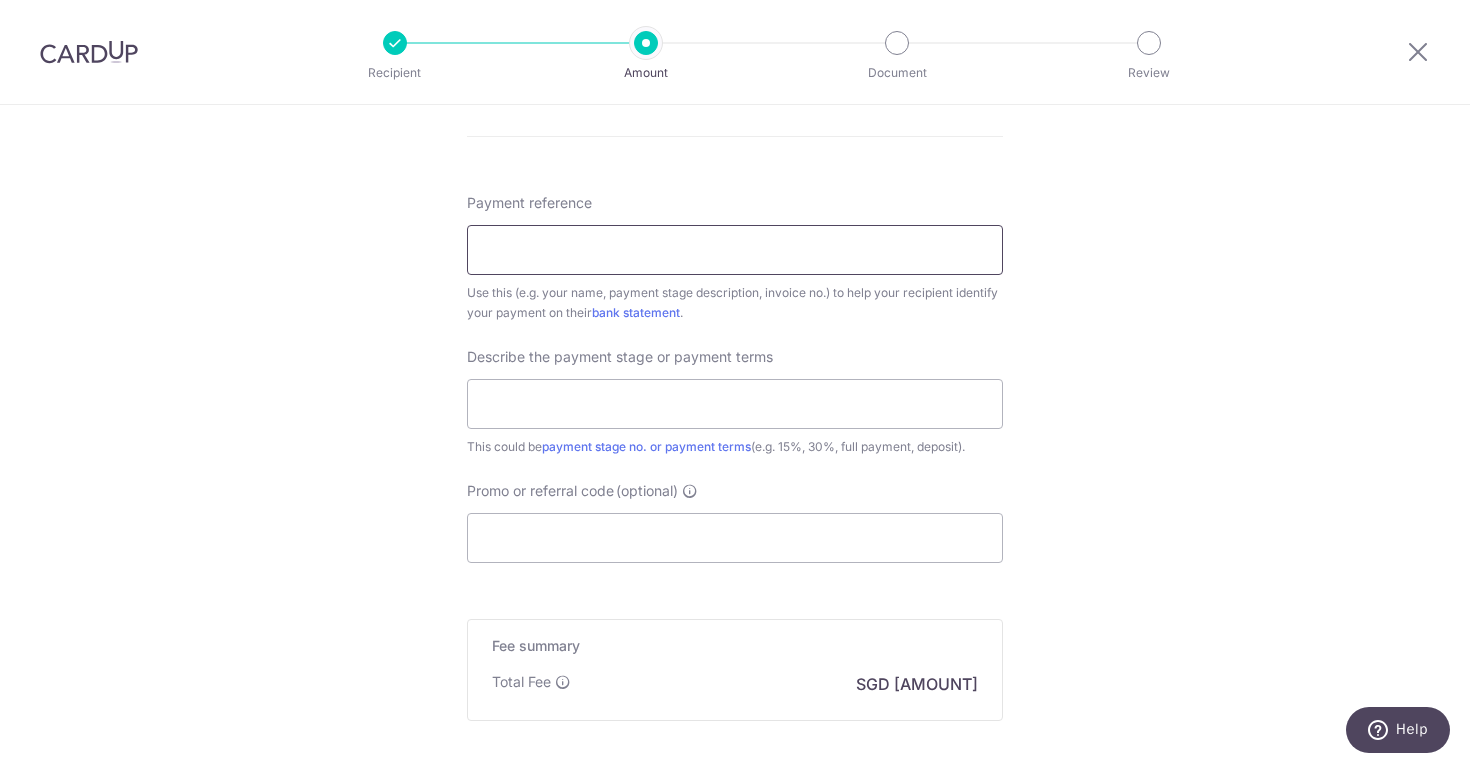 click on "Payment reference" at bounding box center [735, 250] 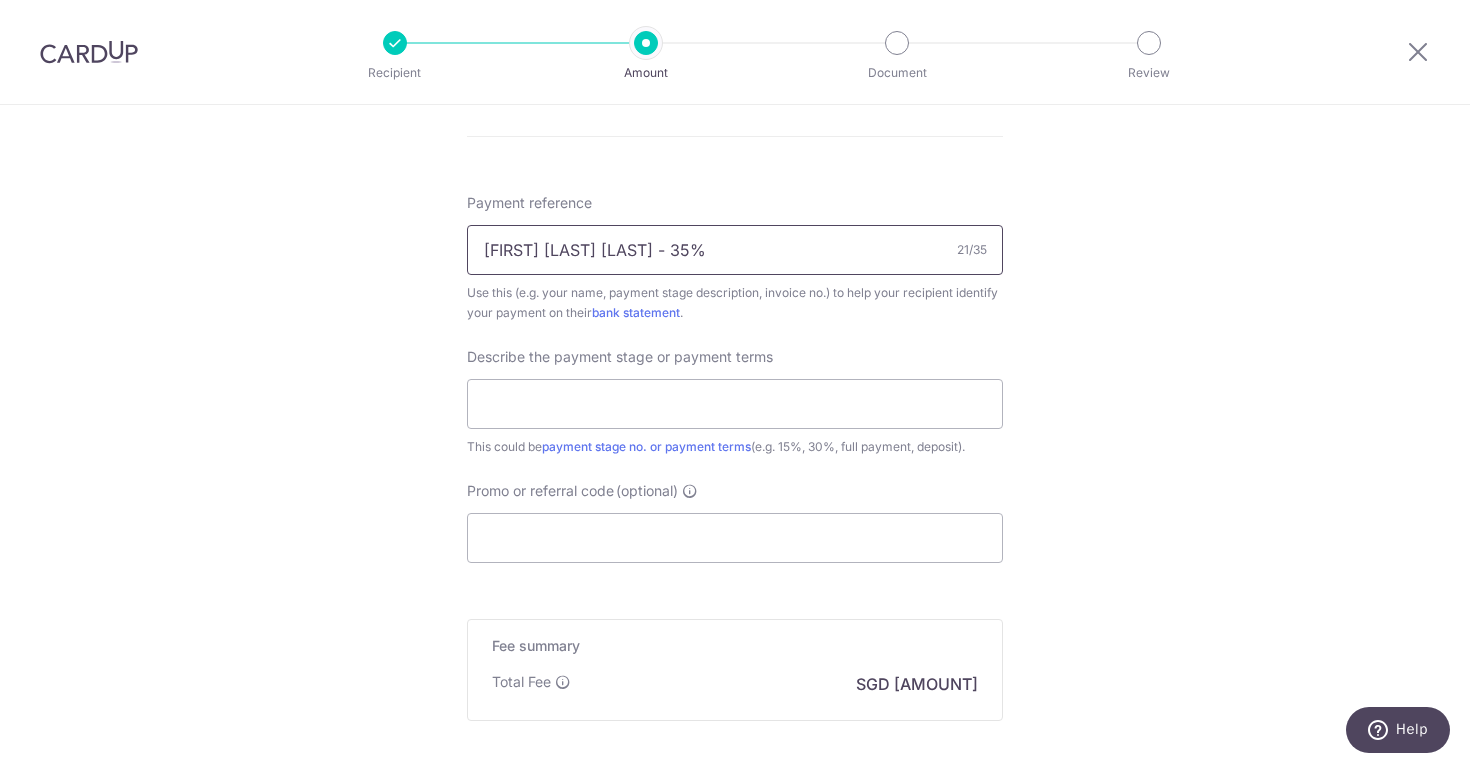 type on "Jean Lim Jia Yu - 35%" 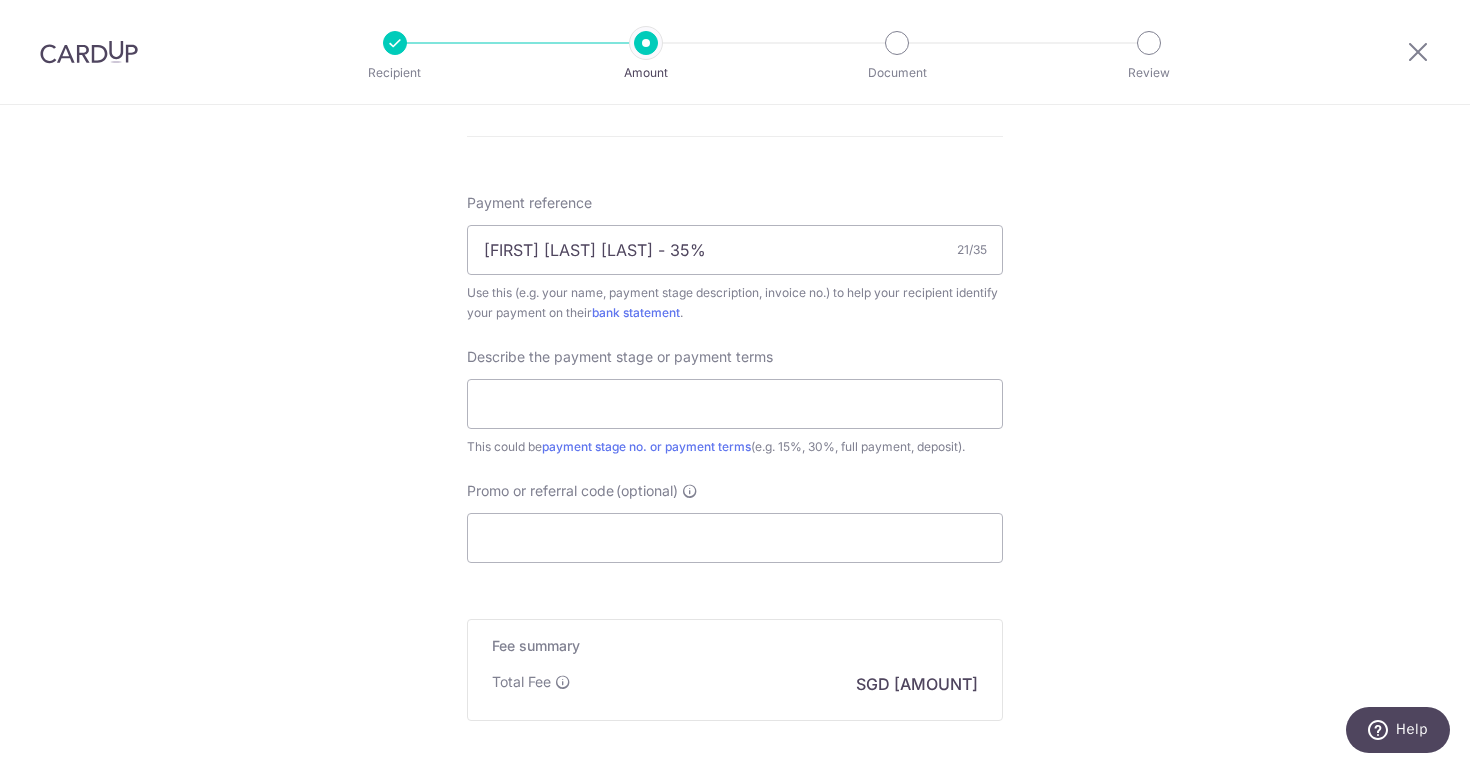 click on "Tell us more about your payment
Enter payment amount
SGD
13,866.39
13866.39
Select Card
**** 9928
Add credit card
Your Cards
**** 9928
**** 1006
Secure 256-bit SSL
Text
New card details
Card
Secure 256-bit SSL" at bounding box center [735, -36] 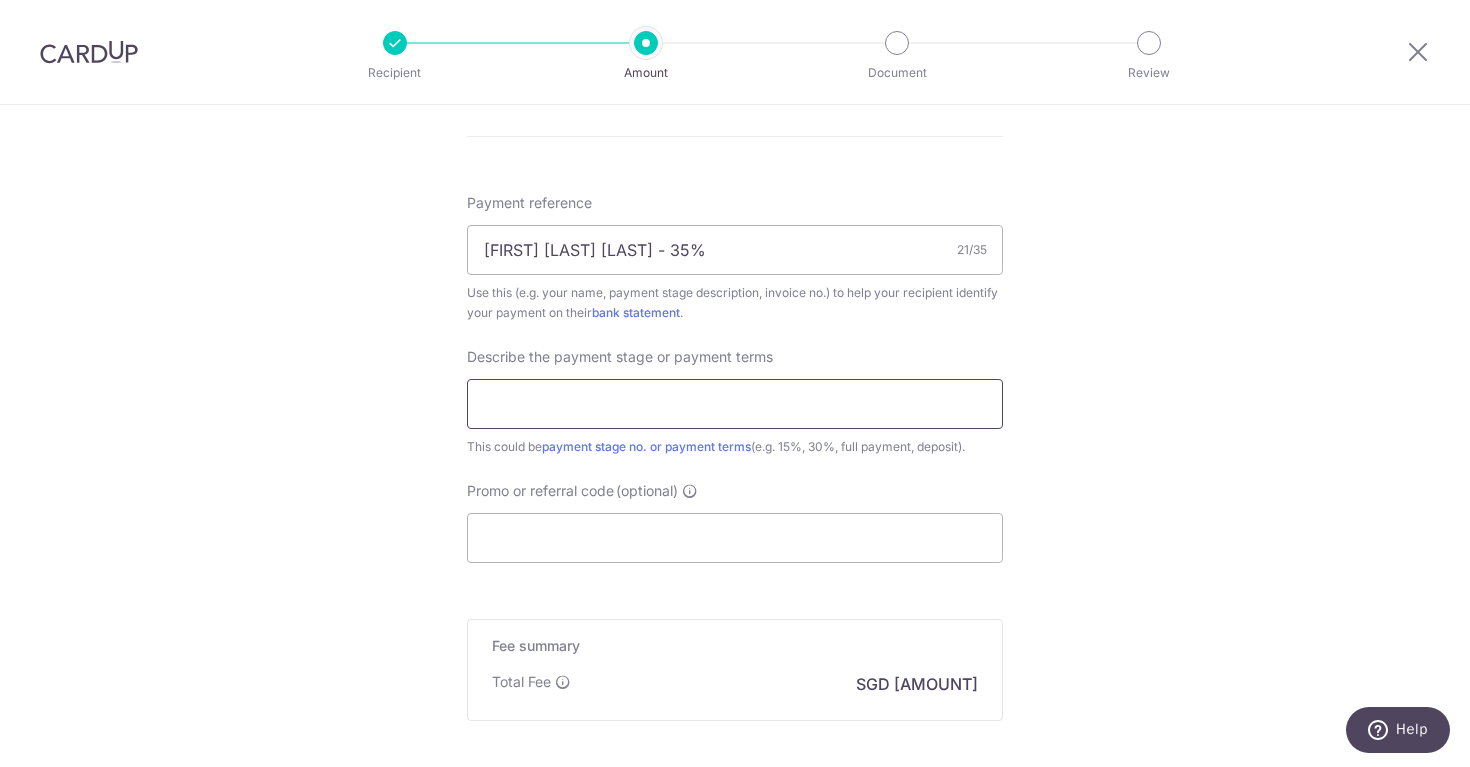 click at bounding box center (735, 404) 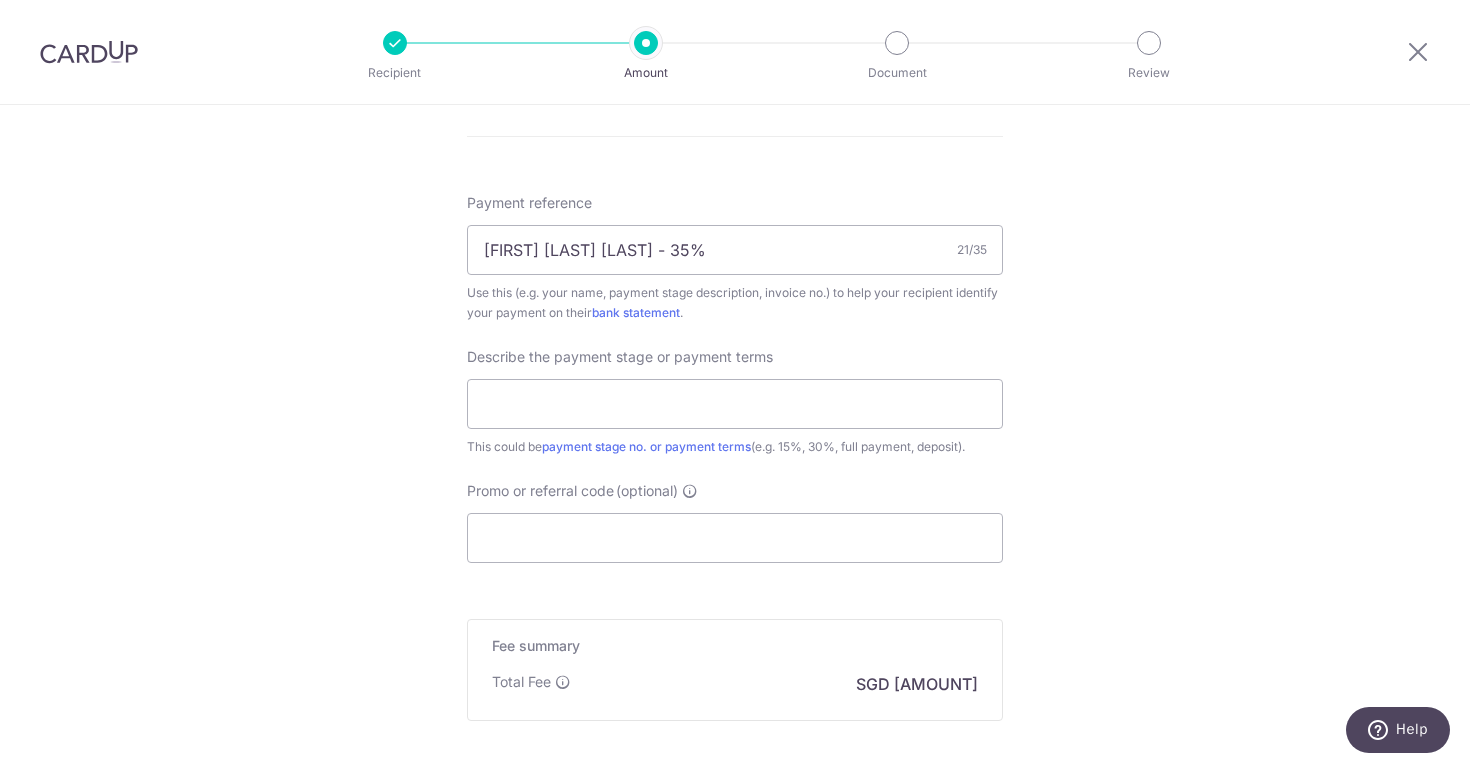 click on "Tell us more about your payment
Enter payment amount
SGD
13,866.39
13866.39
Select Card
**** 9928
Add credit card
Your Cards
**** 9928
**** 1006
Secure 256-bit SSL
Text
New card details
Card
Secure 256-bit SSL" at bounding box center [735, -36] 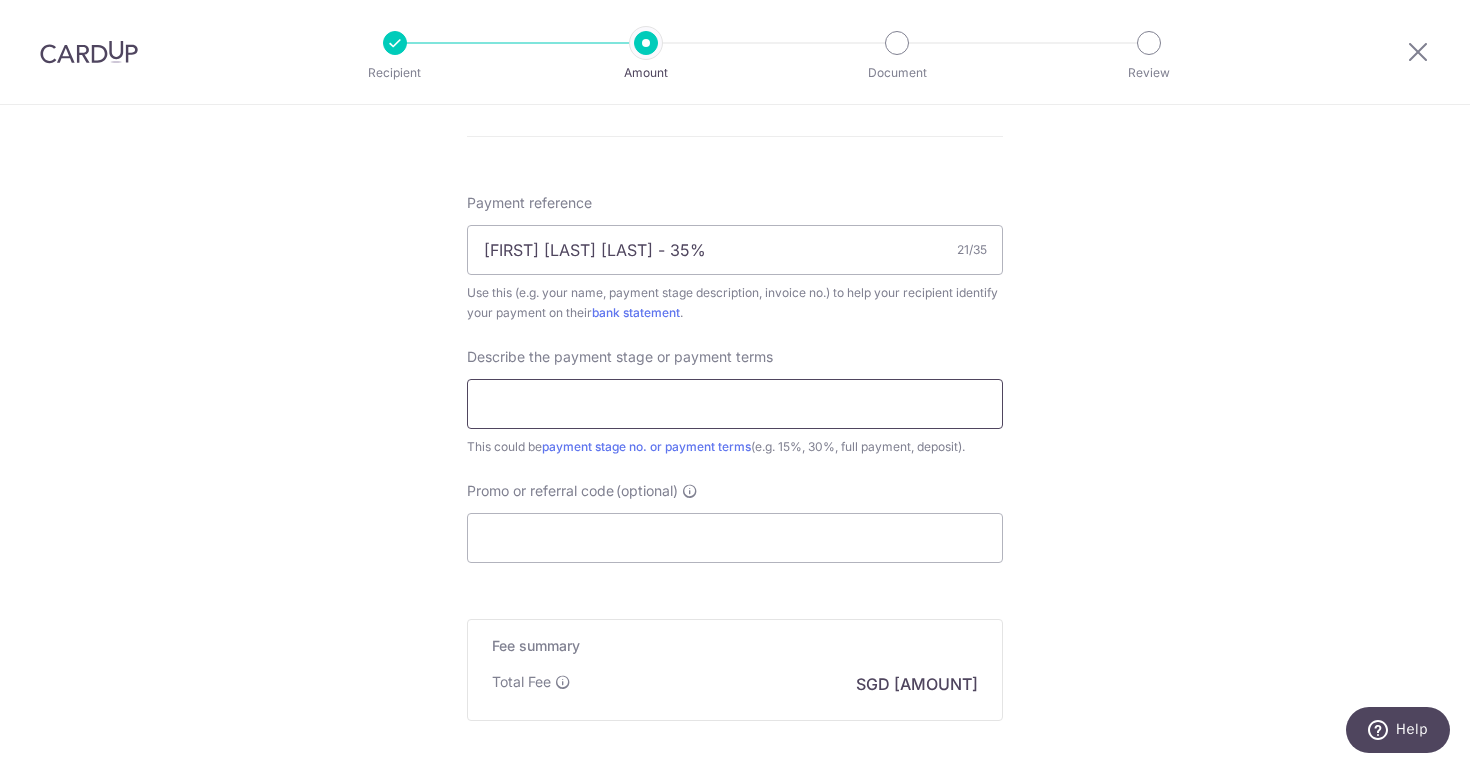 click at bounding box center (735, 404) 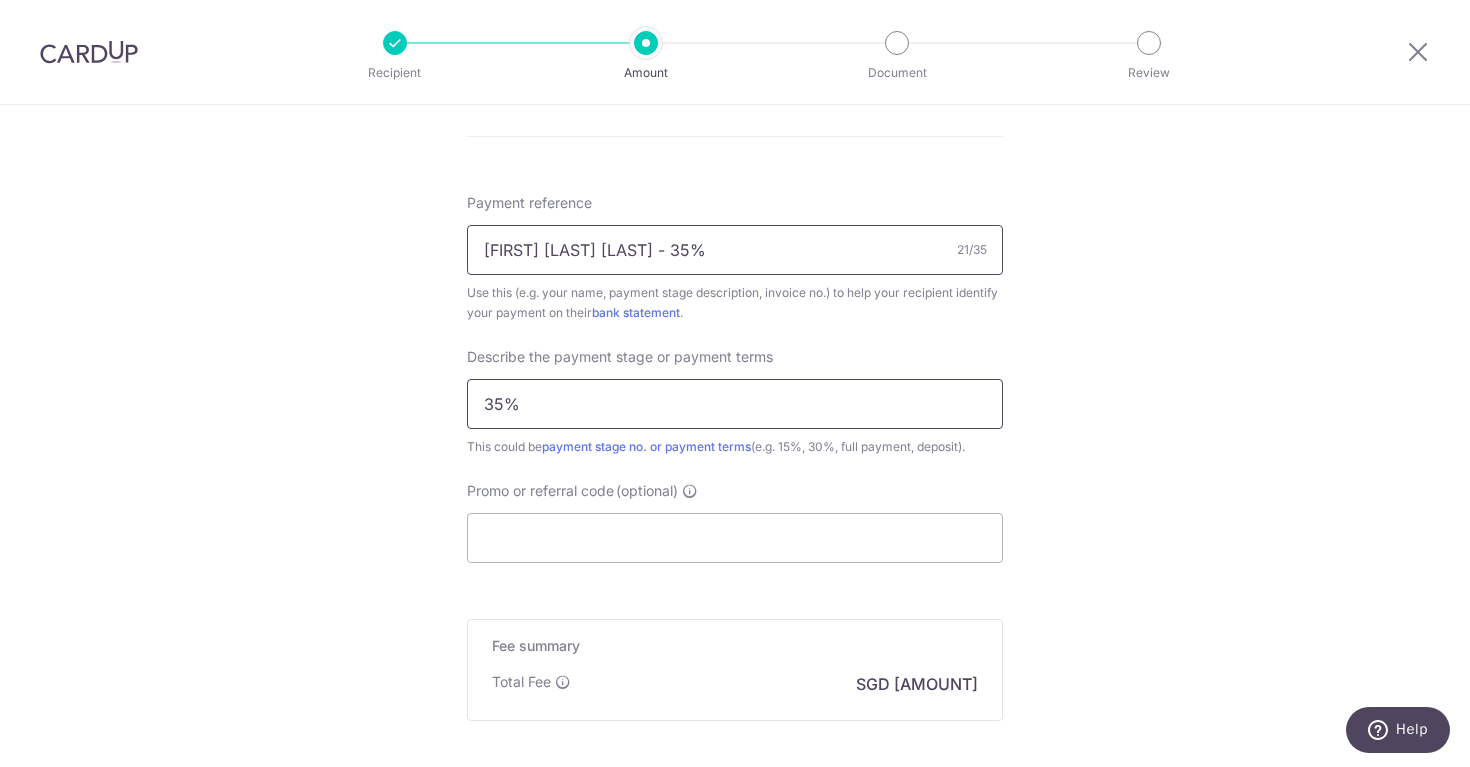 type on "35%" 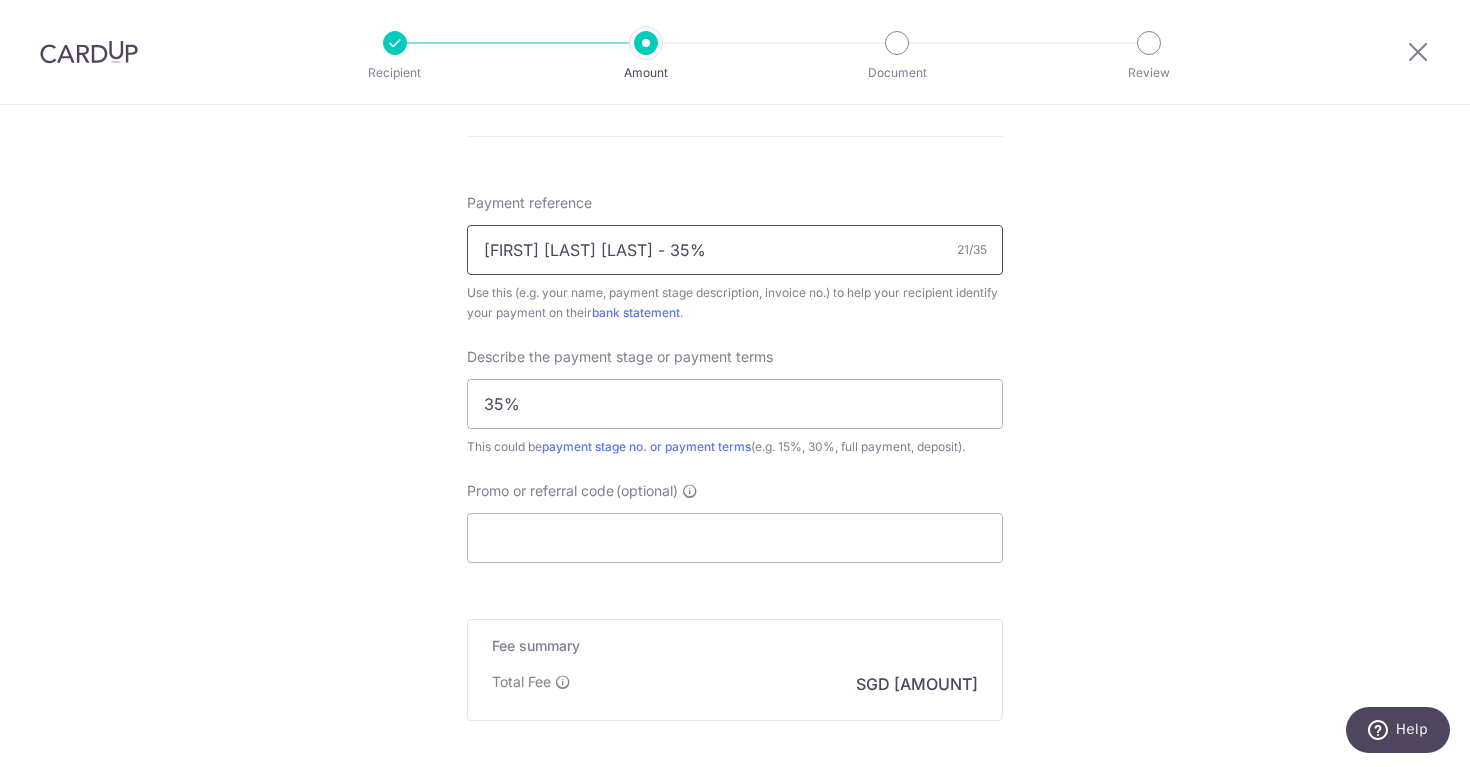 click on "Jean Lim Jia Yu - 35%" at bounding box center (735, 250) 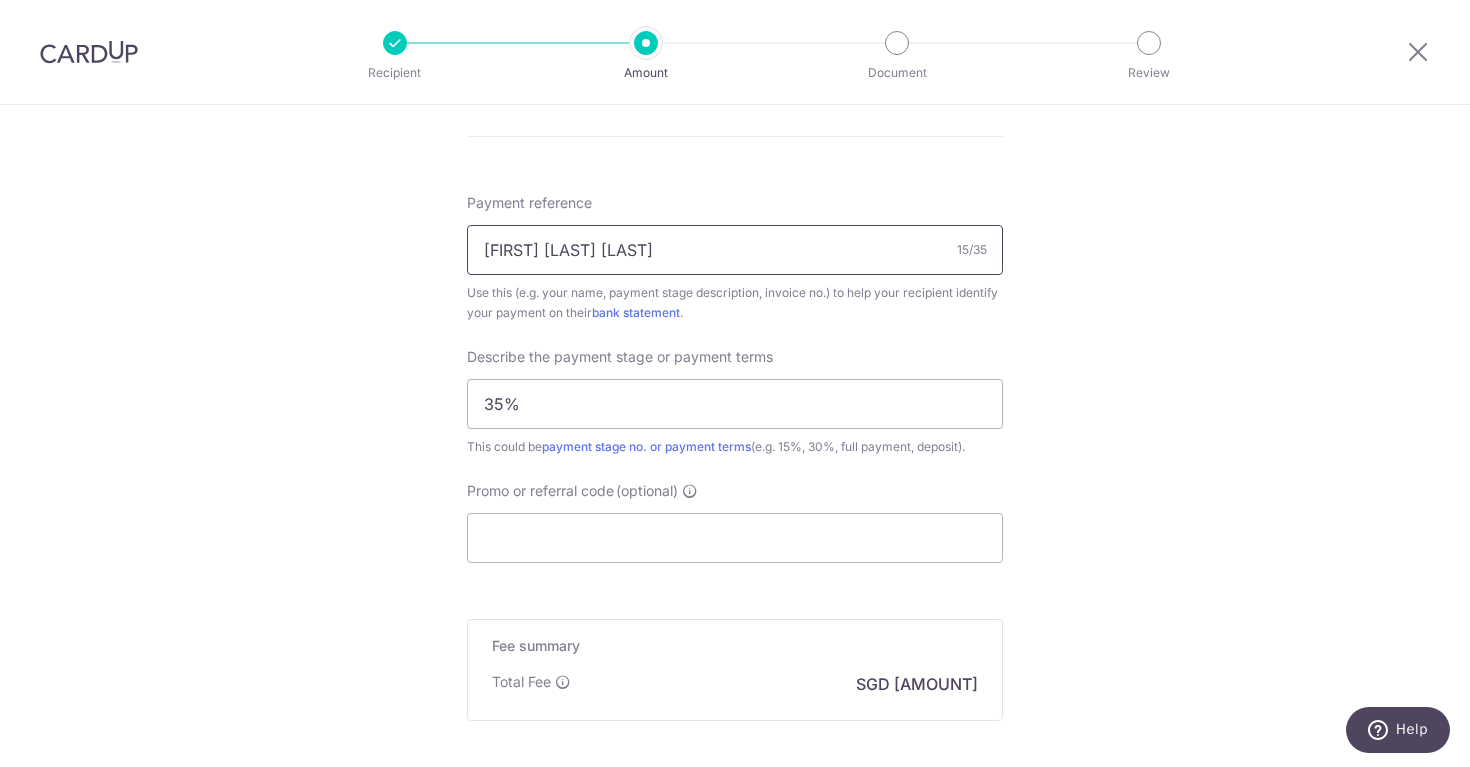 type on "[FIRST] [LAST] [LAST]" 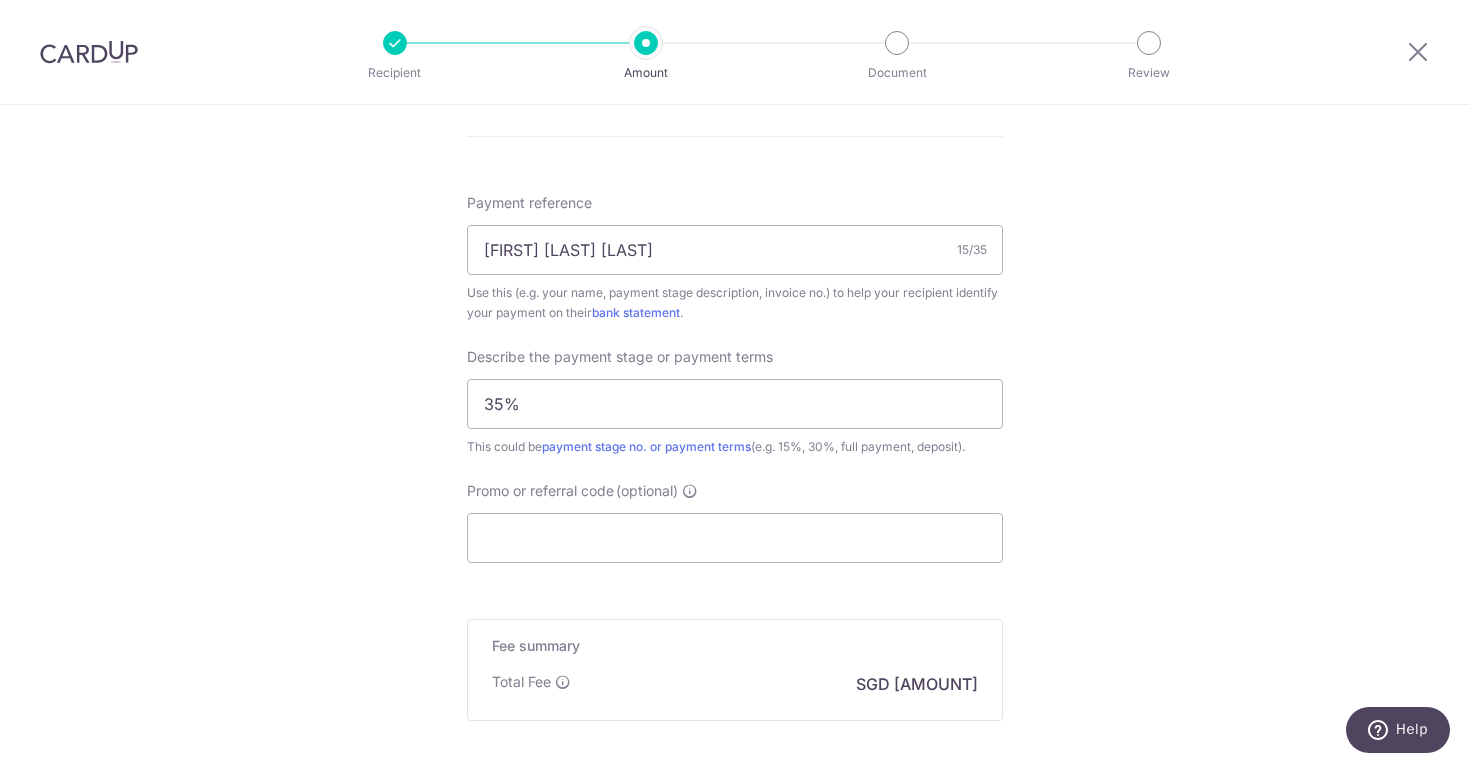 click on "Tell us more about your payment
Enter payment amount
SGD
13,866.39
13866.39
Select Card
**** 9928
Add credit card
Your Cards
**** 9928
**** 1006
Secure 256-bit SSL
Text
New card details
Card
Secure 256-bit SSL" at bounding box center (735, -36) 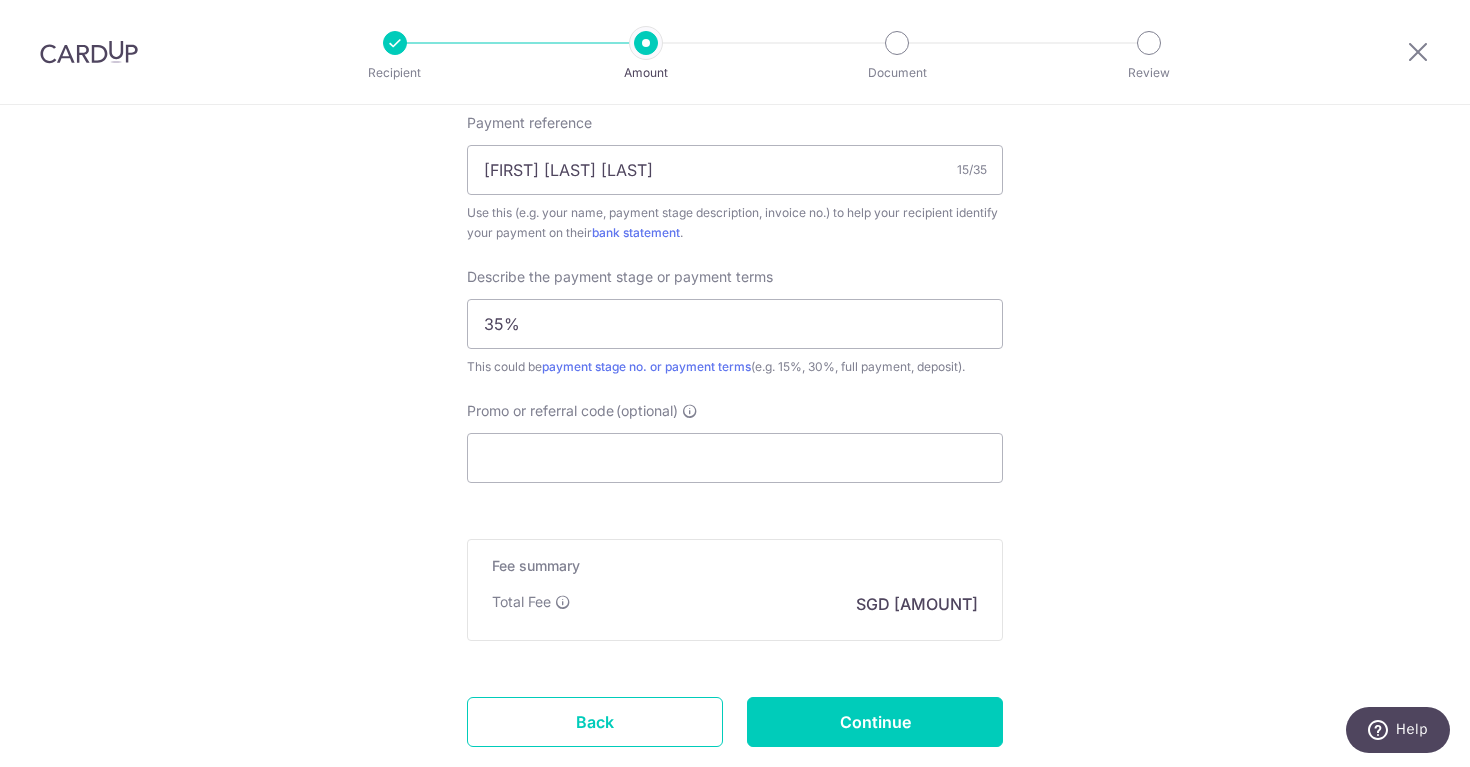 scroll, scrollTop: 1363, scrollLeft: 0, axis: vertical 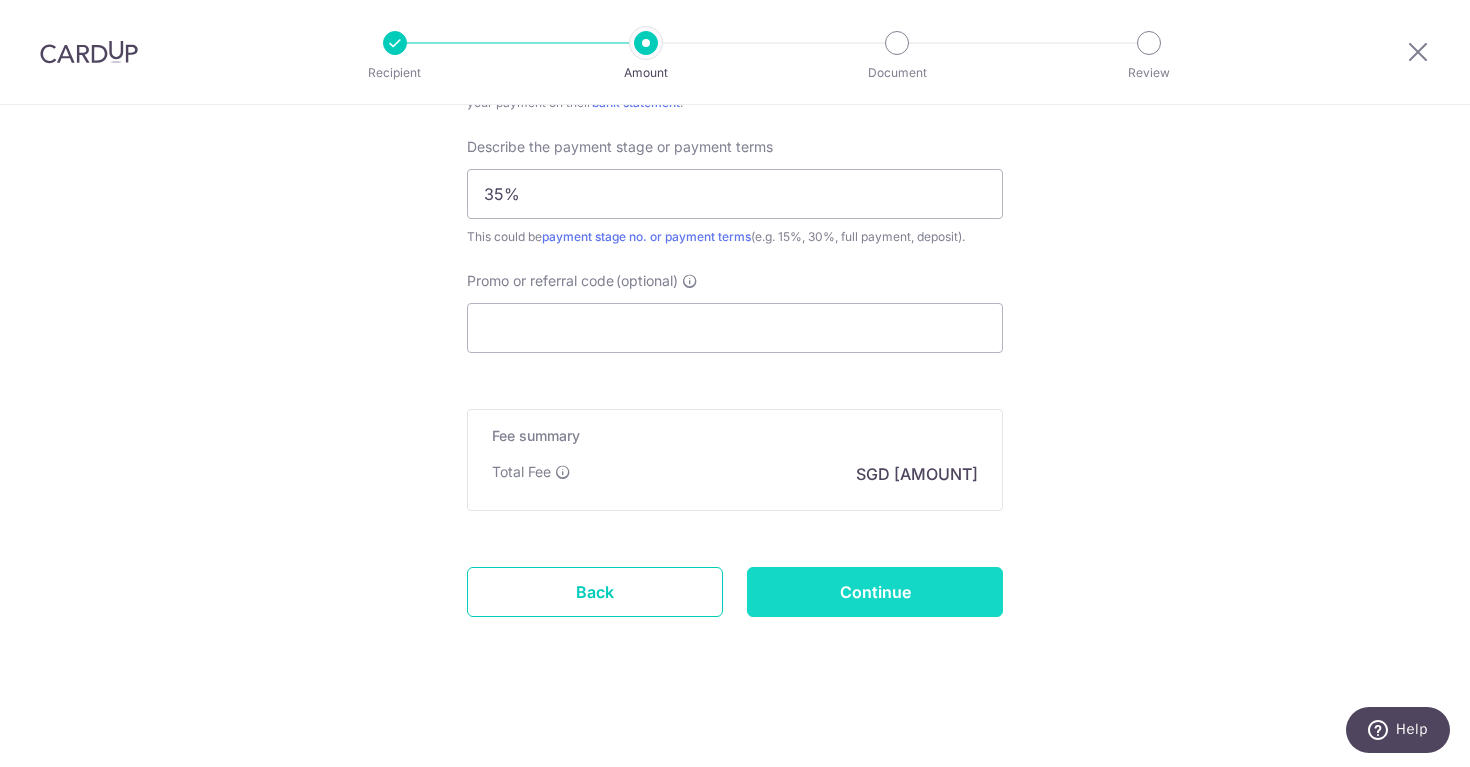 click on "Continue" at bounding box center (875, 592) 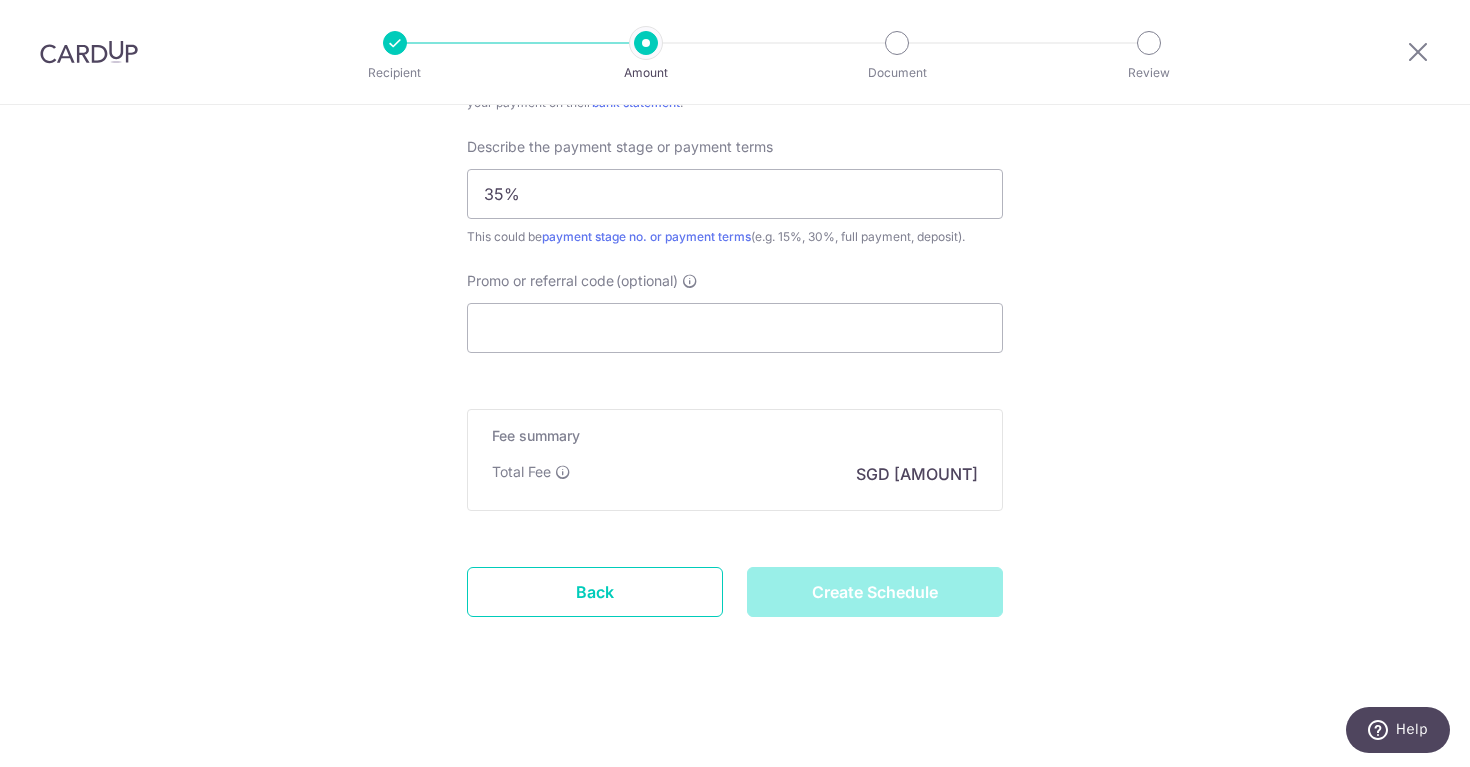 type on "Create Schedule" 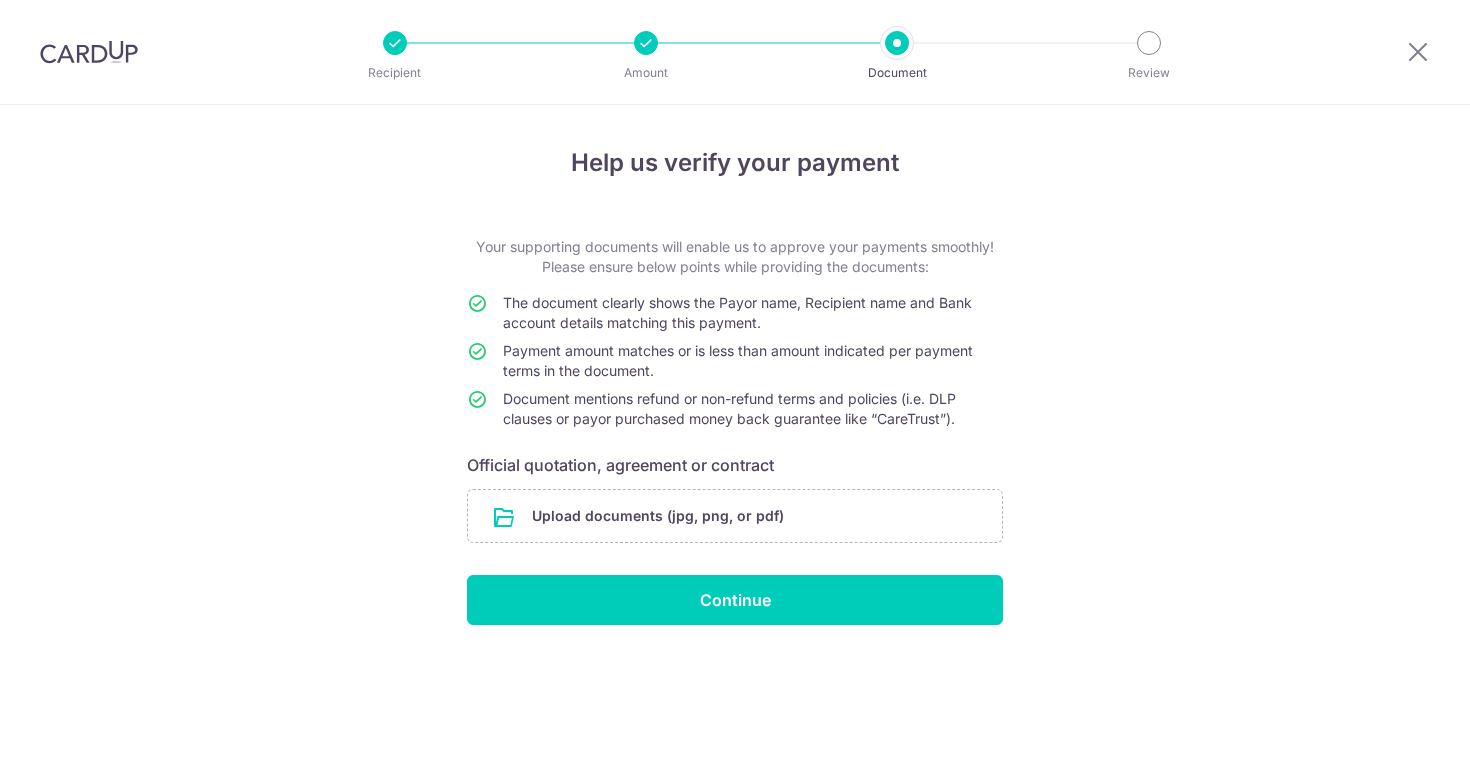 scroll, scrollTop: 0, scrollLeft: 0, axis: both 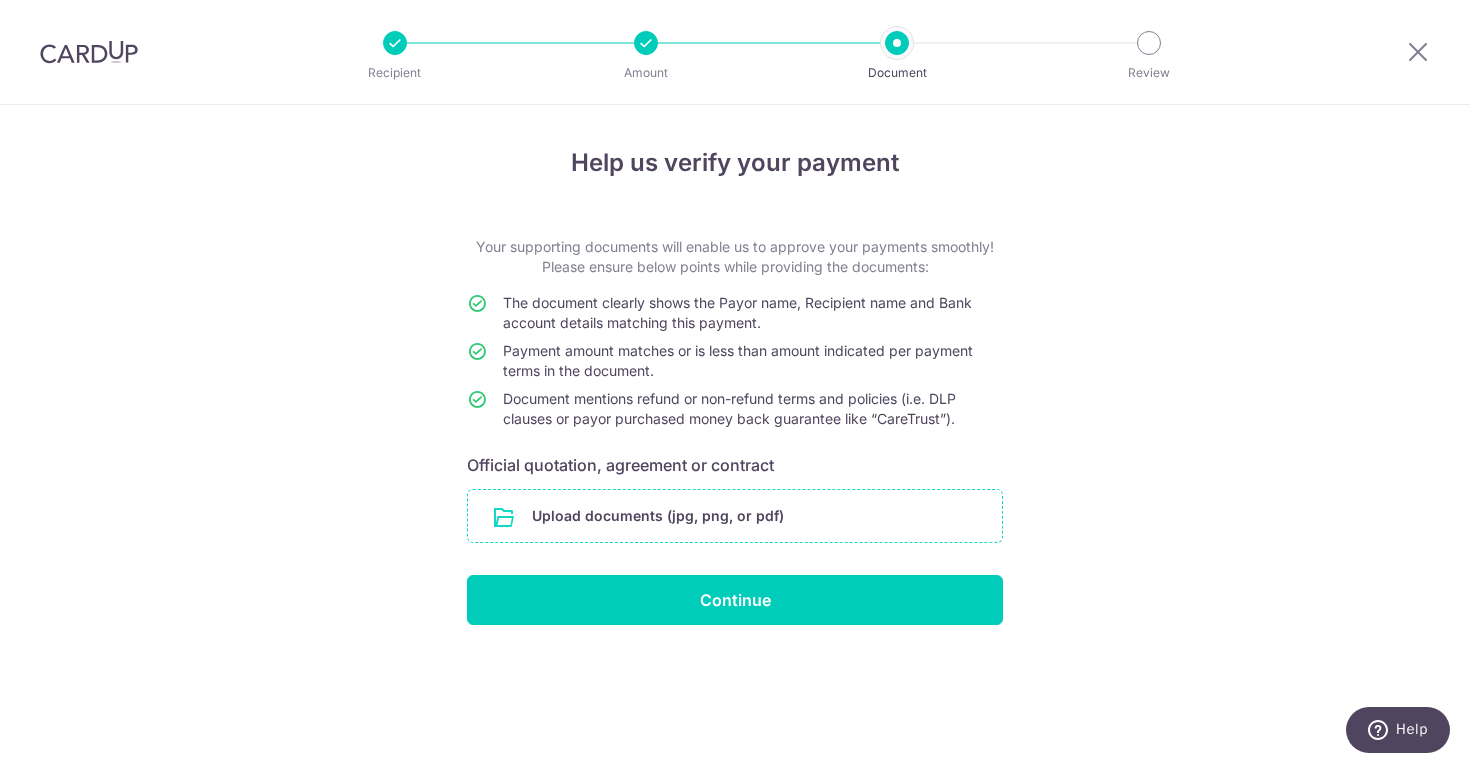 click at bounding box center [735, 516] 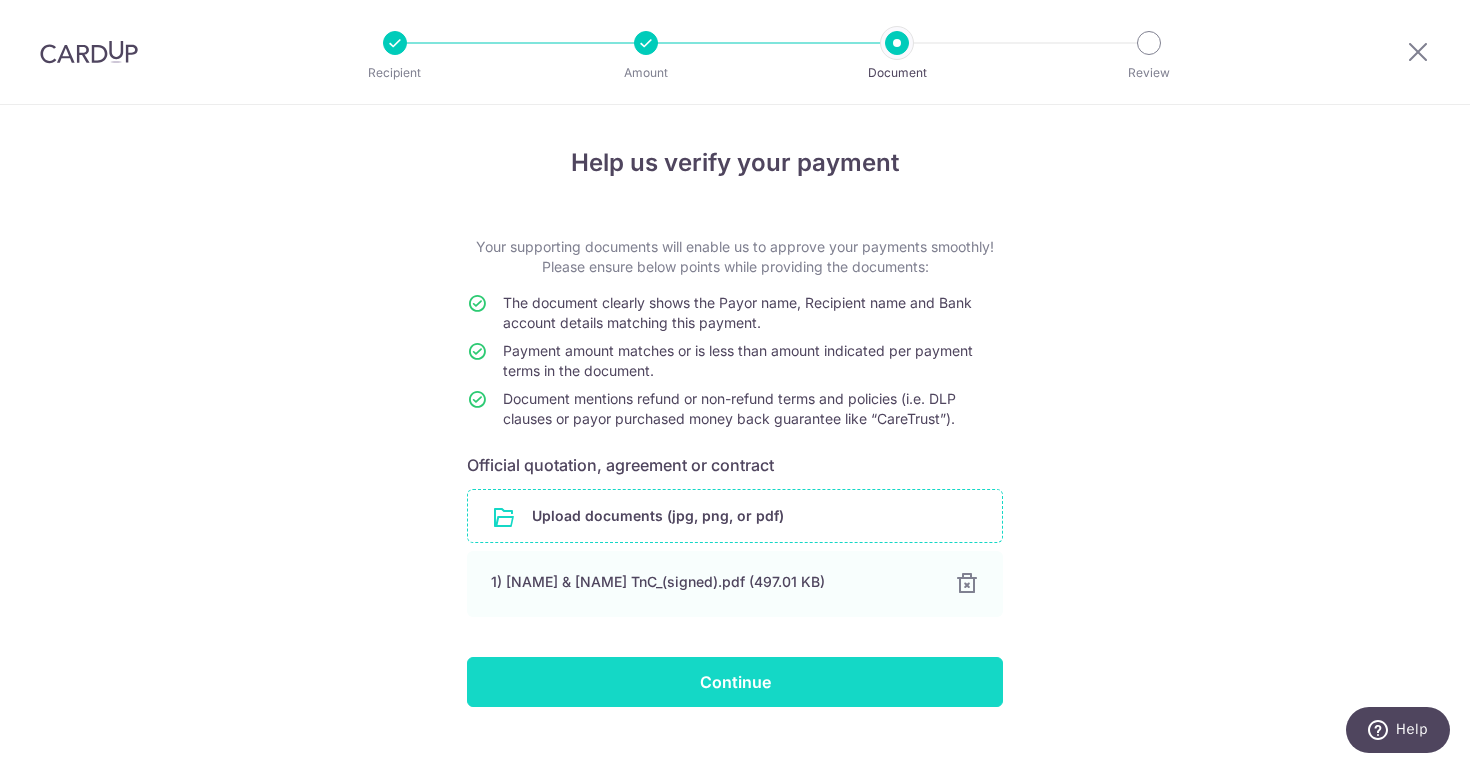 click on "Continue" at bounding box center (735, 682) 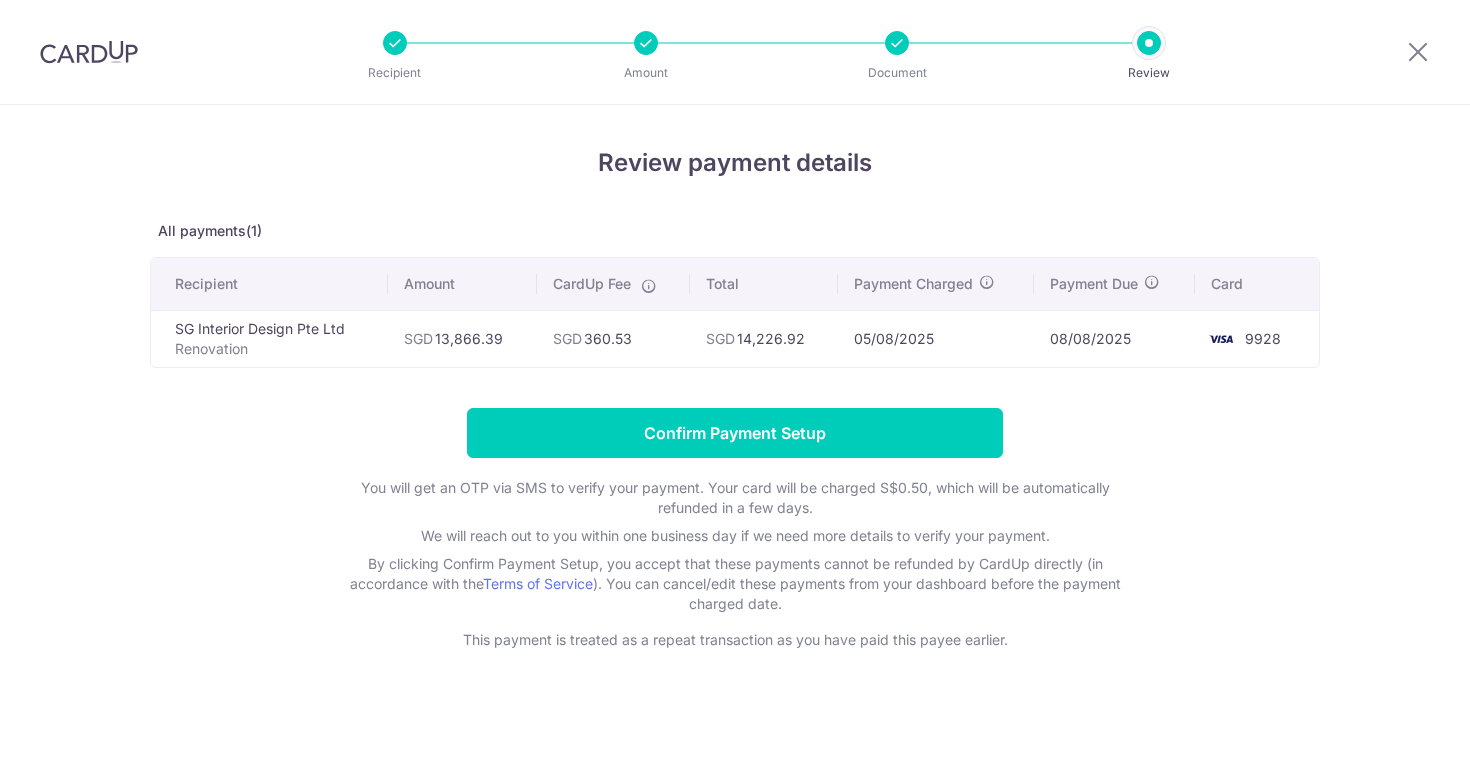 scroll, scrollTop: 0, scrollLeft: 0, axis: both 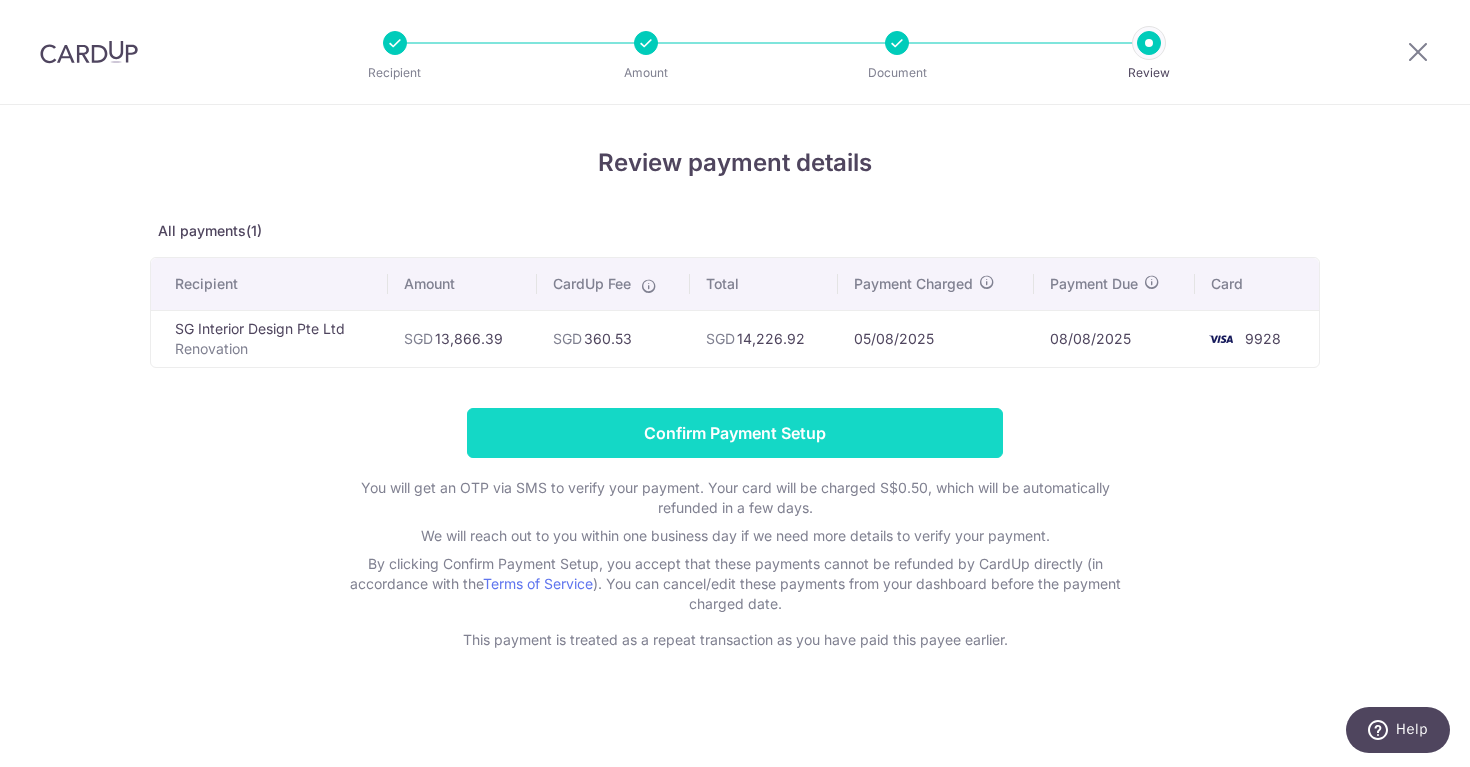 click on "Confirm Payment Setup" at bounding box center (735, 433) 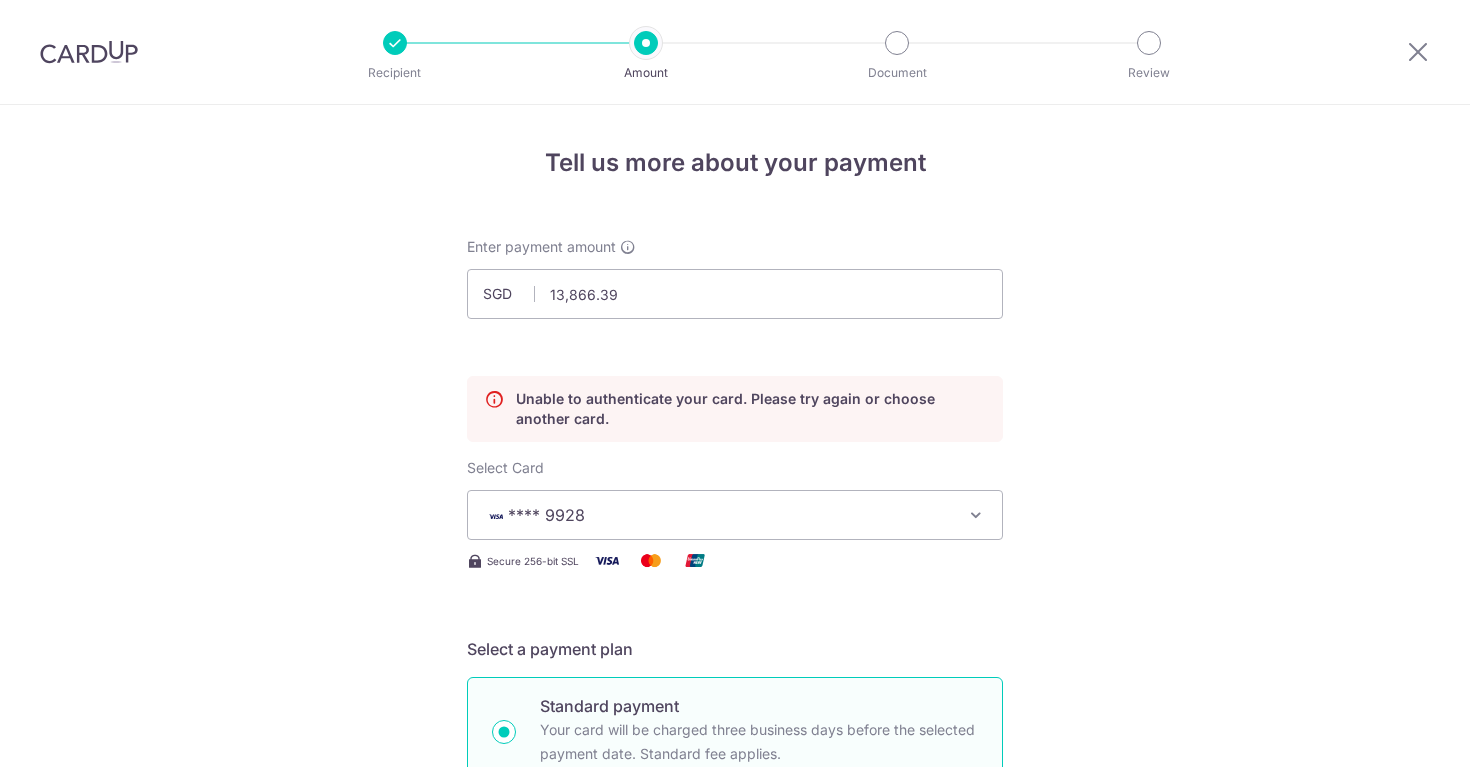 scroll, scrollTop: 0, scrollLeft: 0, axis: both 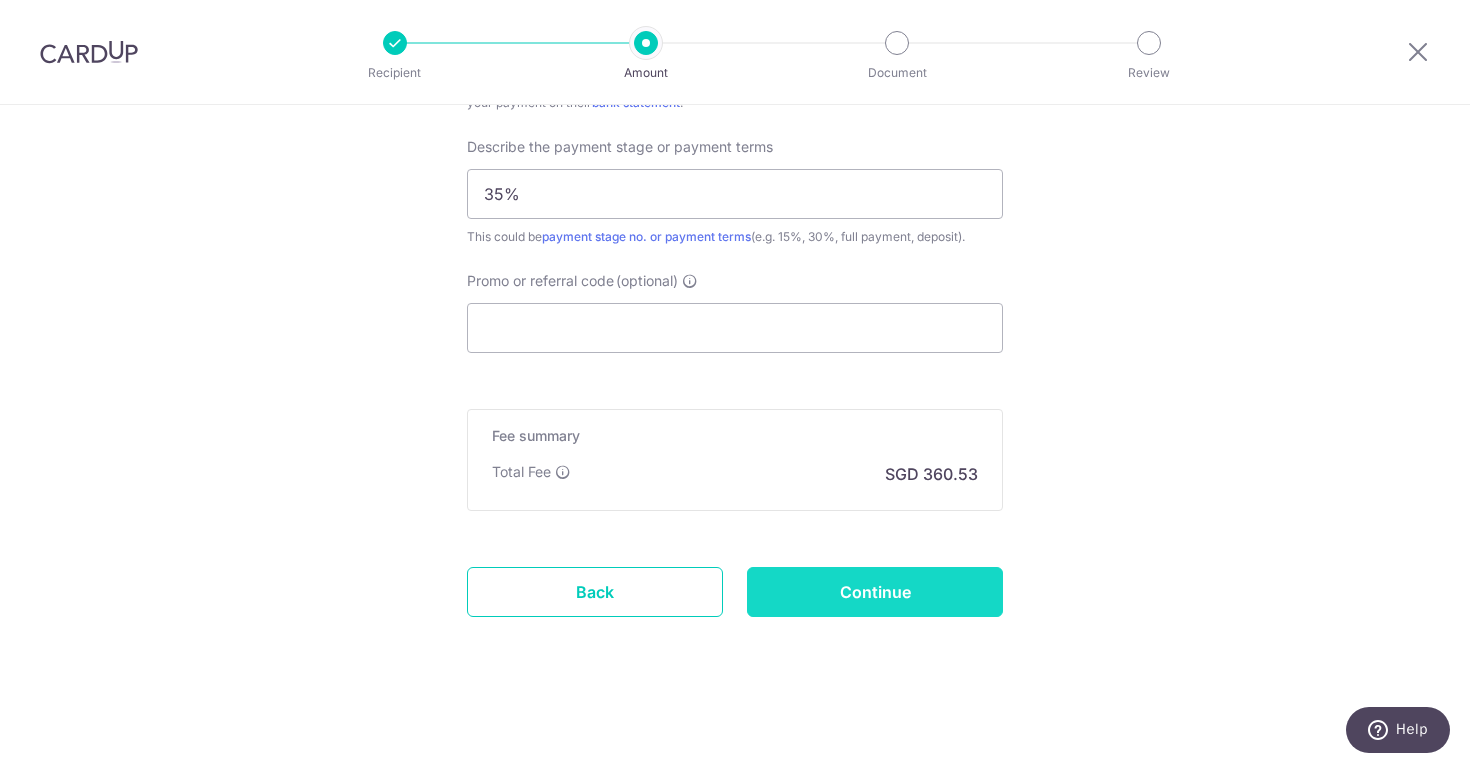 click on "Continue" at bounding box center (875, 592) 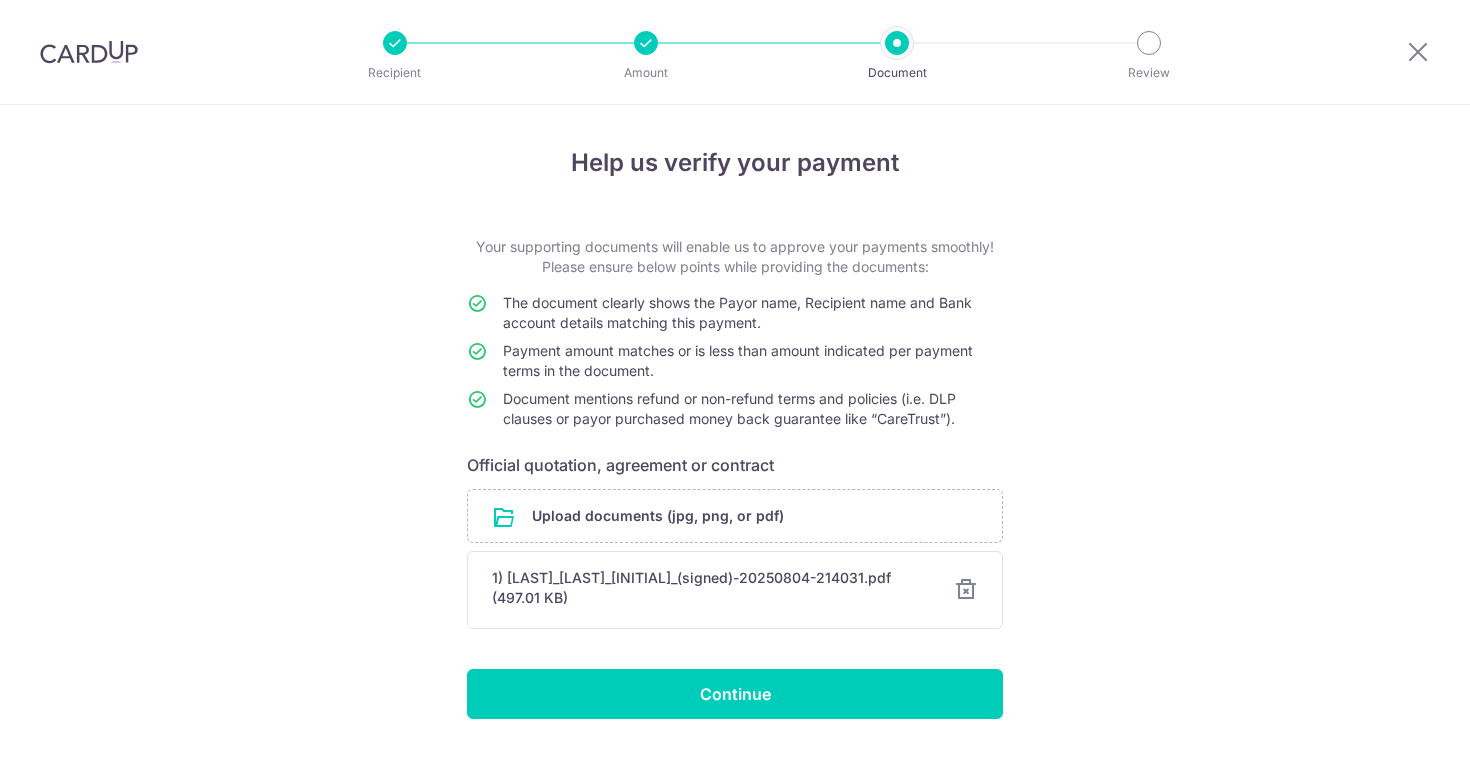 scroll, scrollTop: 0, scrollLeft: 0, axis: both 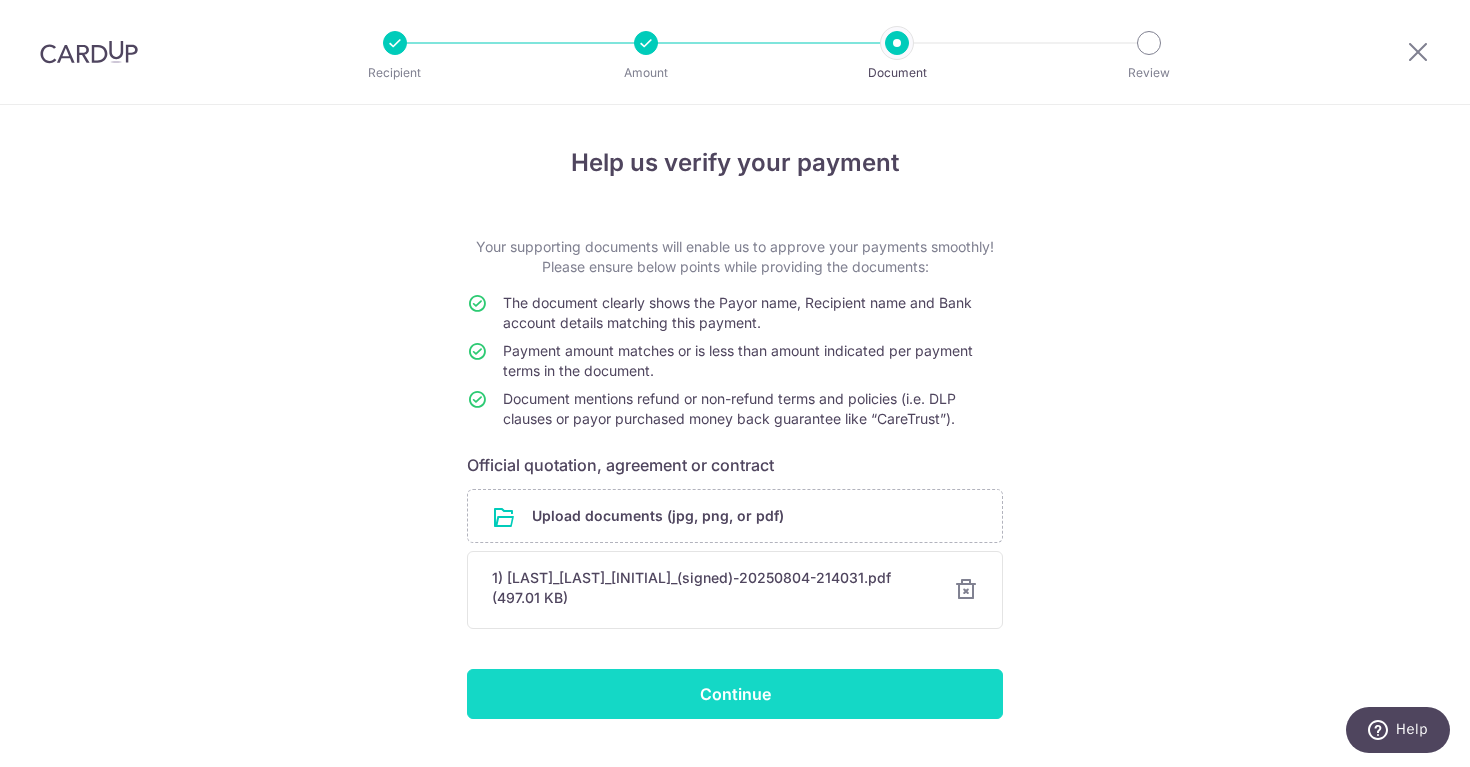 click on "Continue" at bounding box center (735, 694) 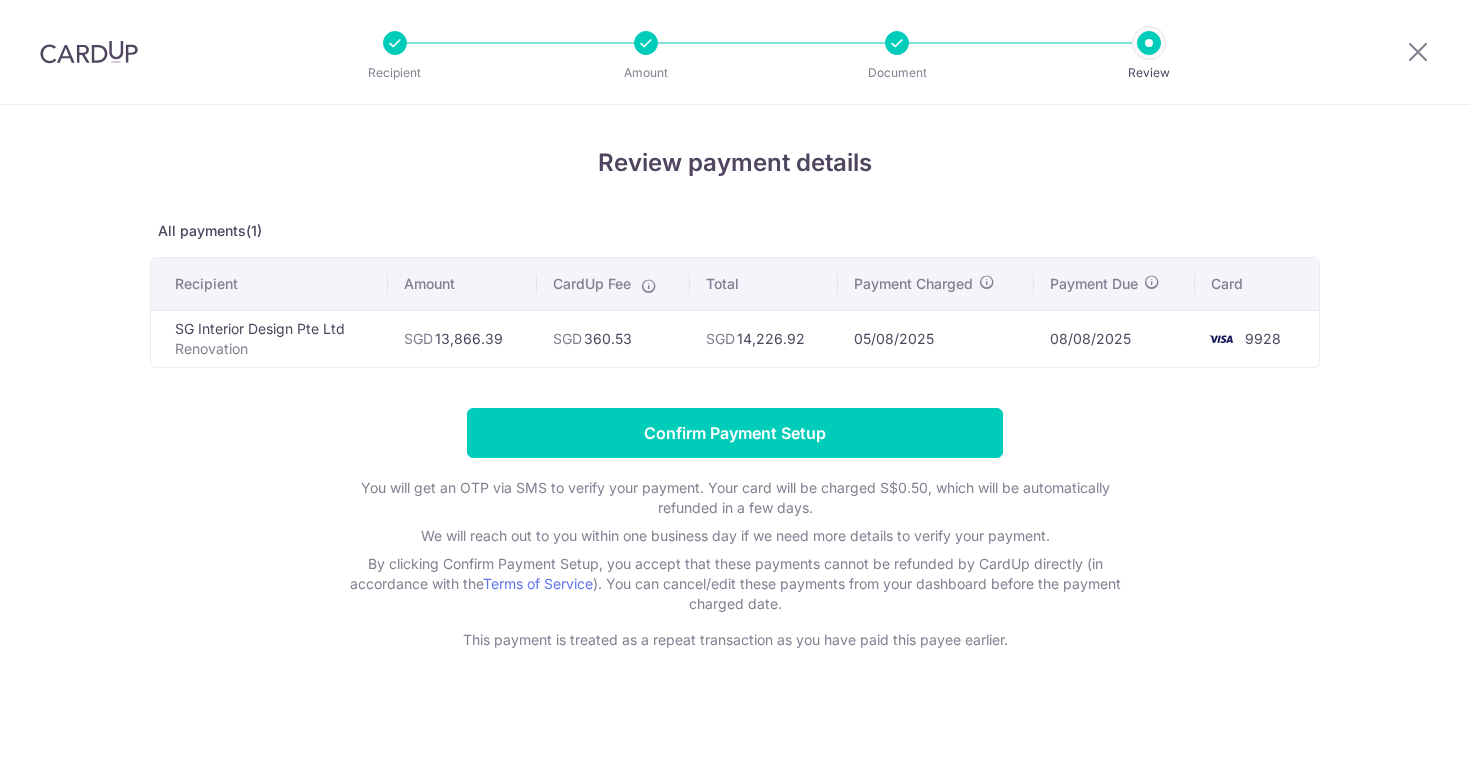 scroll, scrollTop: 0, scrollLeft: 0, axis: both 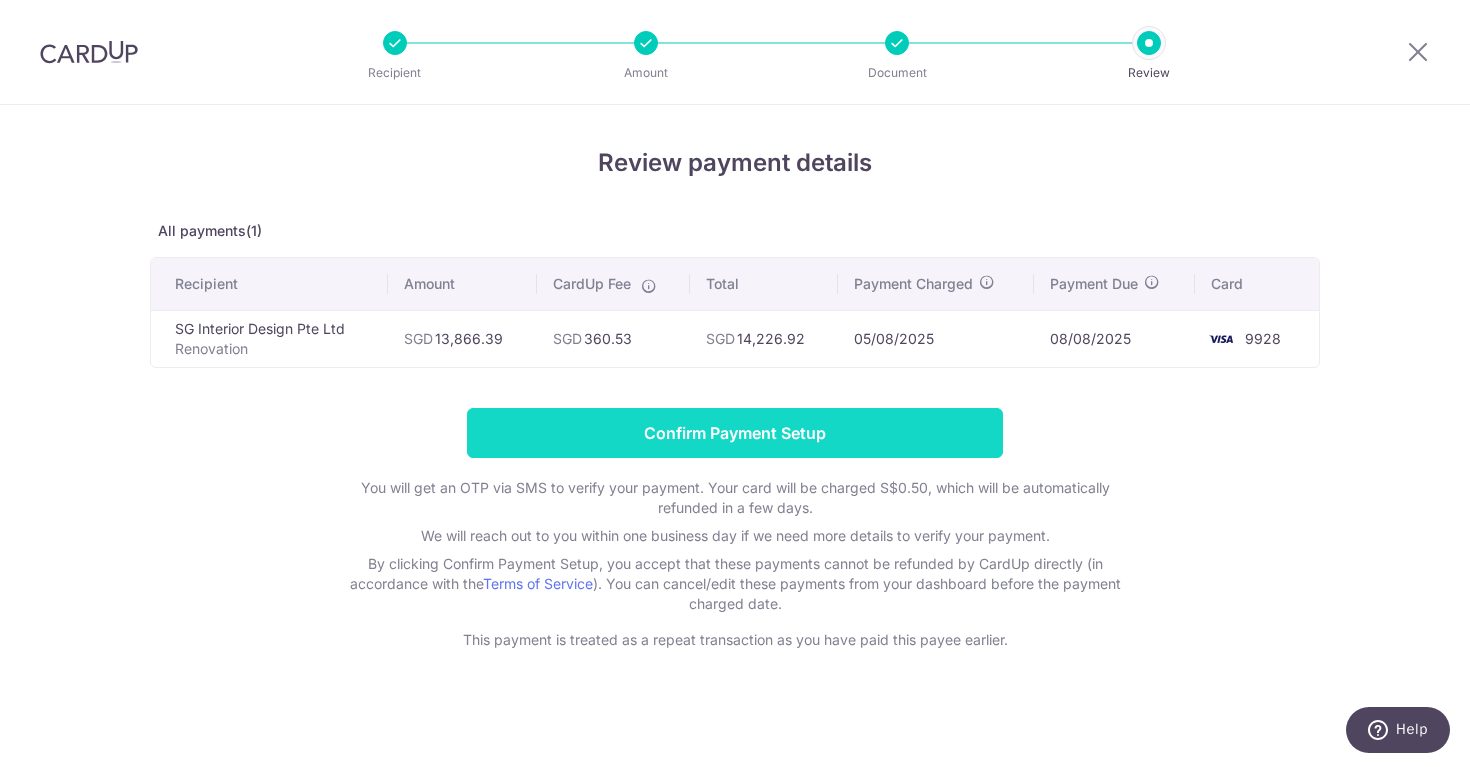click on "Confirm Payment Setup" at bounding box center [735, 433] 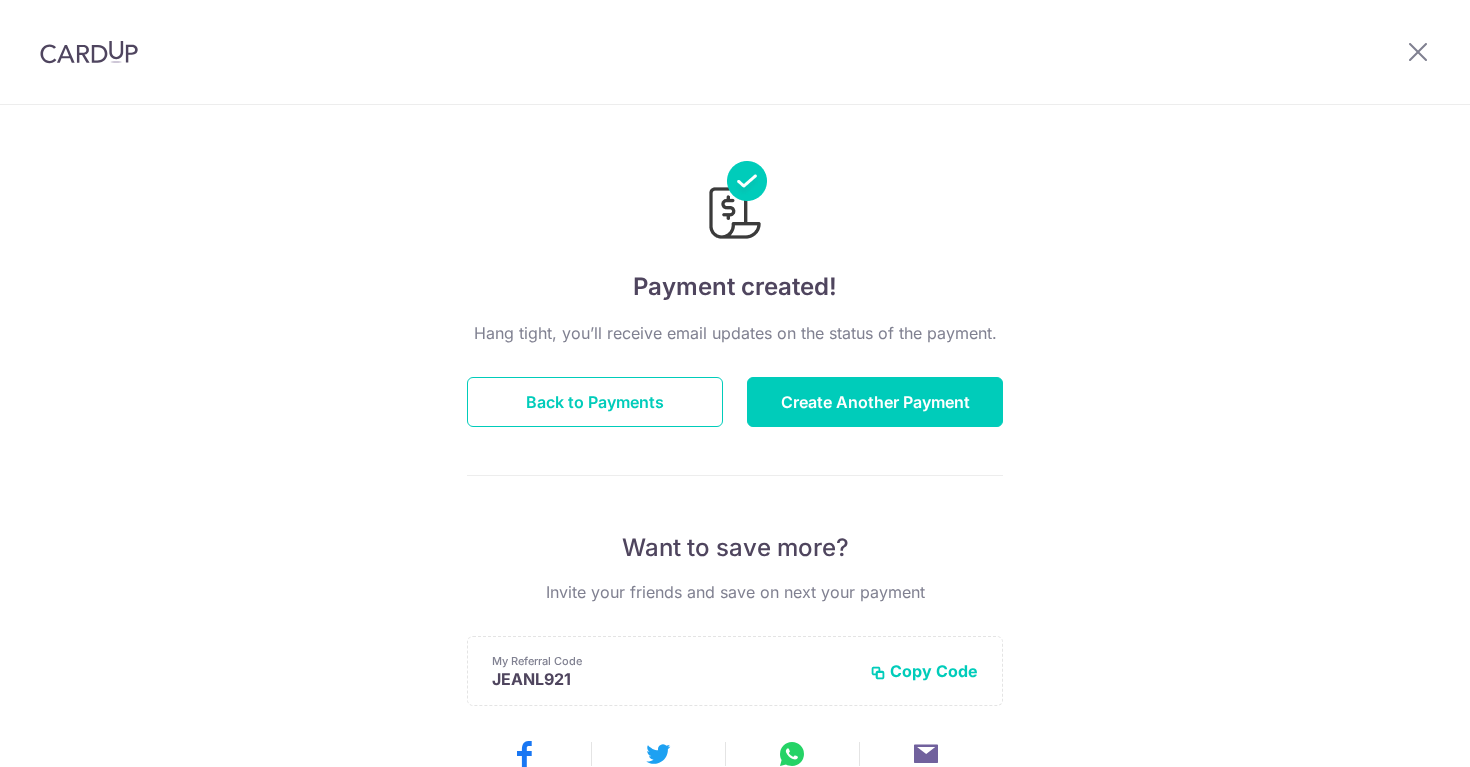 scroll, scrollTop: 0, scrollLeft: 0, axis: both 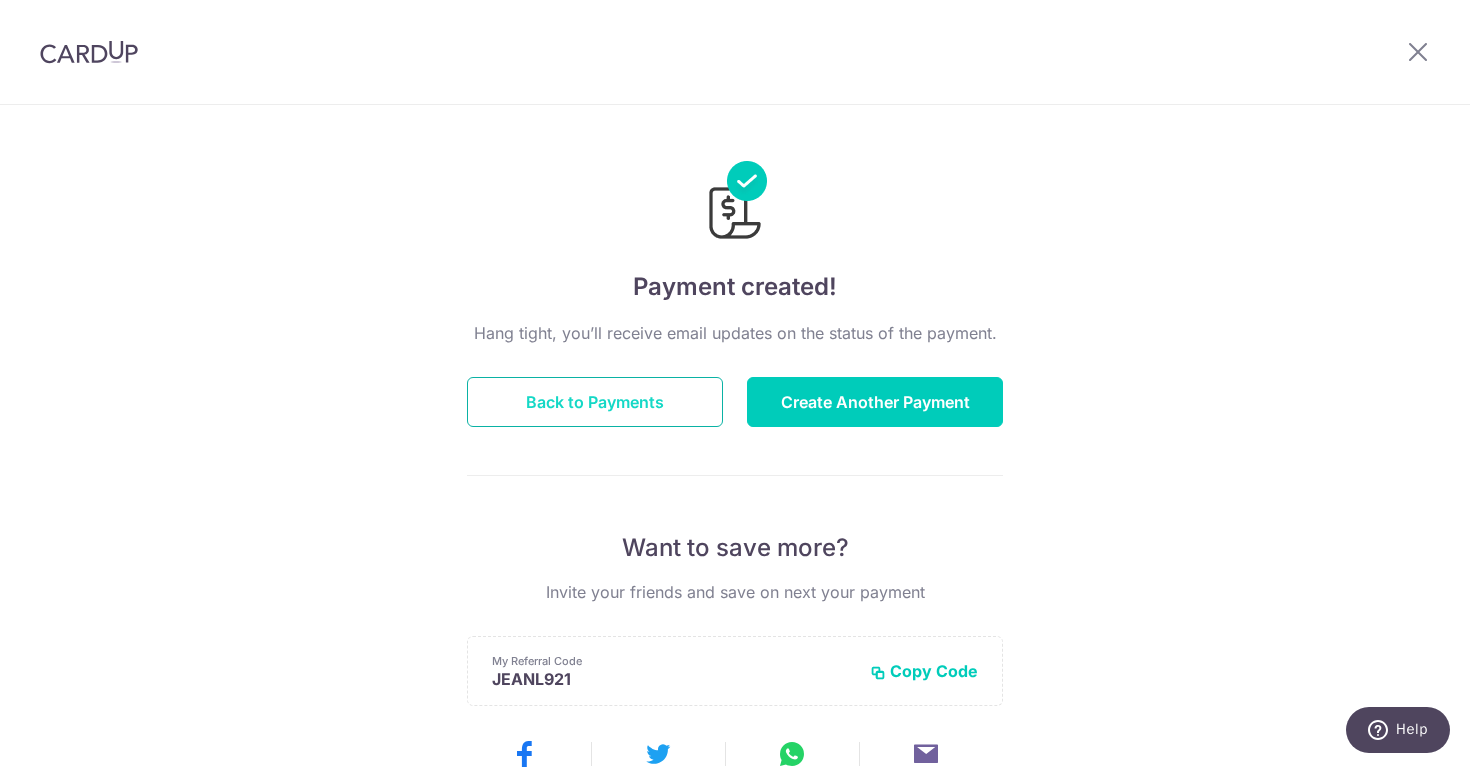 click on "Back to Payments" at bounding box center [595, 402] 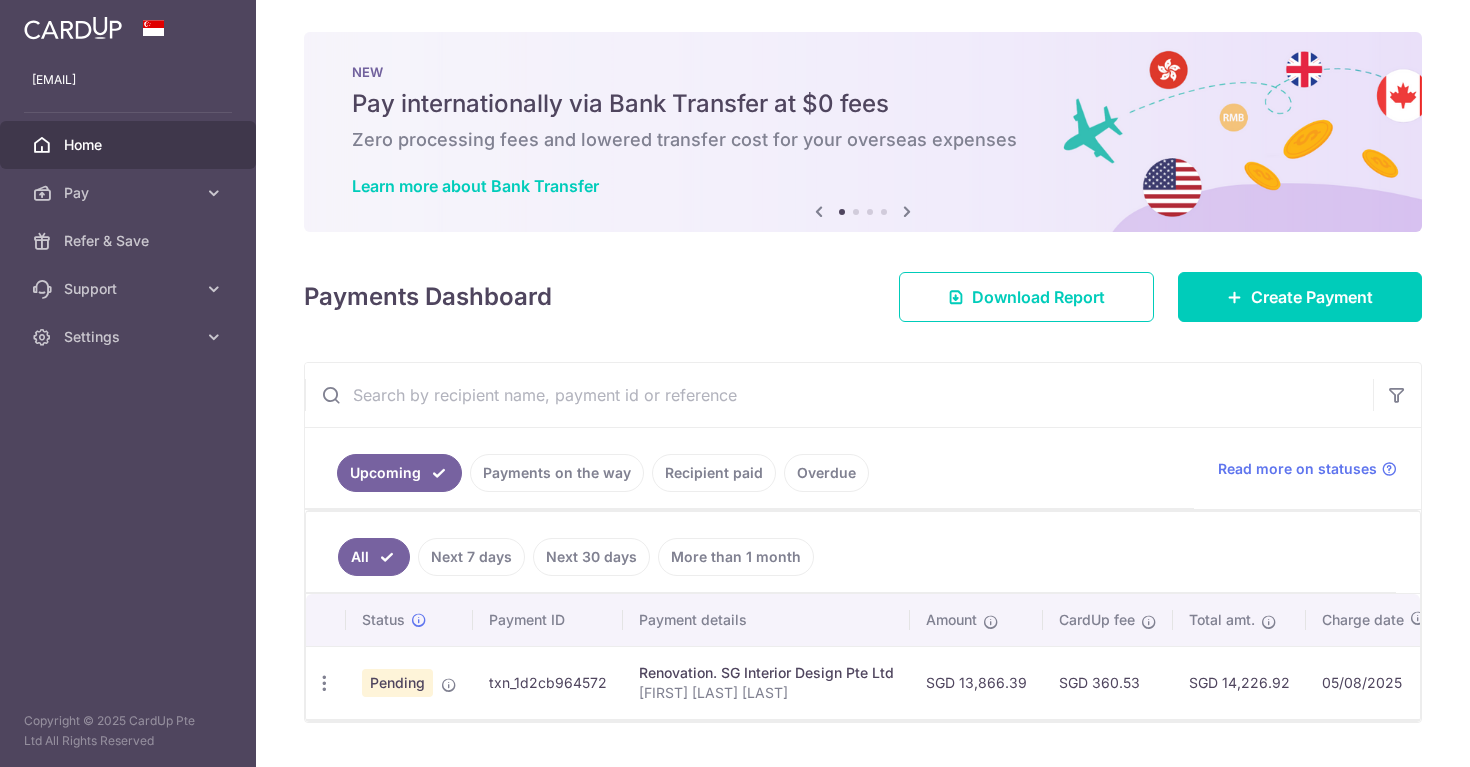 scroll, scrollTop: 0, scrollLeft: 0, axis: both 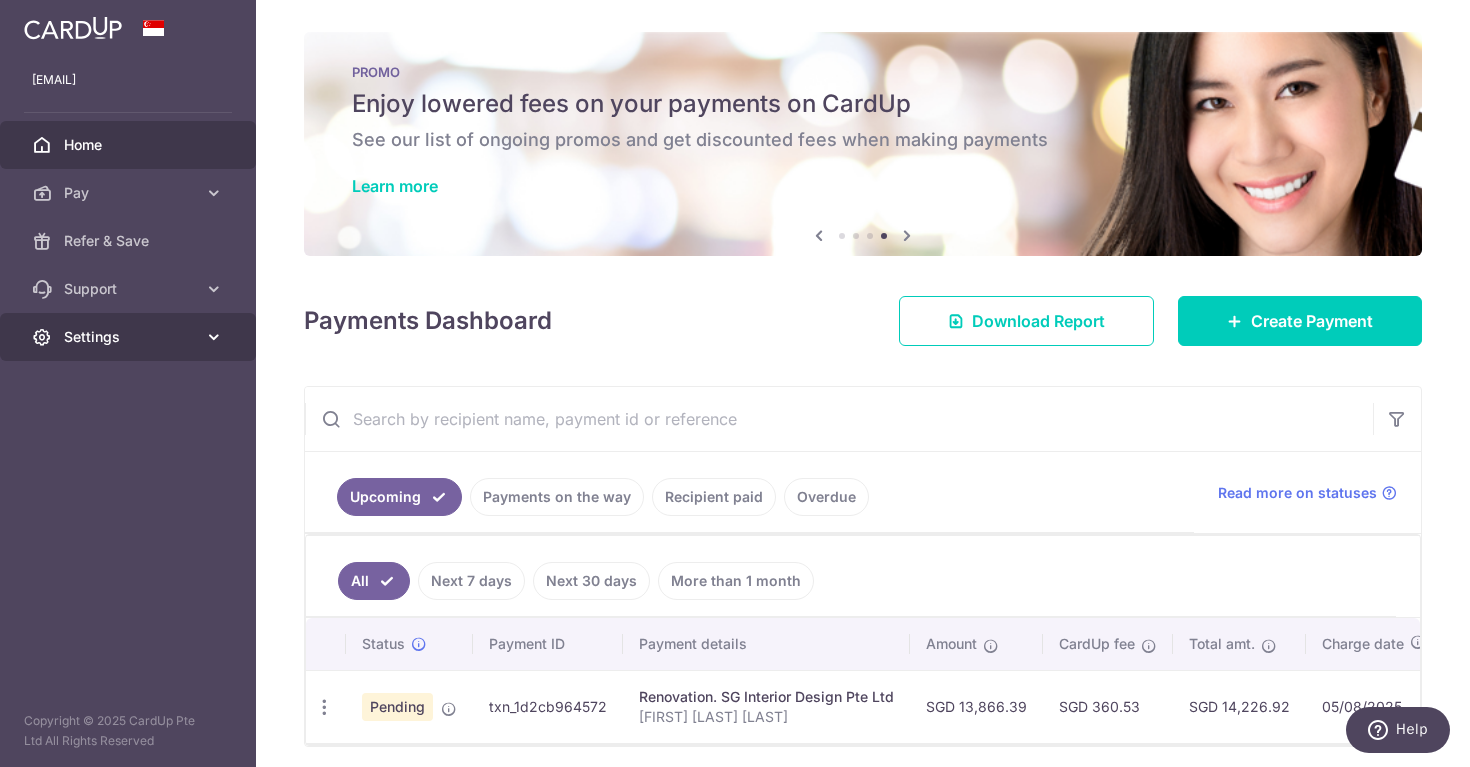 click on "Settings" at bounding box center [130, 337] 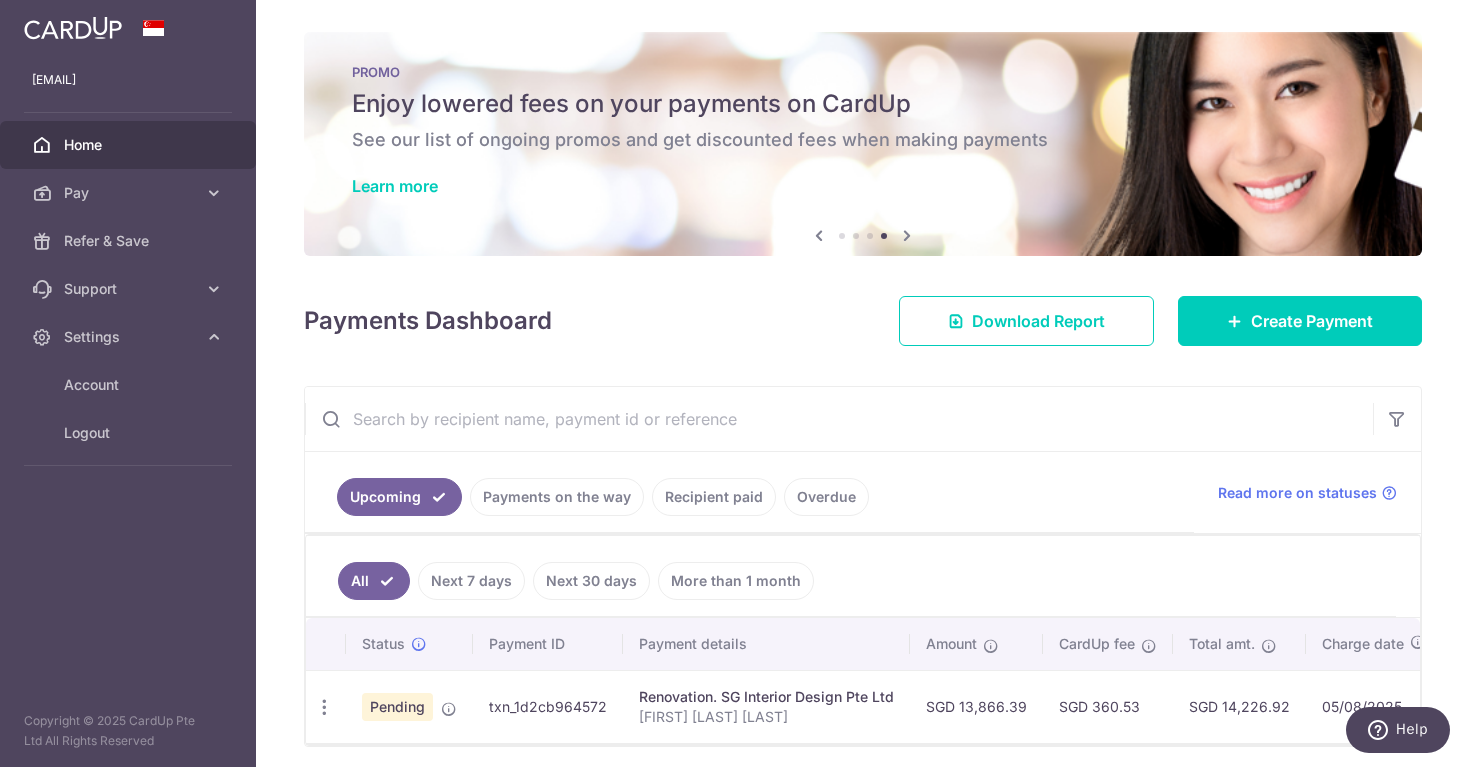 click on "Upcoming
Payments on the way
Recipient paid
Overdue" at bounding box center (749, 492) 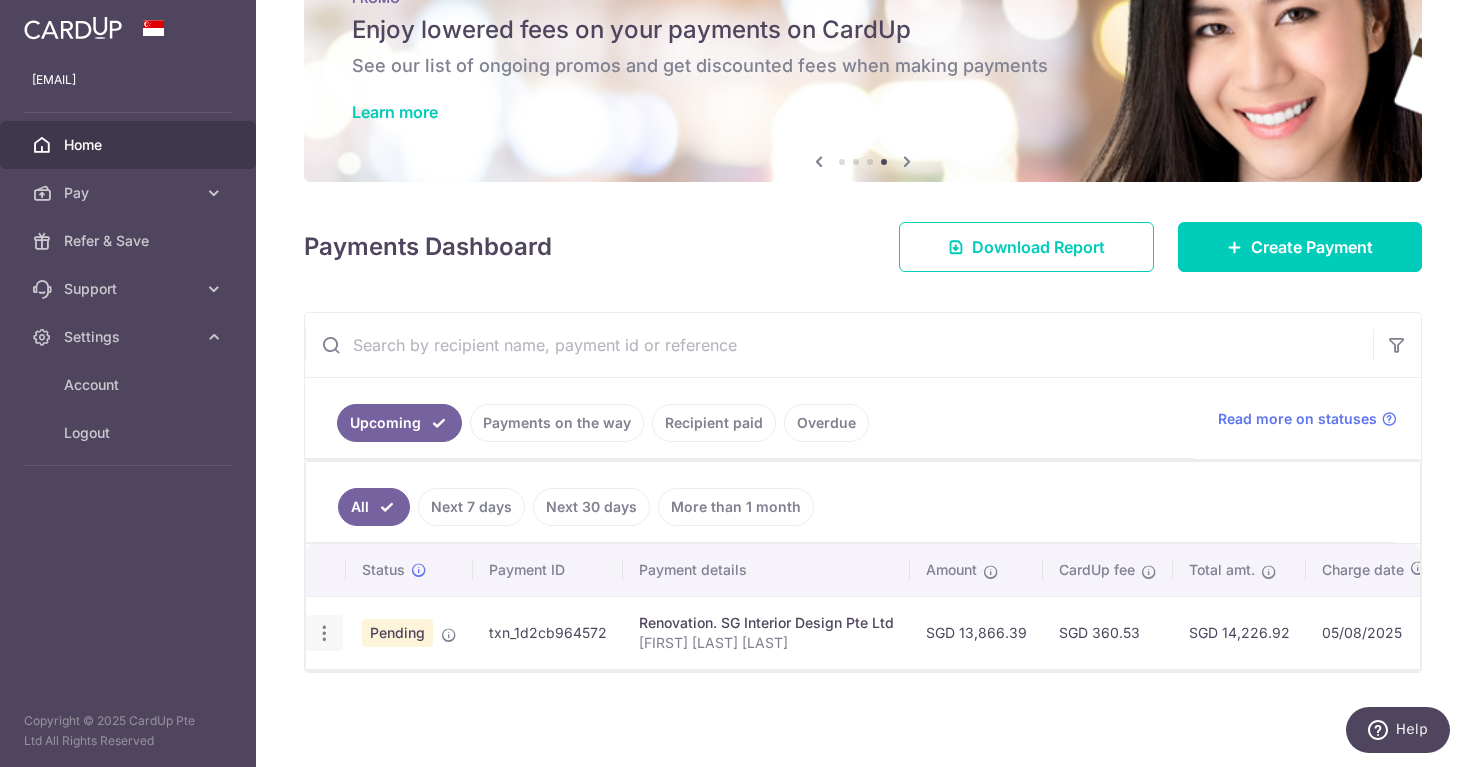 click at bounding box center (324, 633) 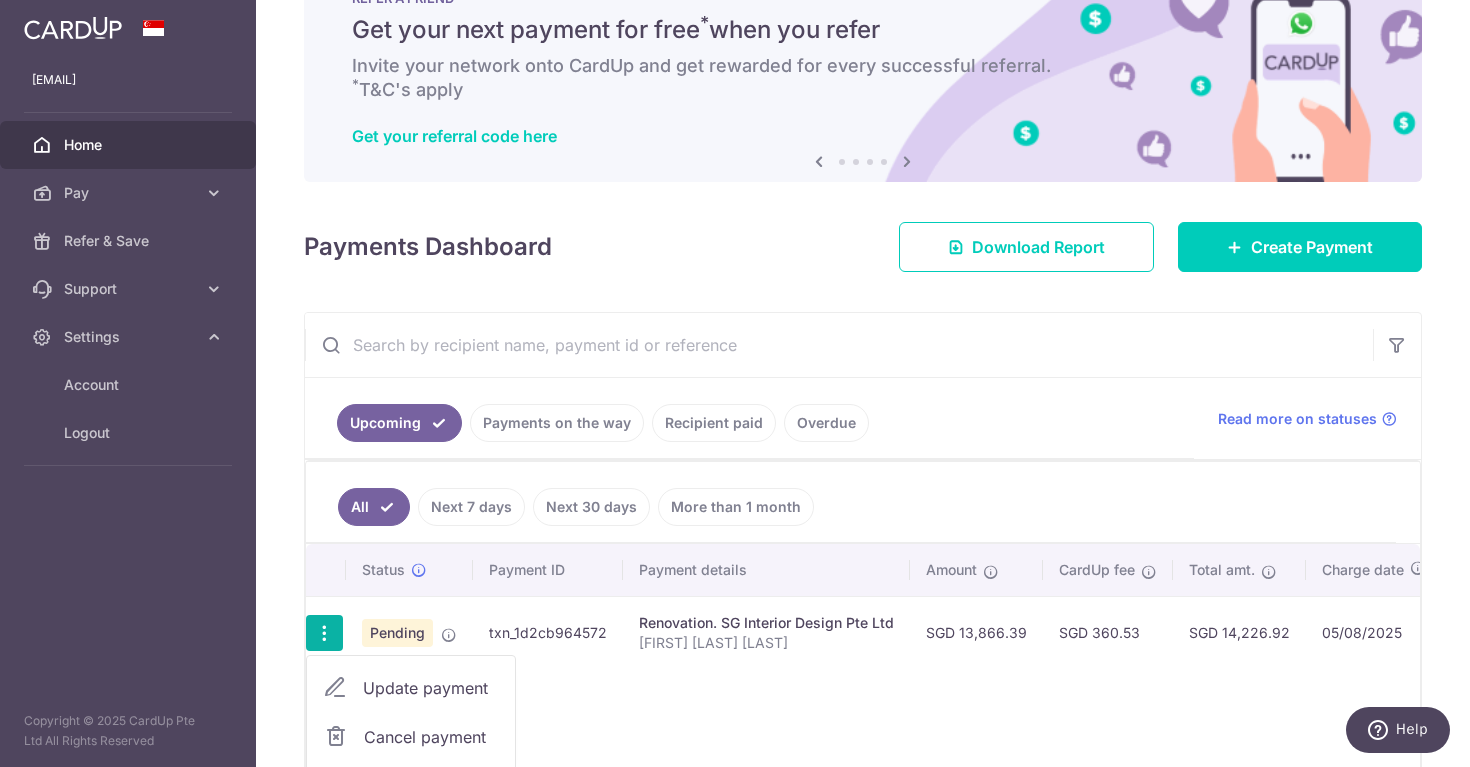 click on "Status
Payment ID
Payment details
Amount
CardUp fee
Total amt.
Charge date
Due date
Payment method
Update payment
Cancel payment
Pending
txn_1d2cb964572
Renovation. SG Interior Design Pte Ltd
[FIRST] [LAST] [LAST]
SGD 13,866.39
SGD 360.53
[DATE]" at bounding box center [863, 669] 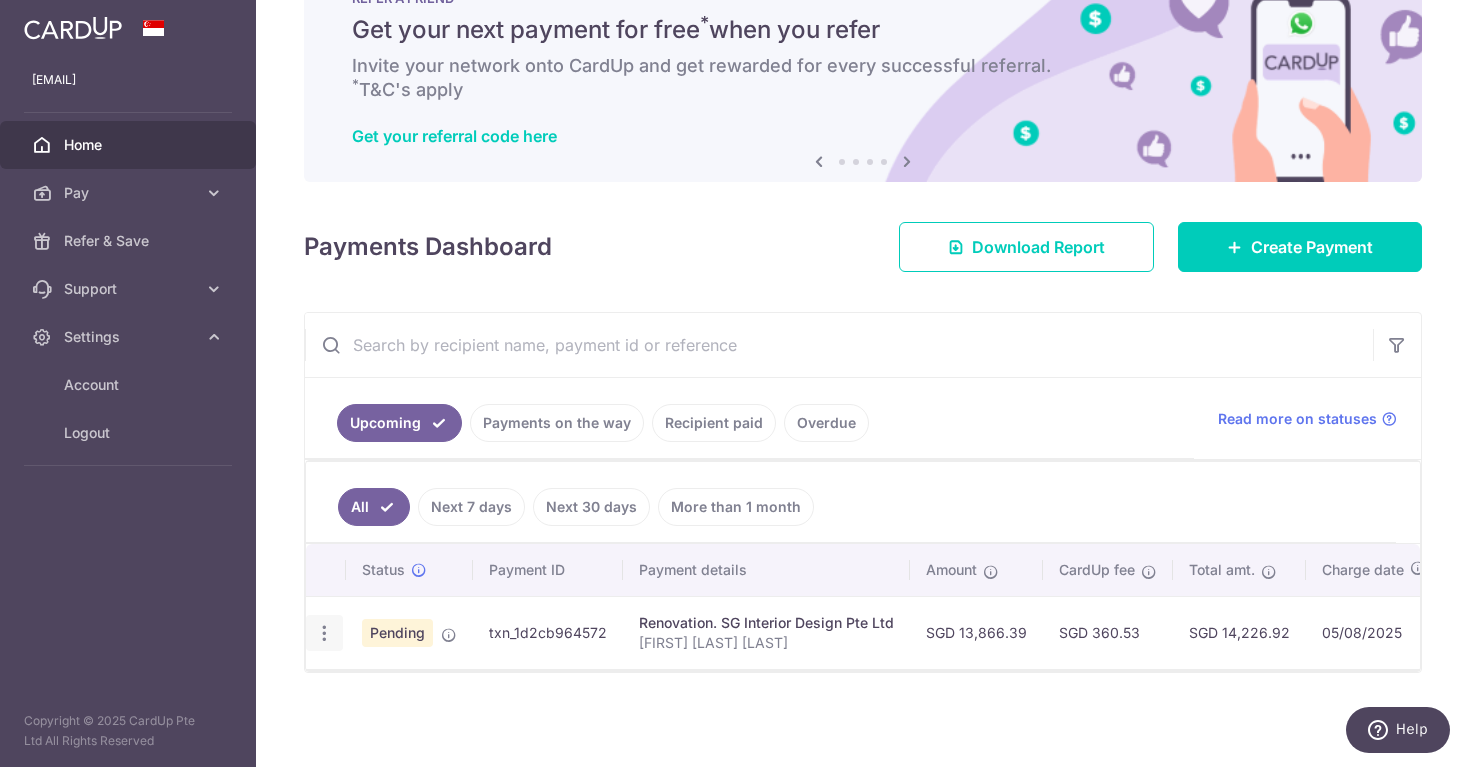 click at bounding box center [324, 633] 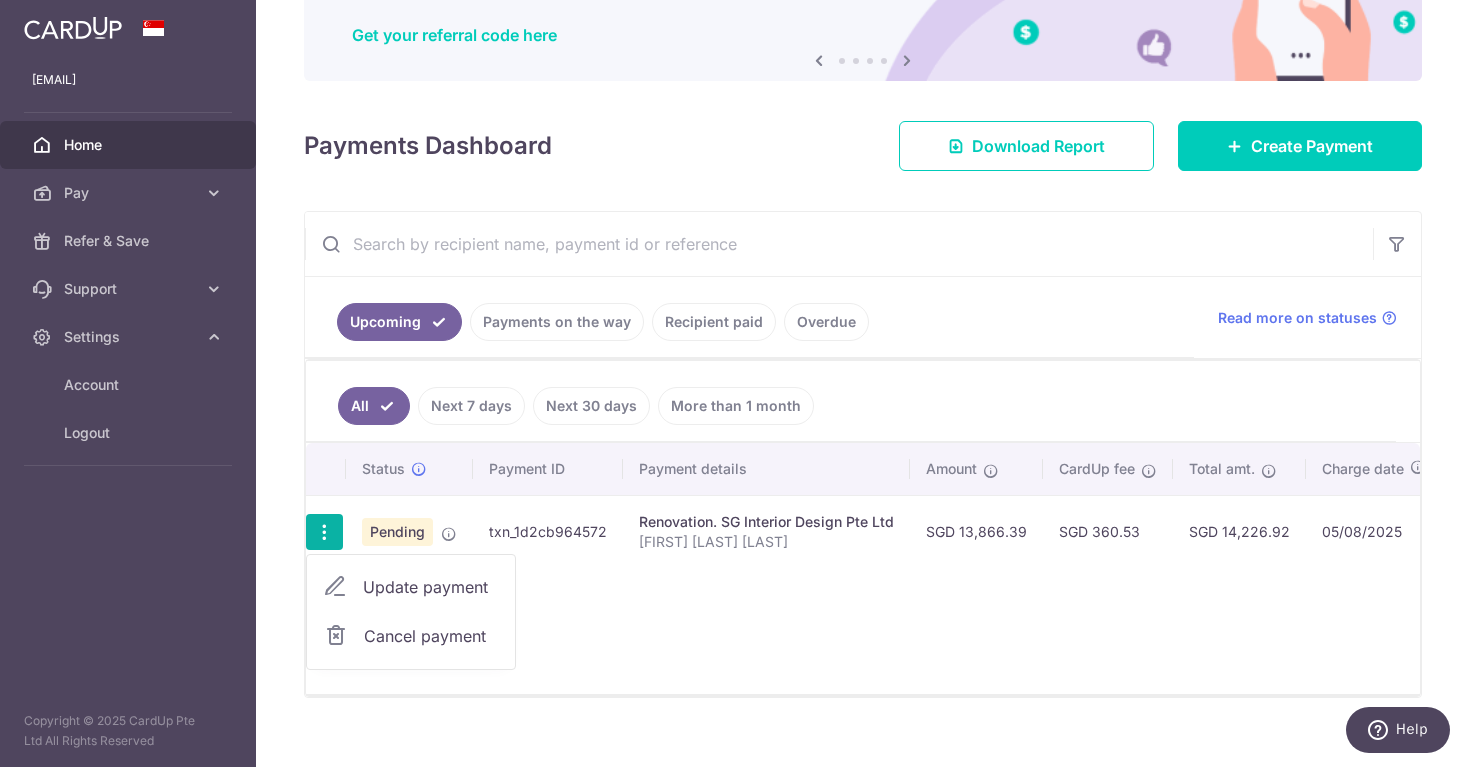 click on "Status
Payment ID
Payment details
Amount
CardUp fee
Total amt.
Charge date
Due date
Payment method
Update payment
Cancel payment
Pending
txn_1d2cb964572
Renovation. SG Interior Design Pte Ltd
[FIRST] [LAST] [LAST]
SGD 13,866.39
SGD 360.53
[DATE]" at bounding box center [863, 568] 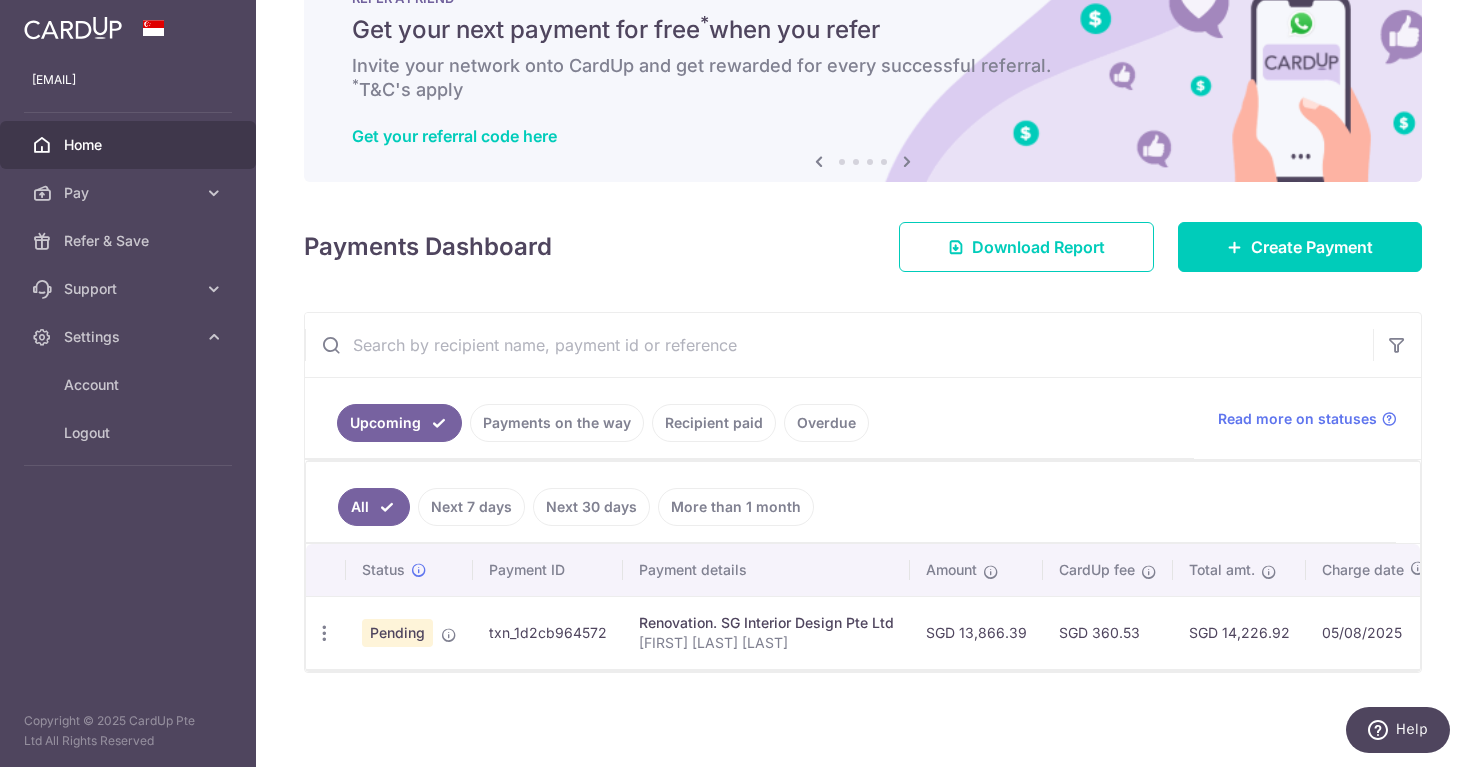 scroll, scrollTop: 74, scrollLeft: 0, axis: vertical 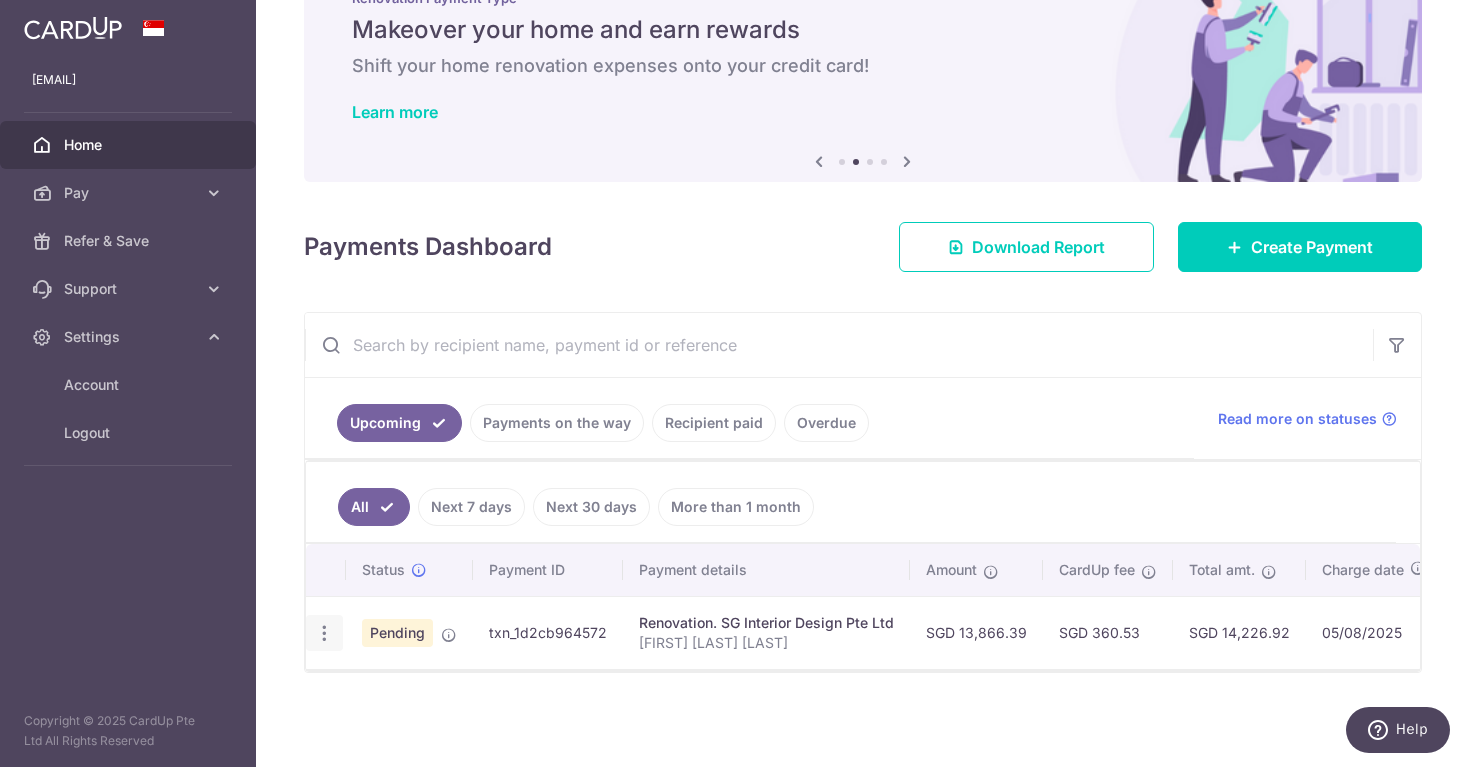 click at bounding box center [324, 633] 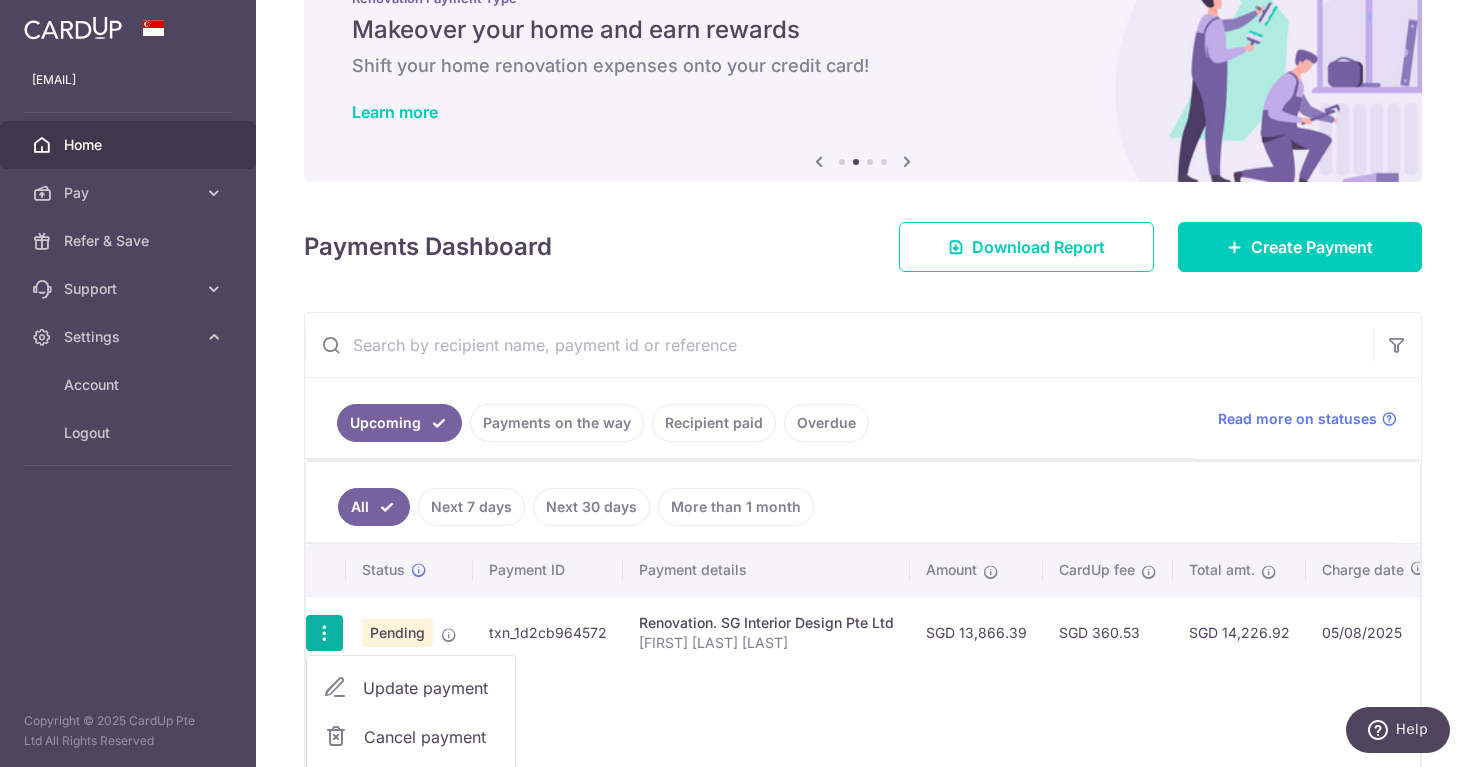 click on "txn_1d2cb964572" at bounding box center [548, 632] 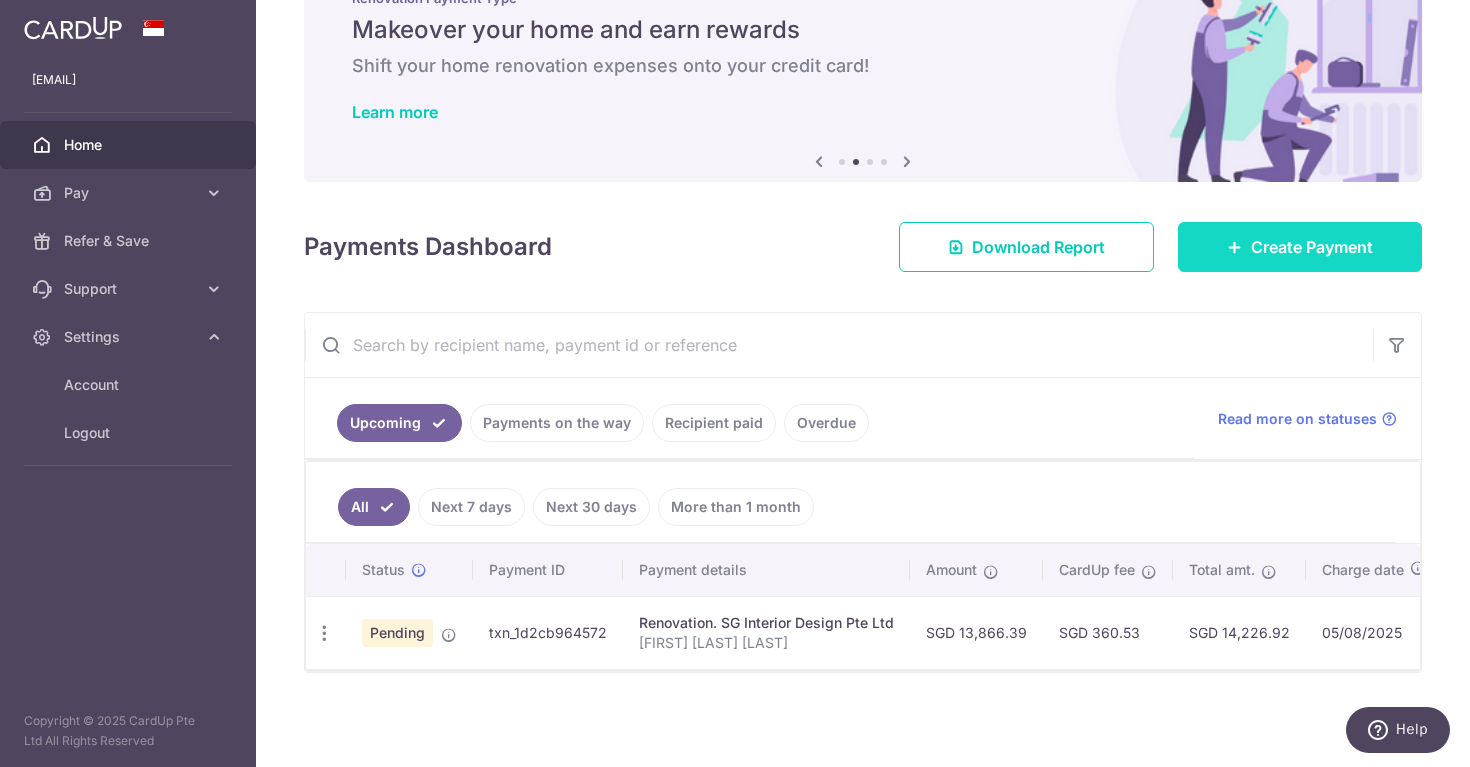 click on "Create Payment" at bounding box center [1312, 247] 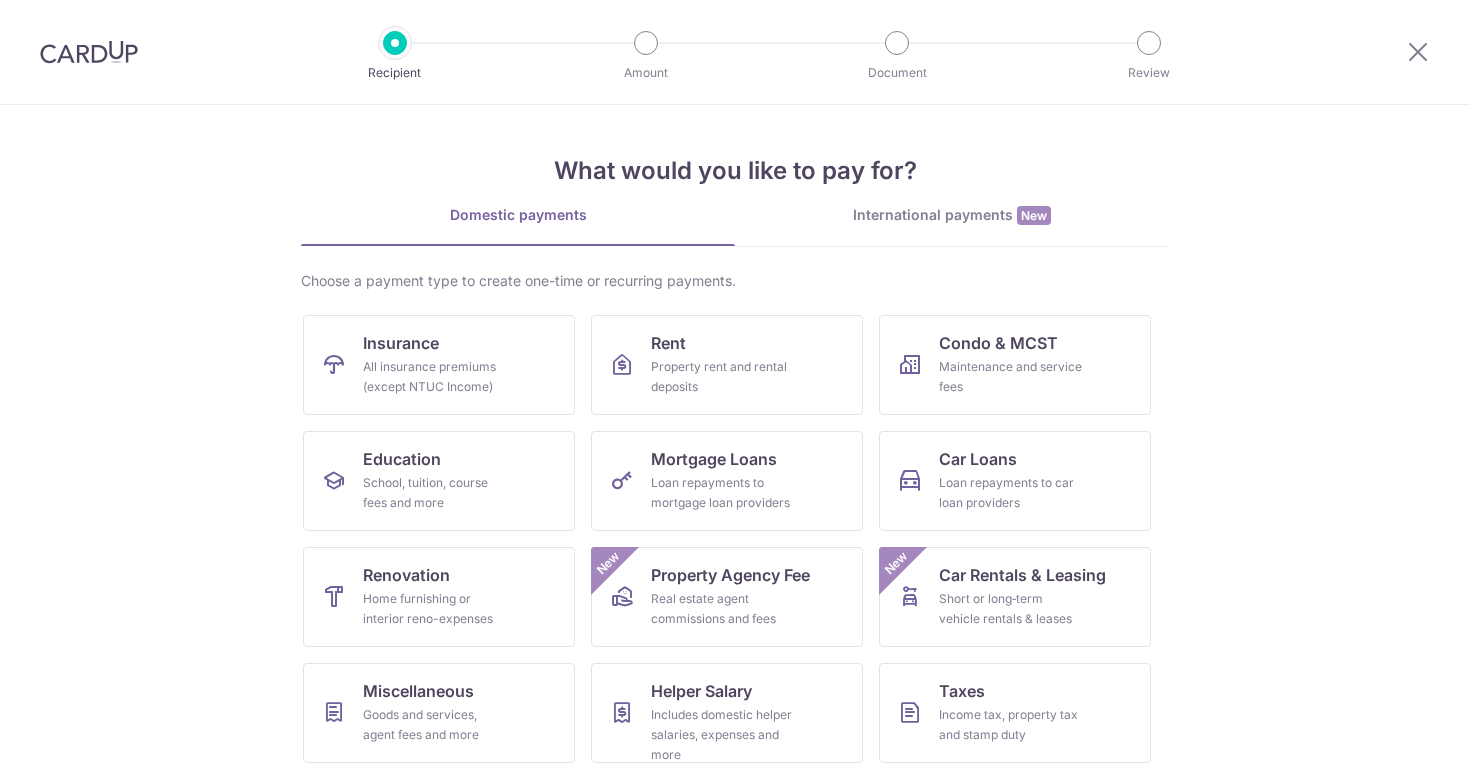 scroll, scrollTop: 0, scrollLeft: 0, axis: both 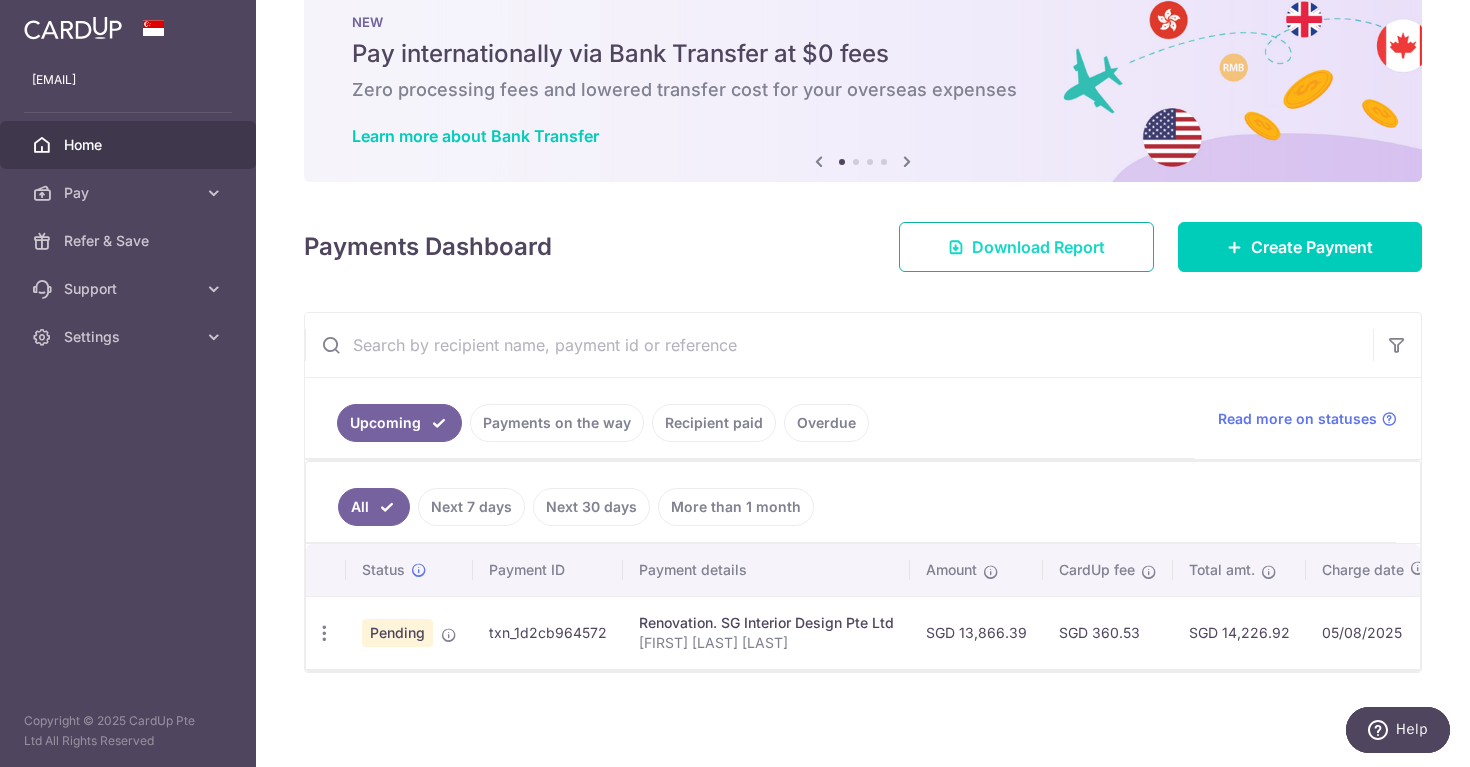 click on "Download Report" at bounding box center [1026, 247] 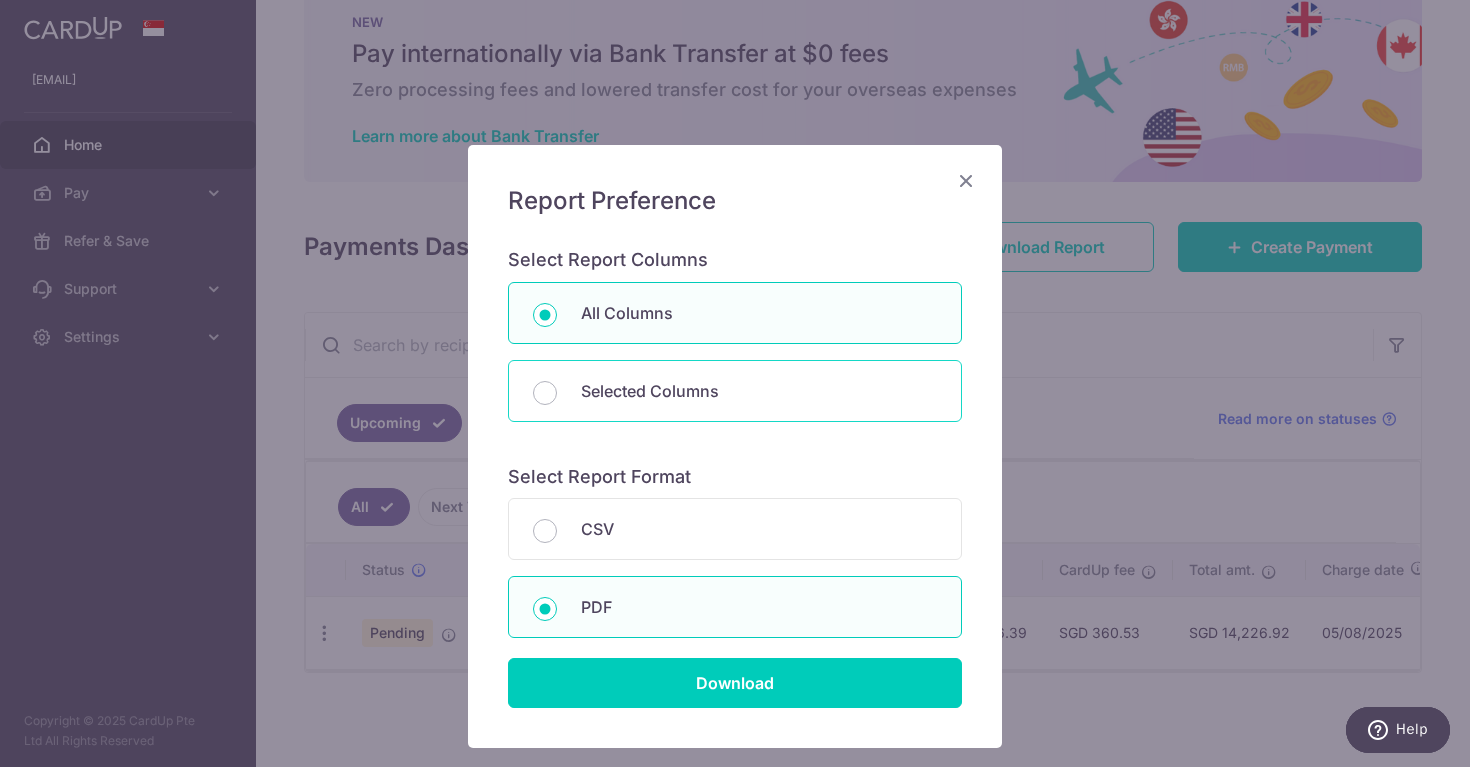 click on "Selected Columns" at bounding box center [735, 391] 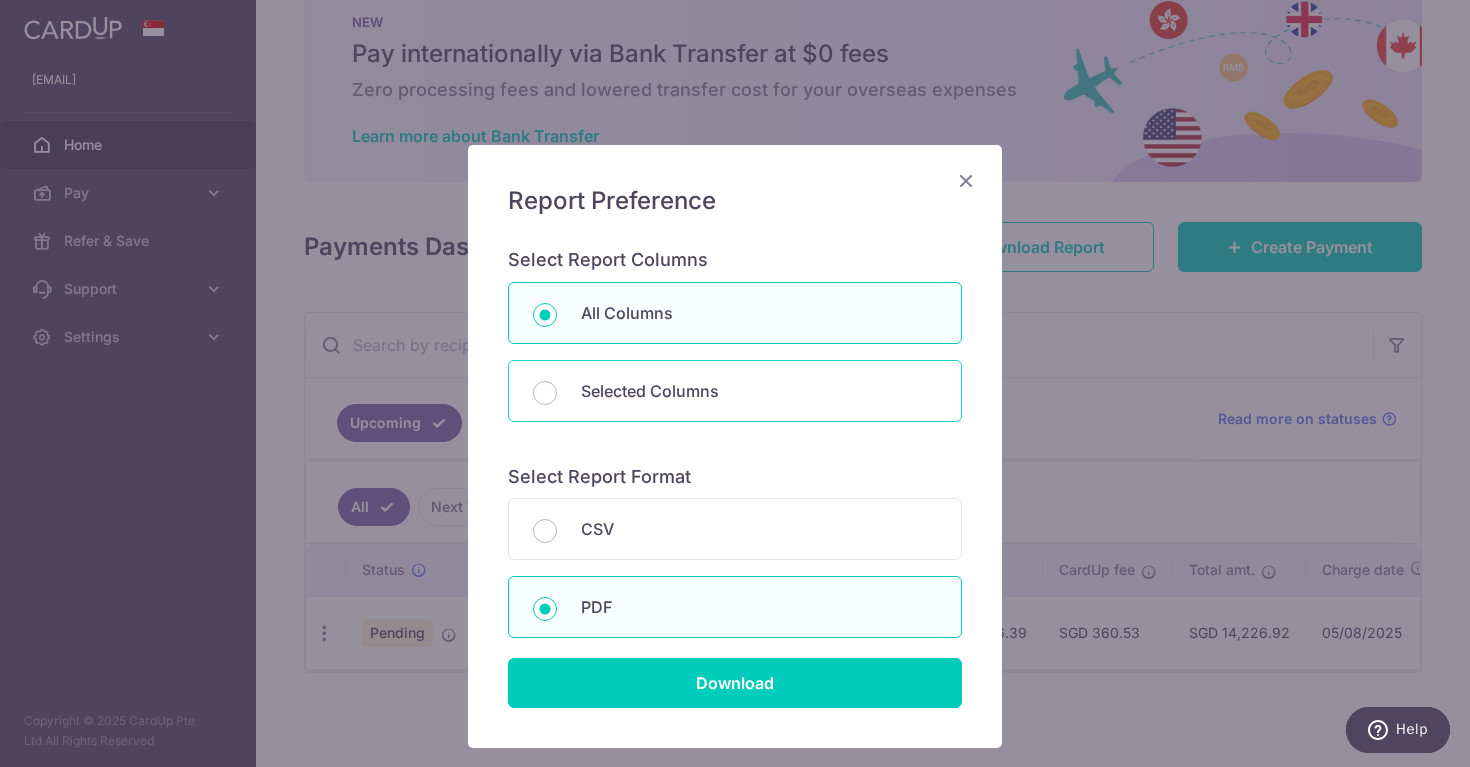 radio on "false" 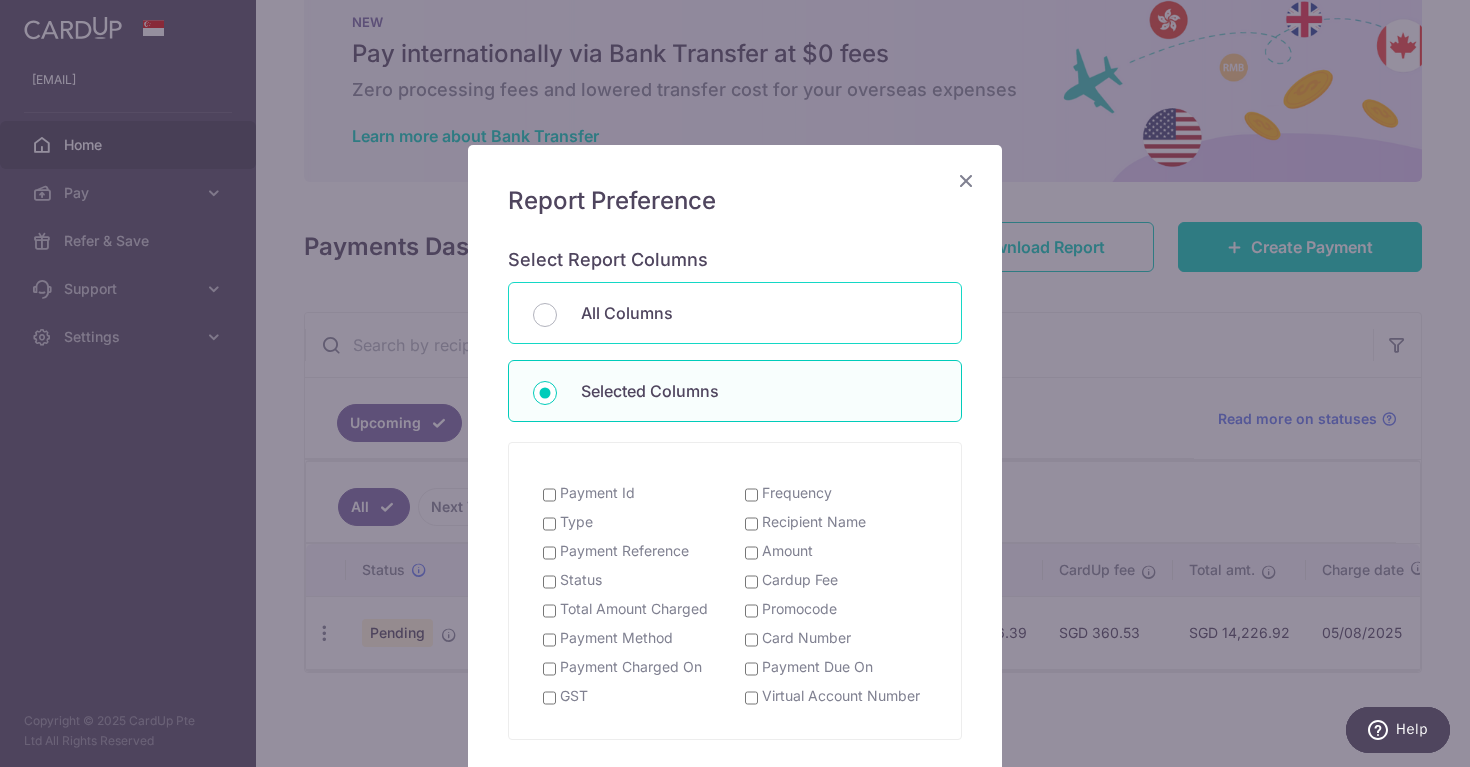 click on "All Columns" at bounding box center [759, 313] 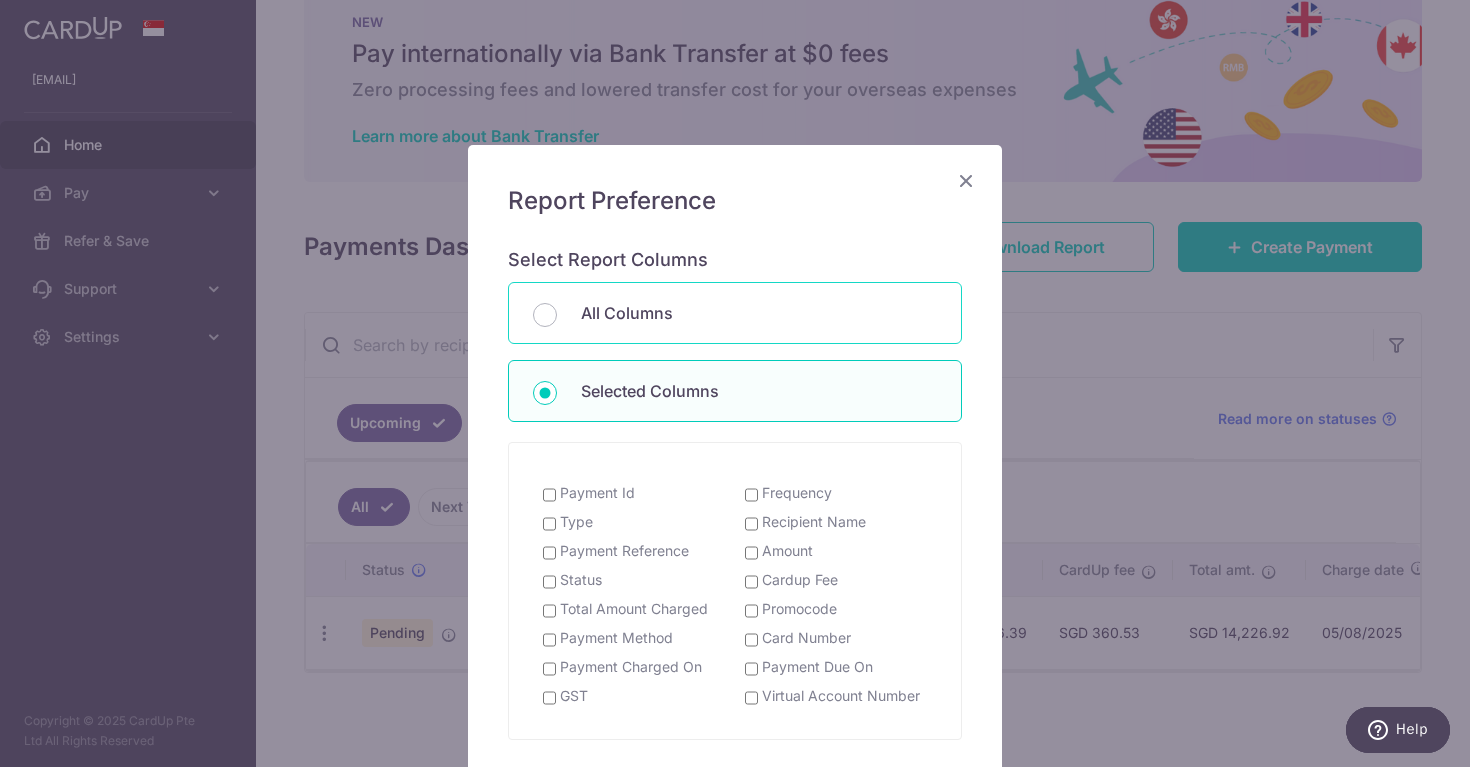 radio on "true" 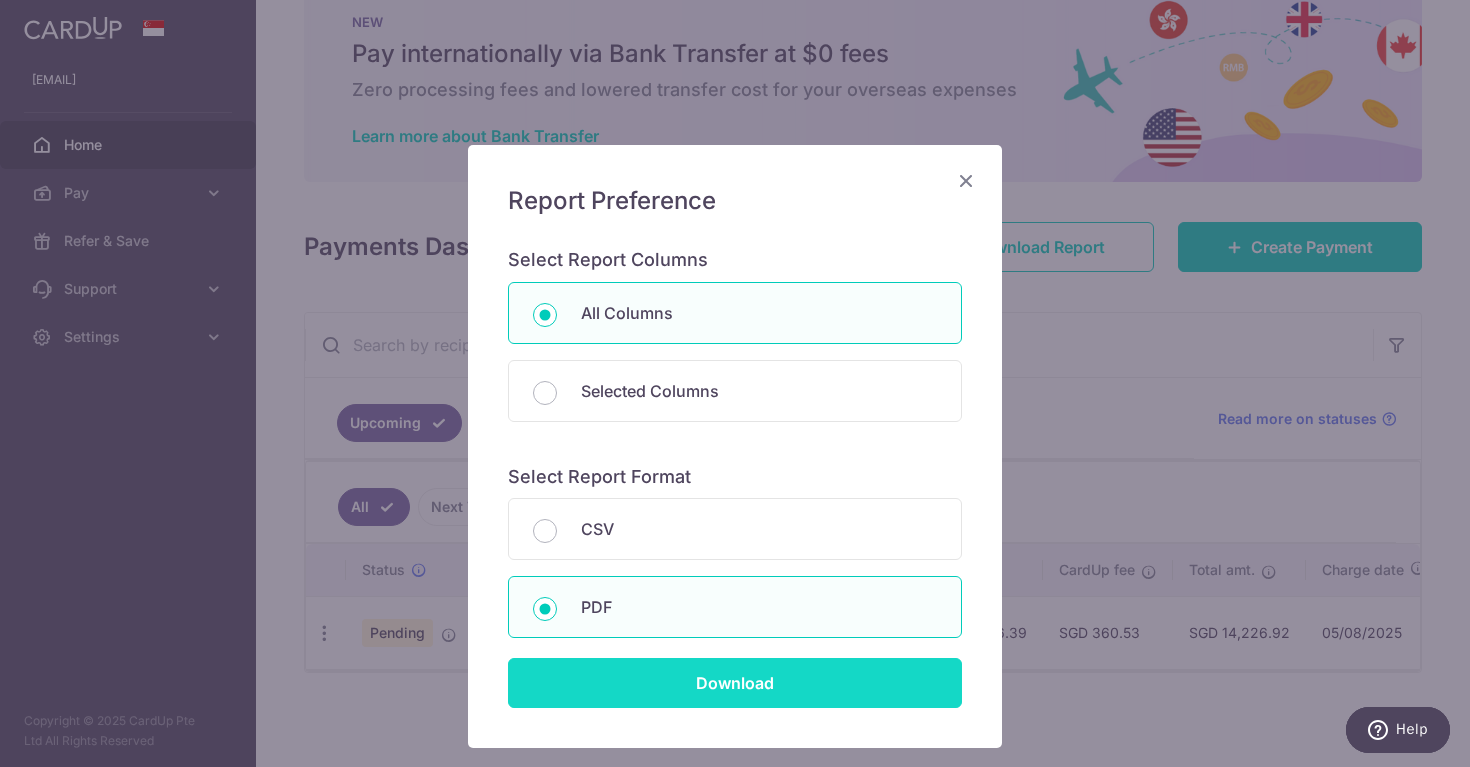 click on "Download" at bounding box center [735, 683] 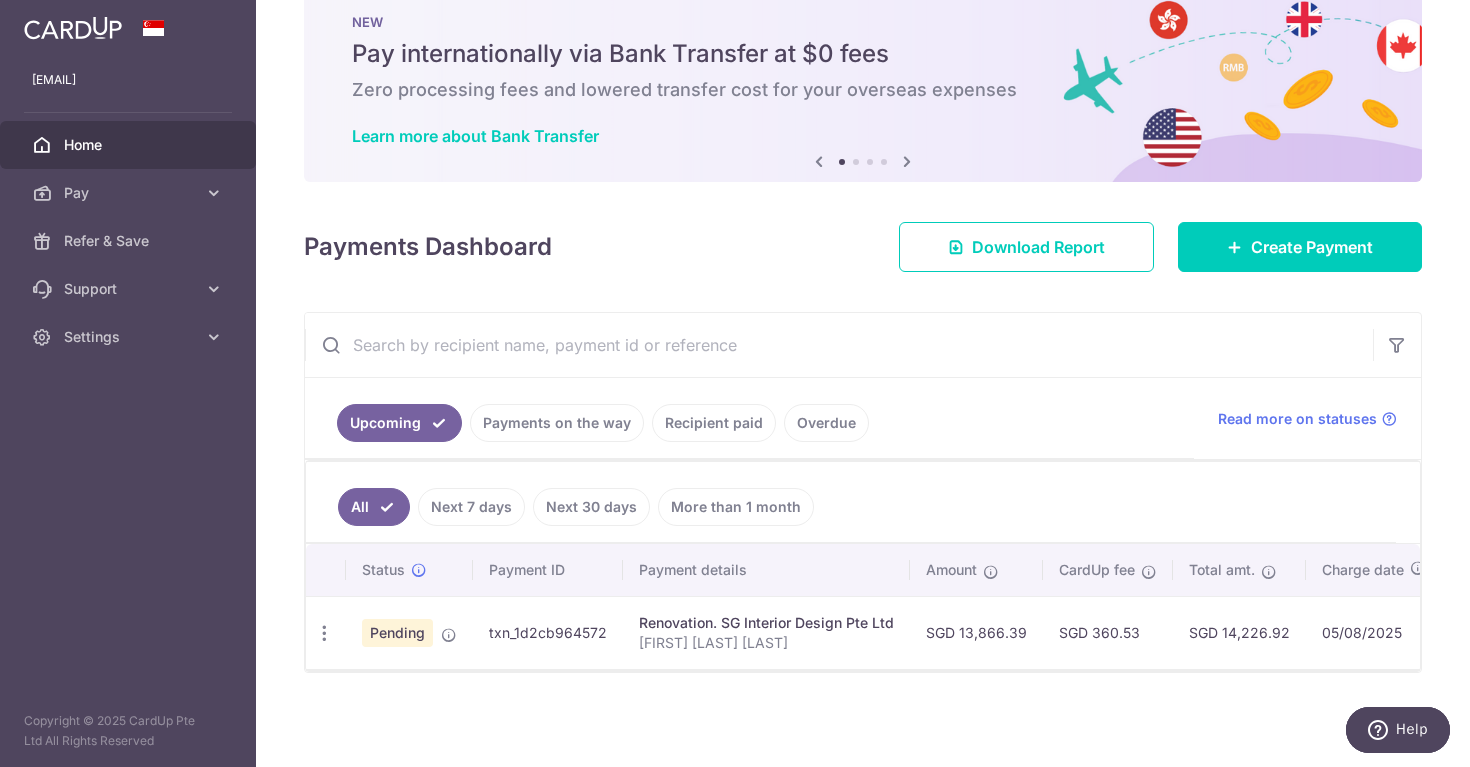 click on "All" at bounding box center [374, 507] 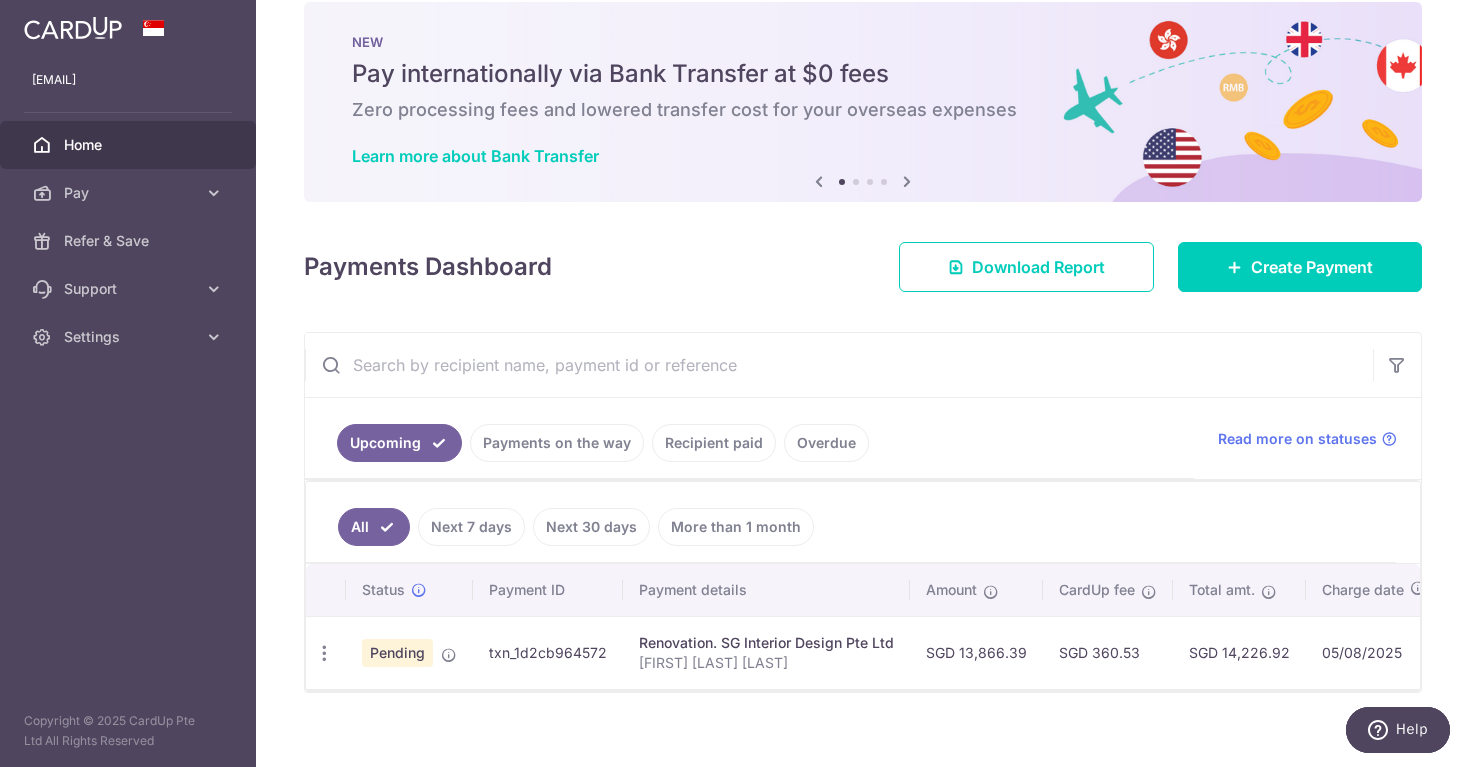 scroll, scrollTop: 50, scrollLeft: 0, axis: vertical 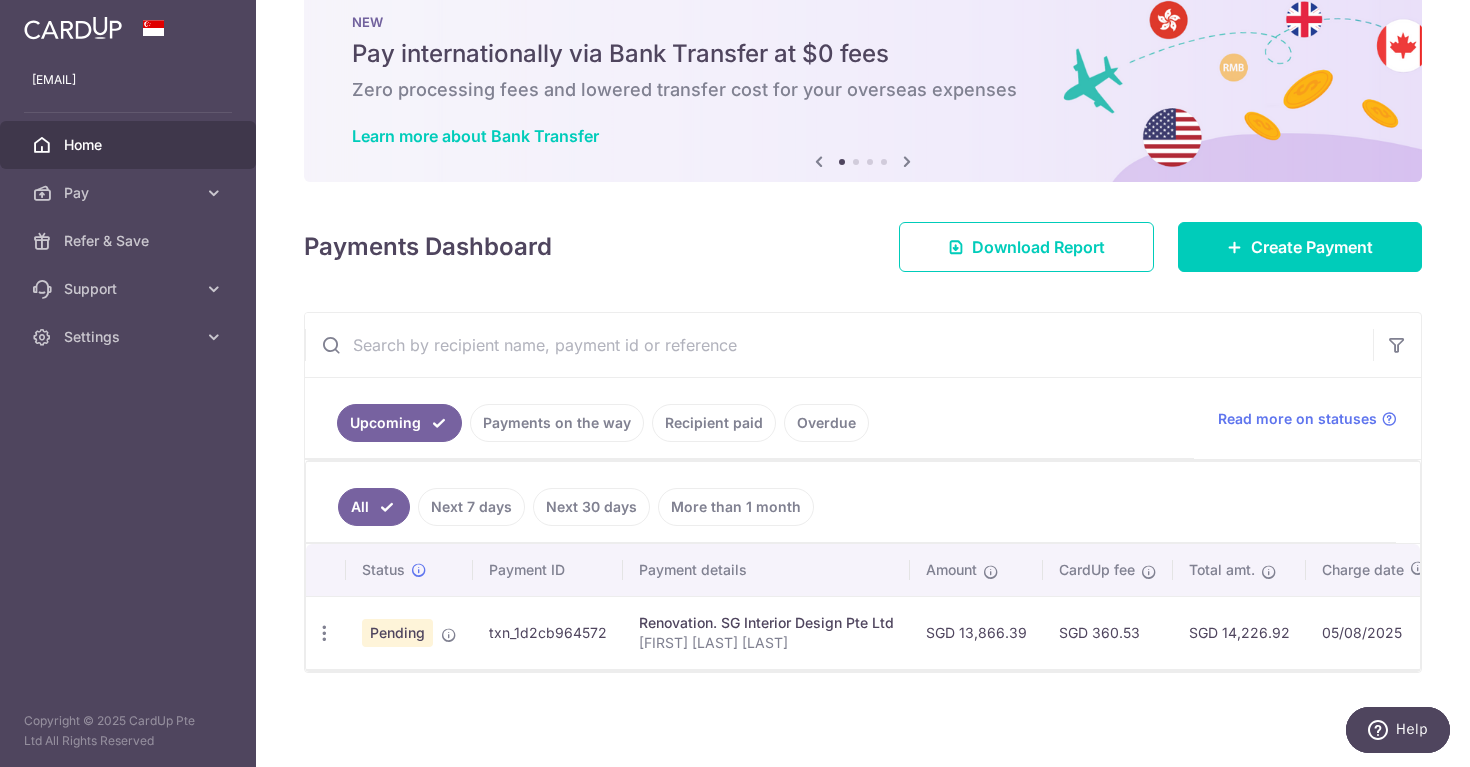 click on "Next 7 days" at bounding box center [471, 507] 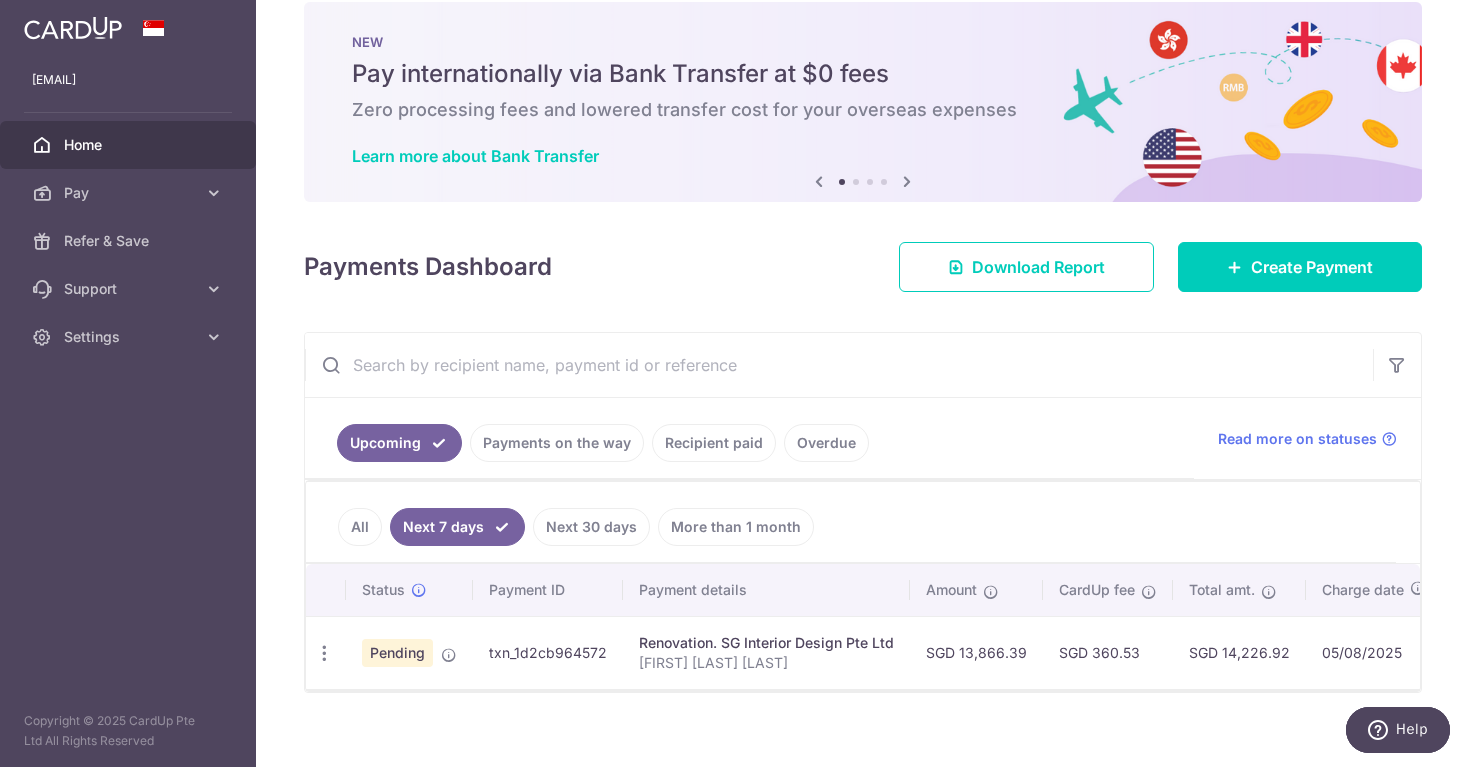 scroll, scrollTop: 50, scrollLeft: 0, axis: vertical 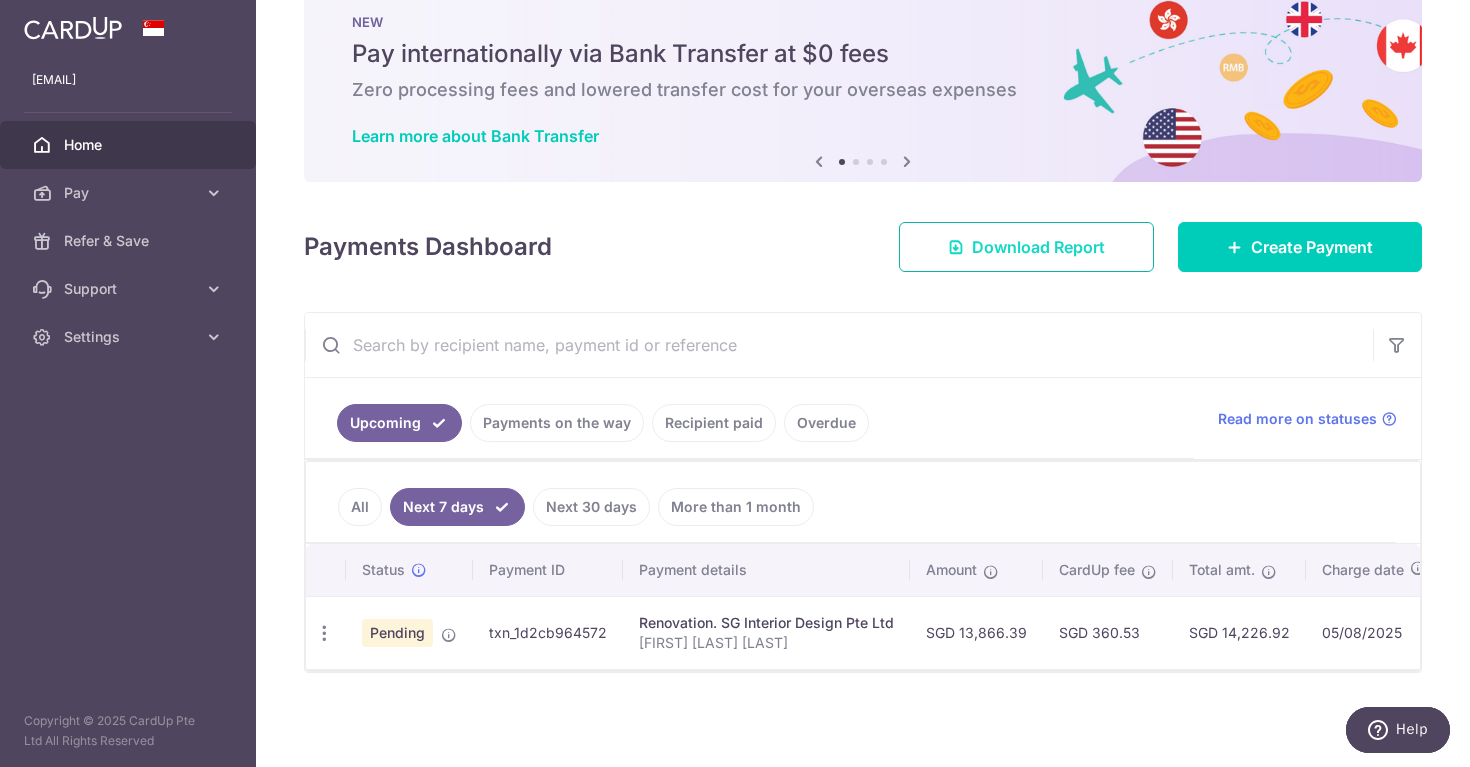 click on "Download Report" at bounding box center [1026, 247] 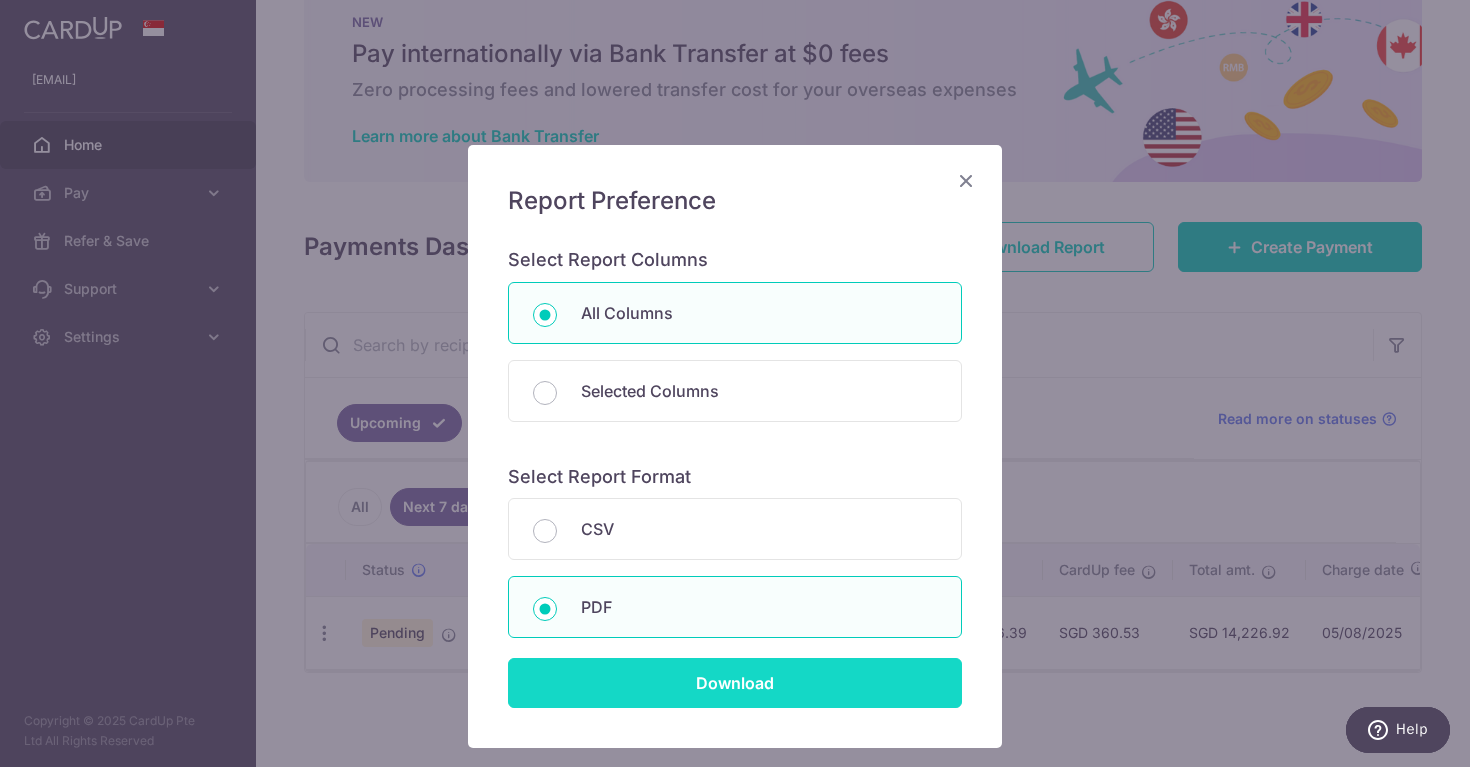 click on "Download" at bounding box center [735, 683] 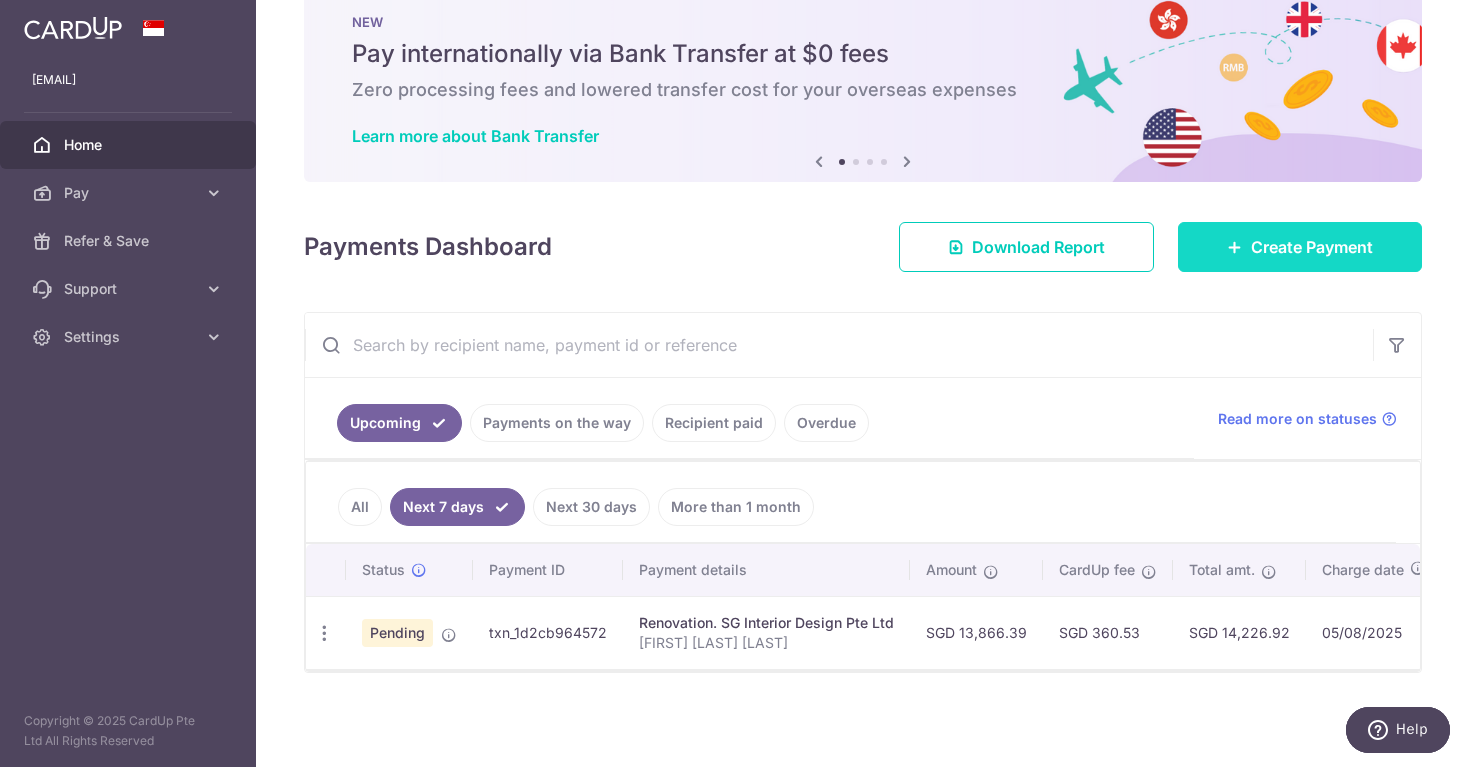 click on "Create Payment" at bounding box center (1300, 247) 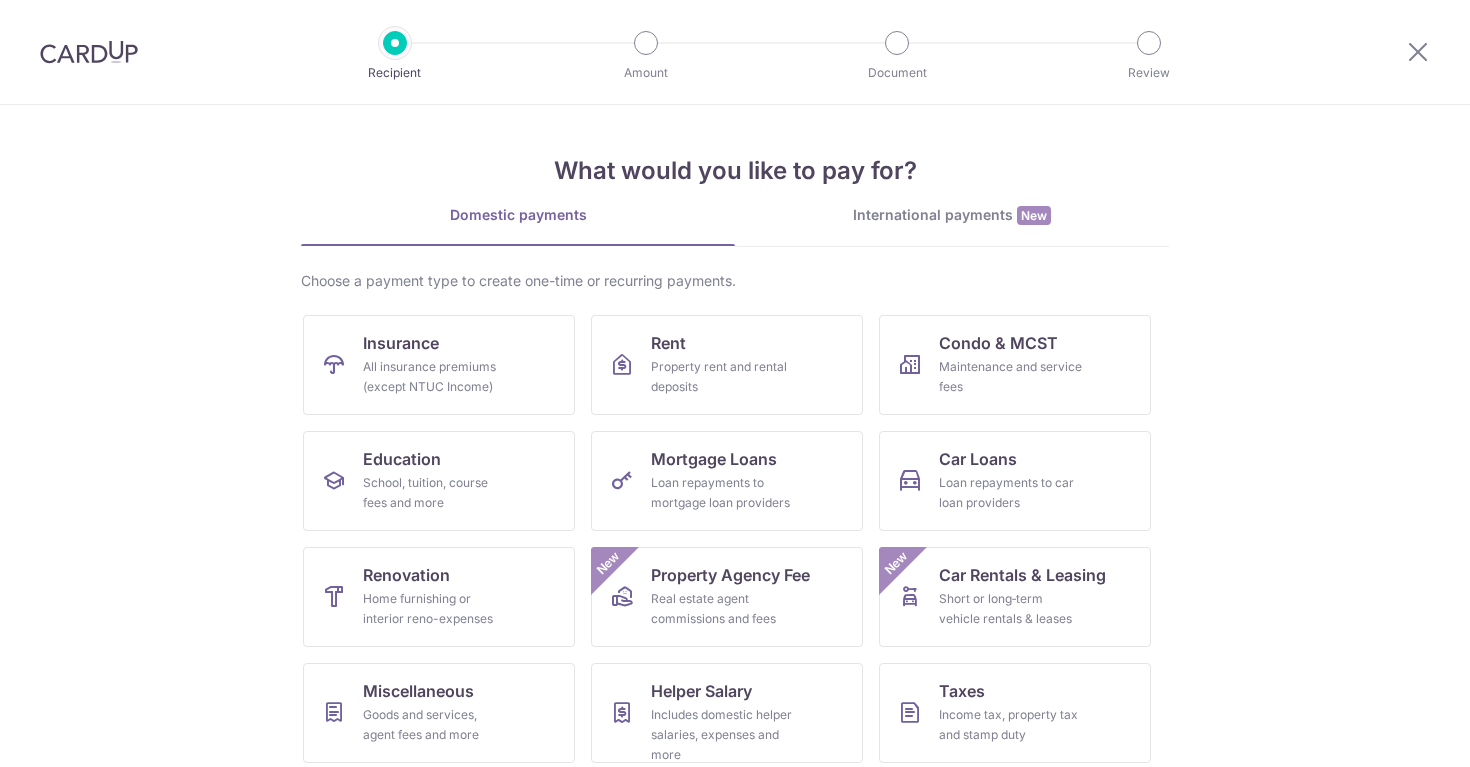 scroll, scrollTop: 0, scrollLeft: 0, axis: both 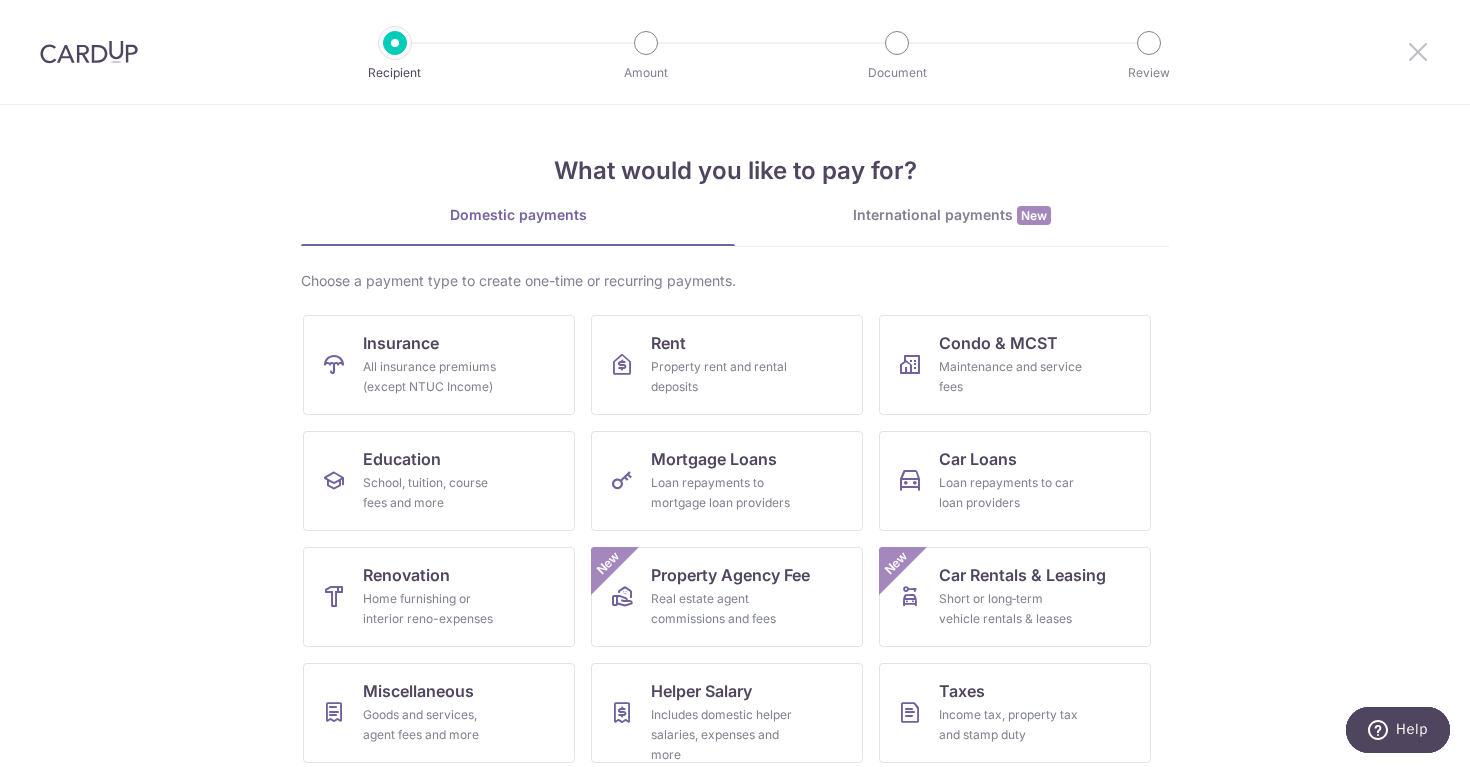 click at bounding box center [1418, 51] 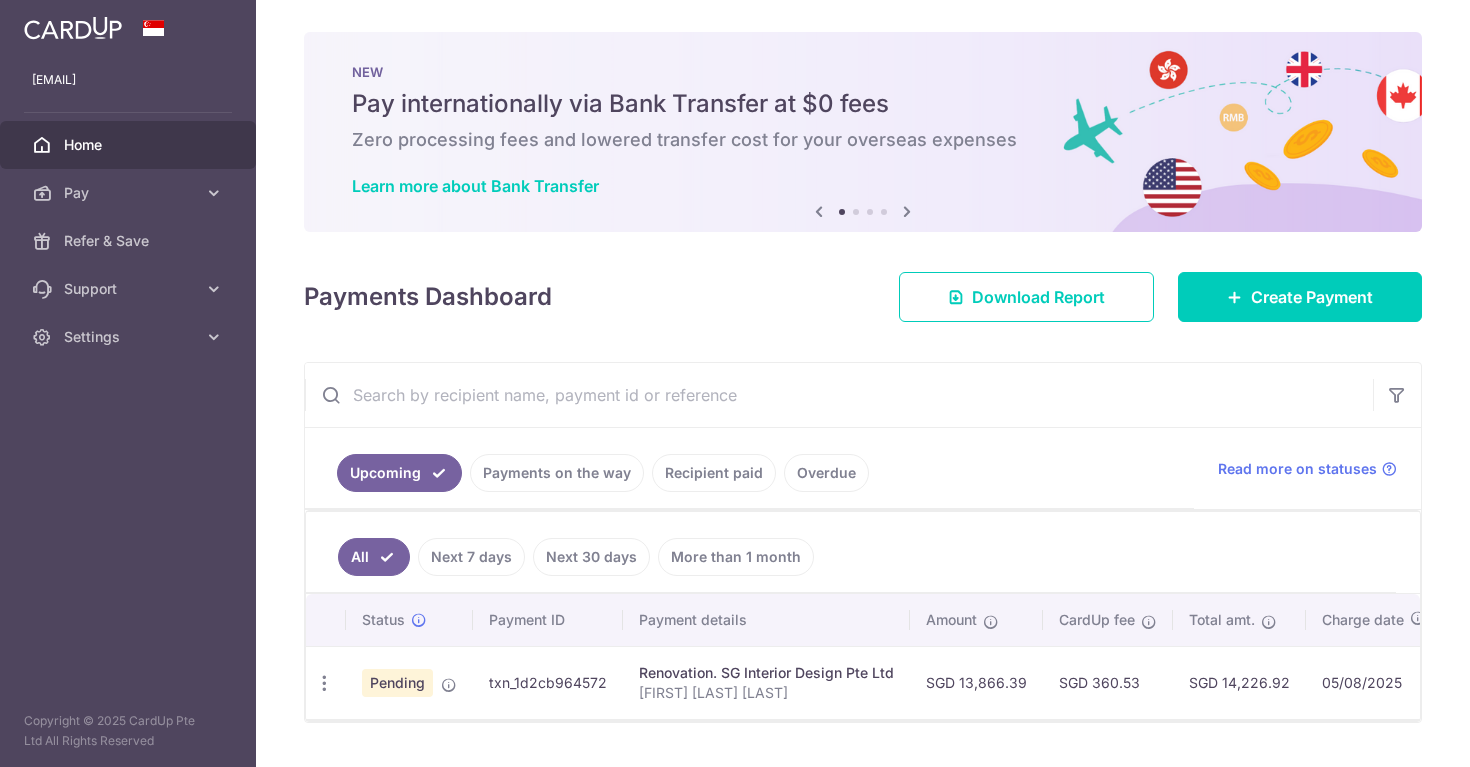 scroll, scrollTop: 0, scrollLeft: 0, axis: both 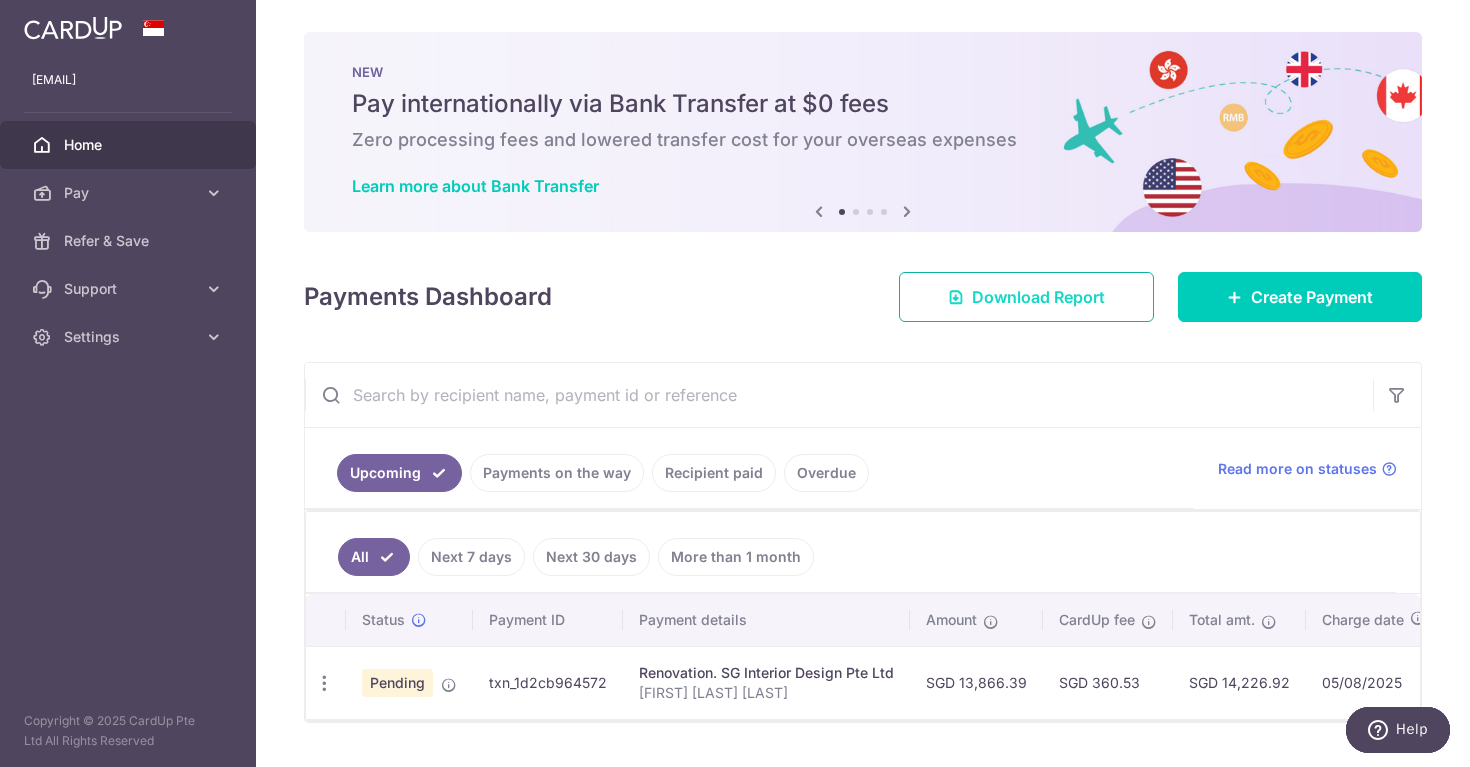 click on "Download Report" at bounding box center (1038, 297) 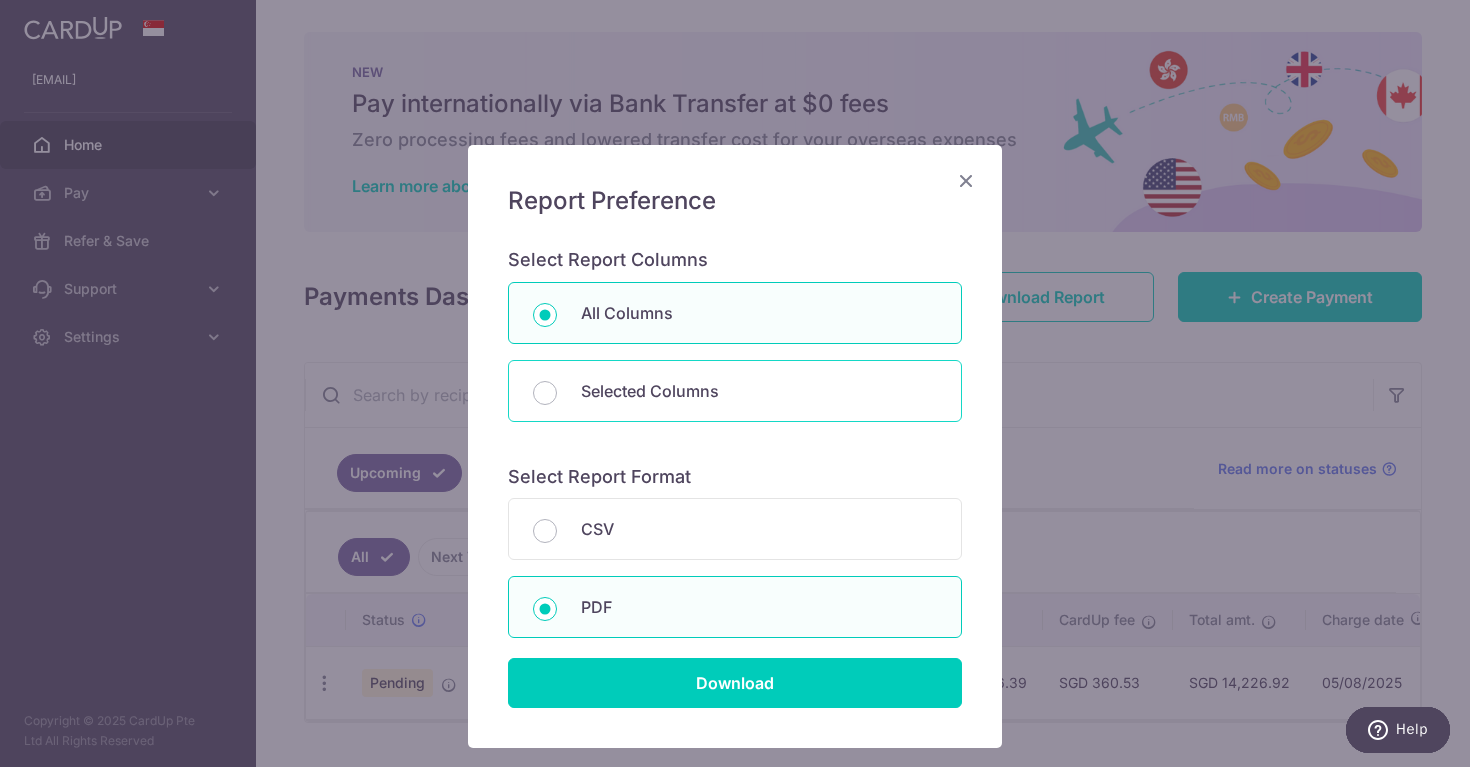 click on "Selected Columns" at bounding box center [759, 391] 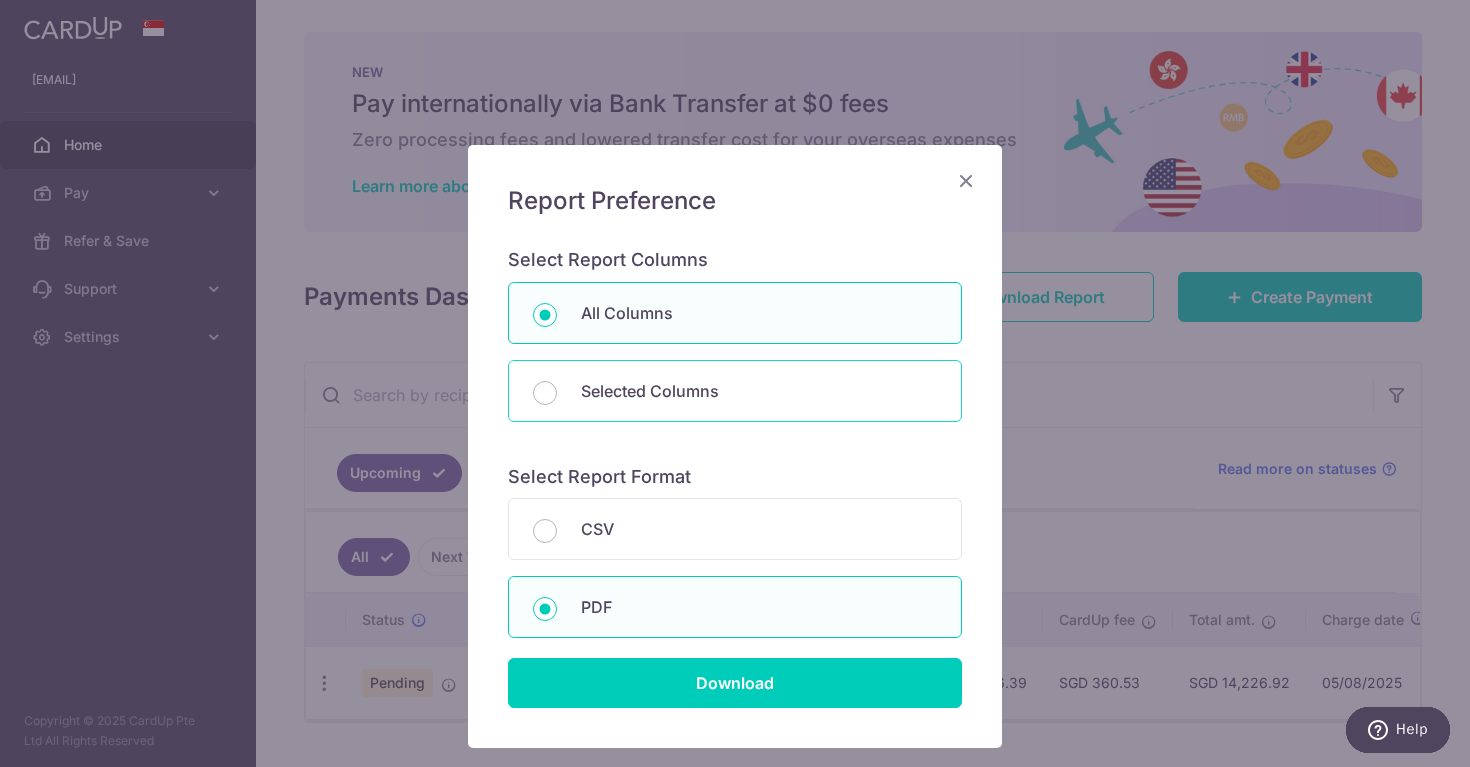 radio on "false" 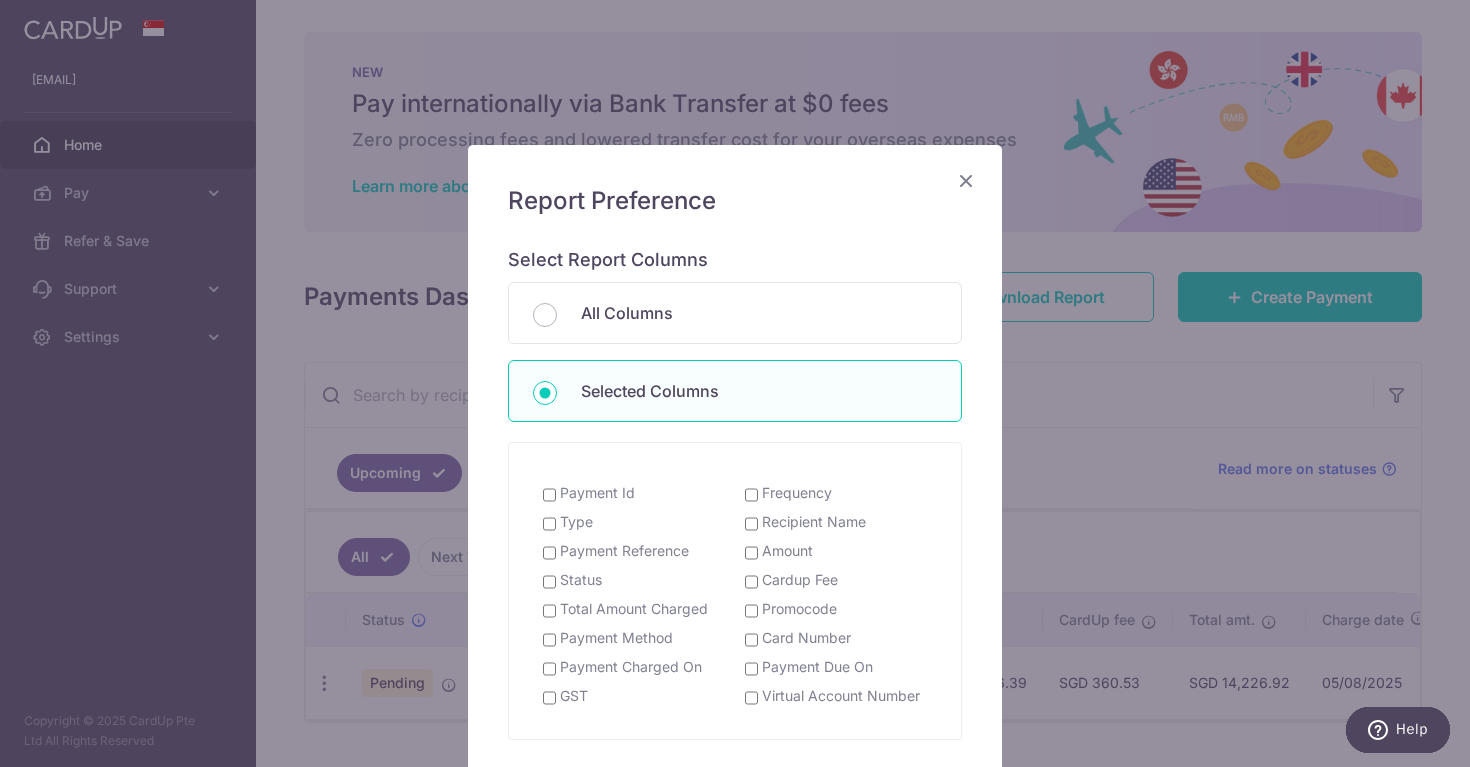 scroll, scrollTop: 329, scrollLeft: 0, axis: vertical 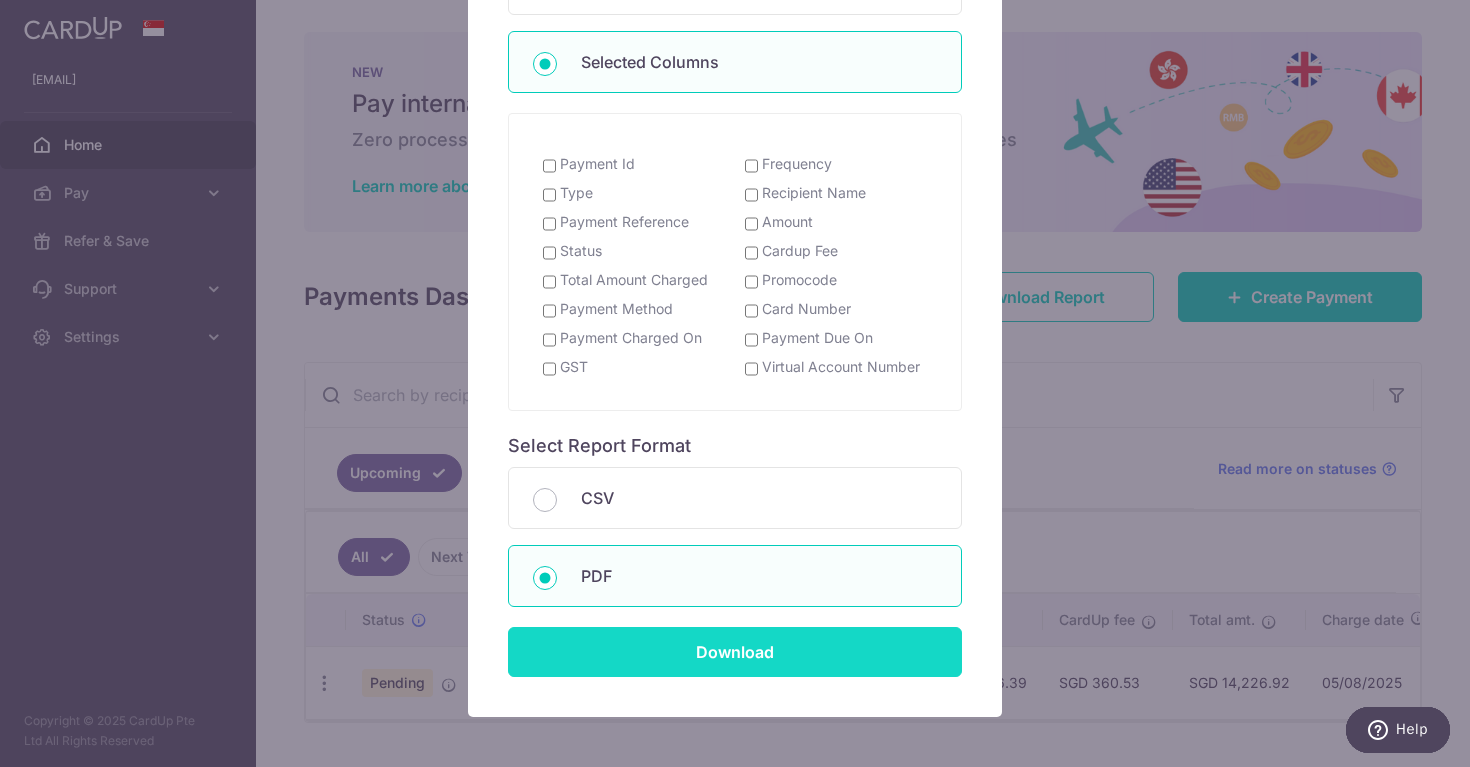 click on "Download" at bounding box center [735, 652] 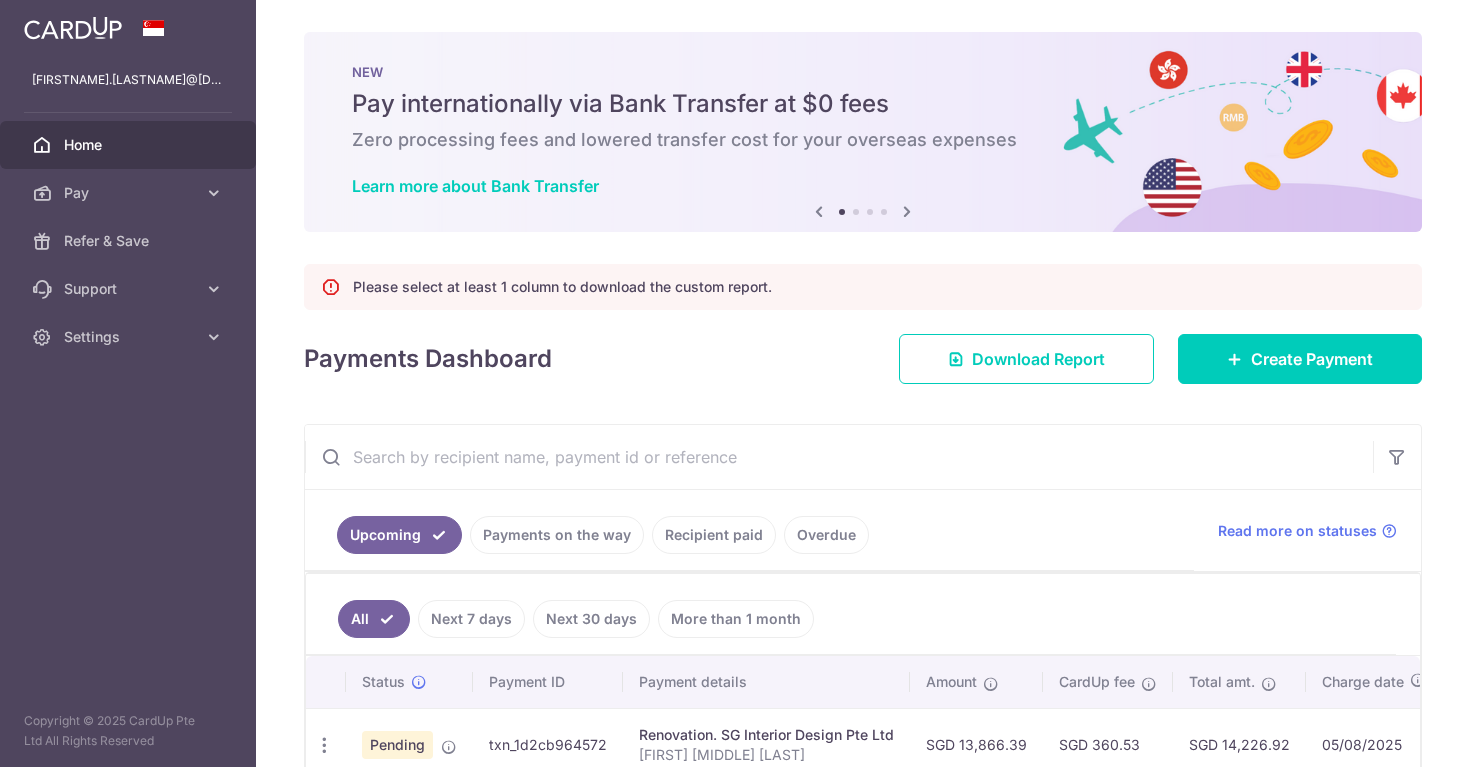 scroll, scrollTop: 0, scrollLeft: 0, axis: both 